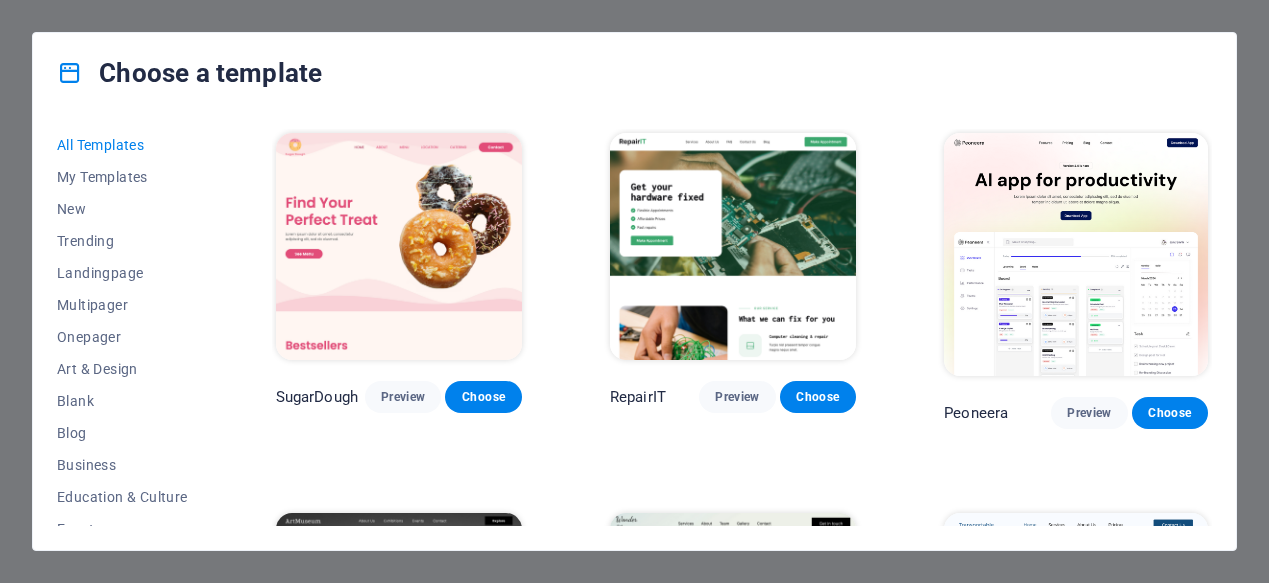 scroll, scrollTop: 0, scrollLeft: 0, axis: both 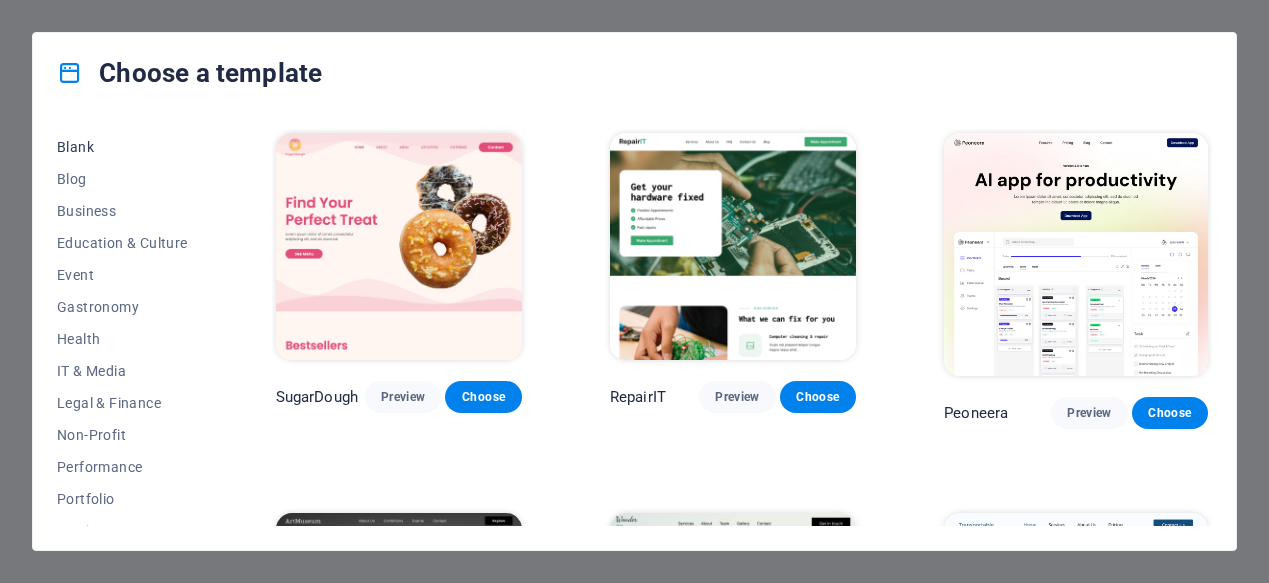 click on "Blank" at bounding box center [122, 147] 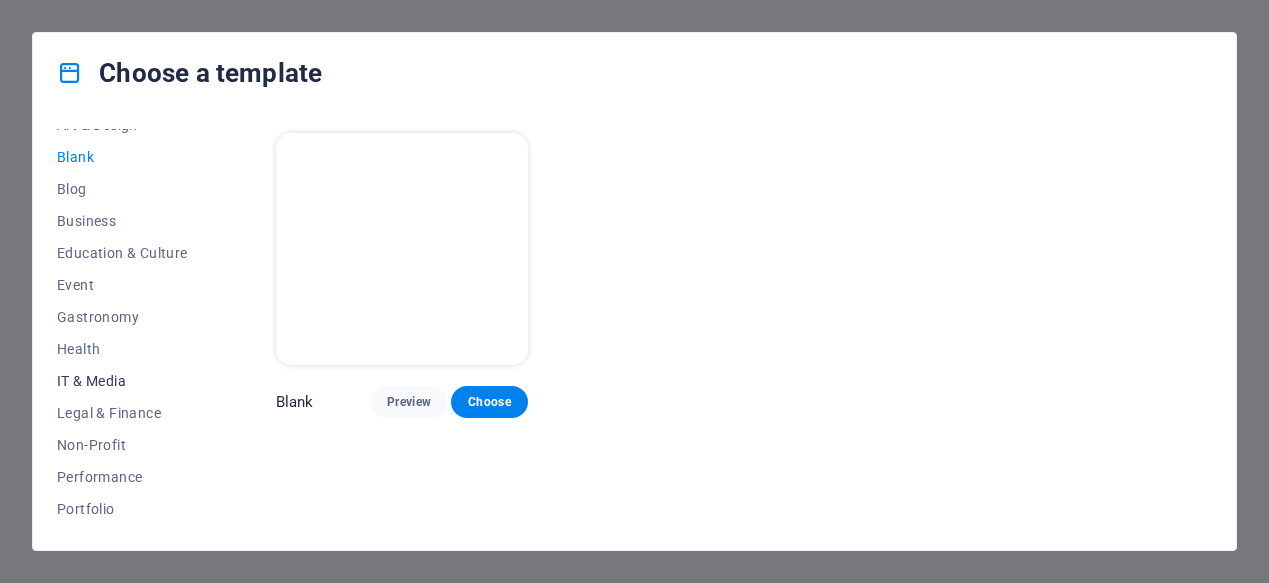 scroll, scrollTop: 188, scrollLeft: 0, axis: vertical 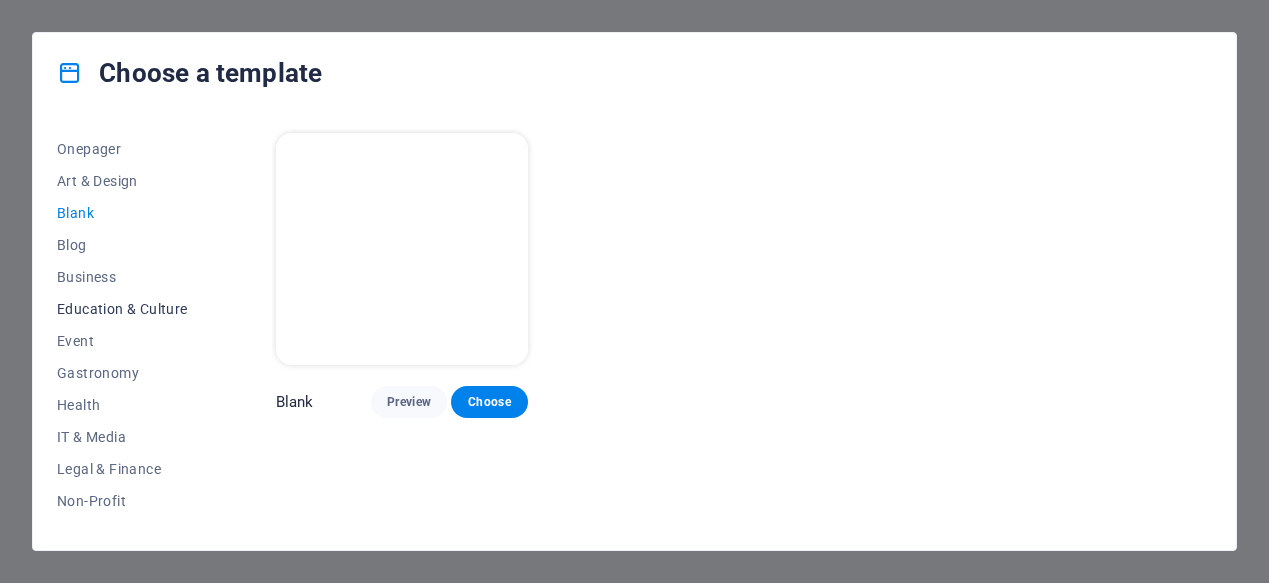 click on "Education & Culture" at bounding box center (122, 309) 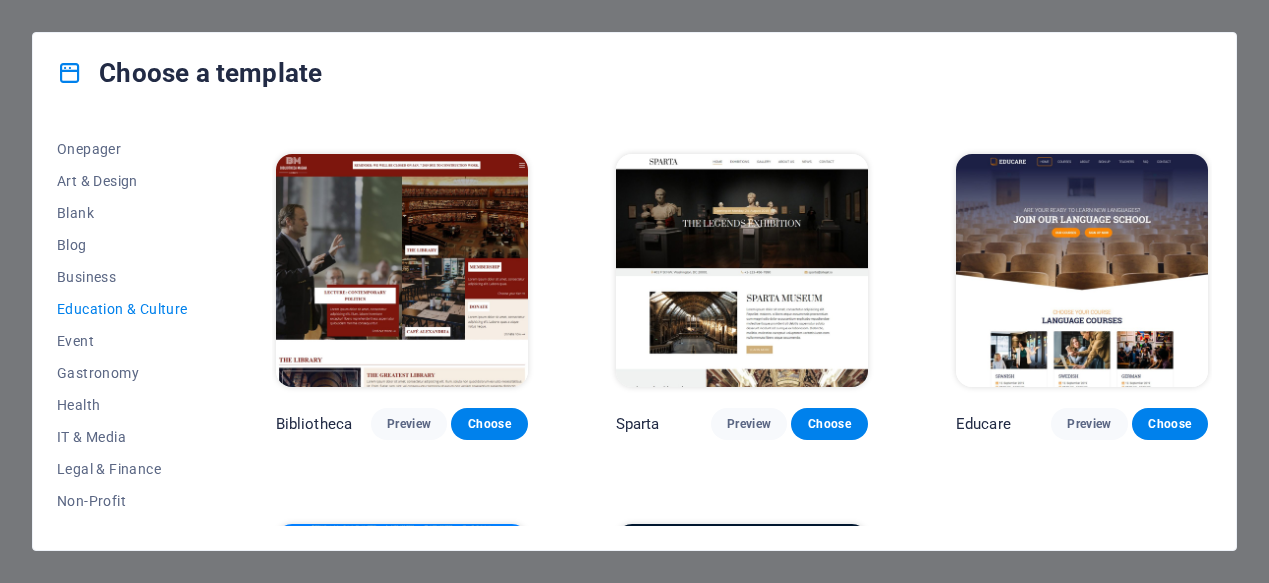 scroll, scrollTop: 313, scrollLeft: 0, axis: vertical 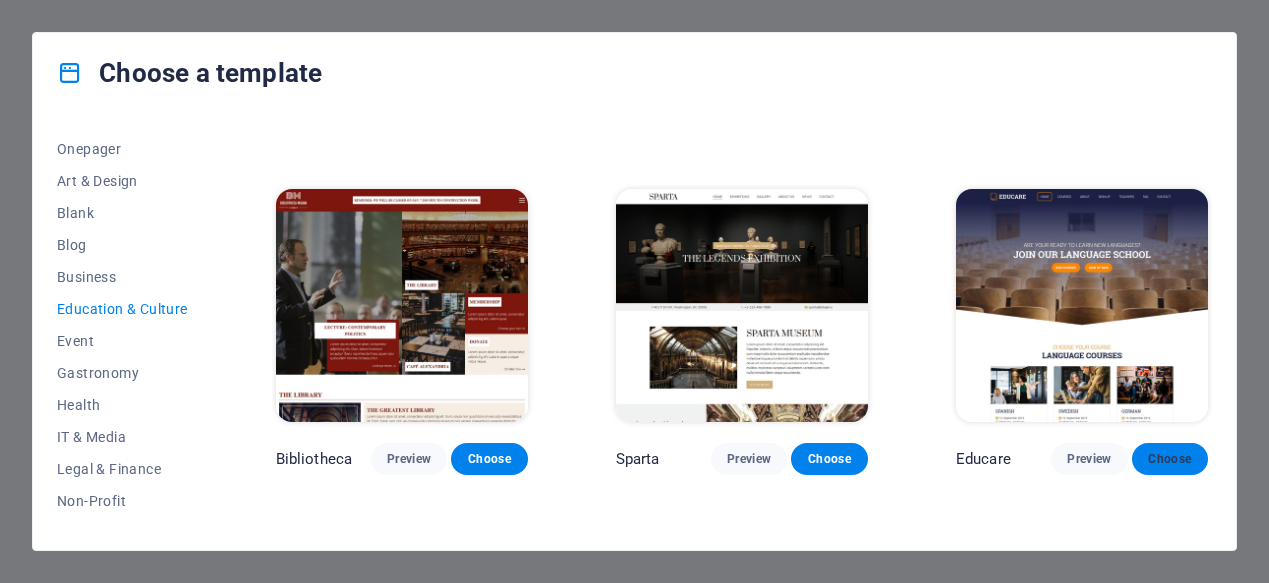 click on "Choose" at bounding box center (1170, 459) 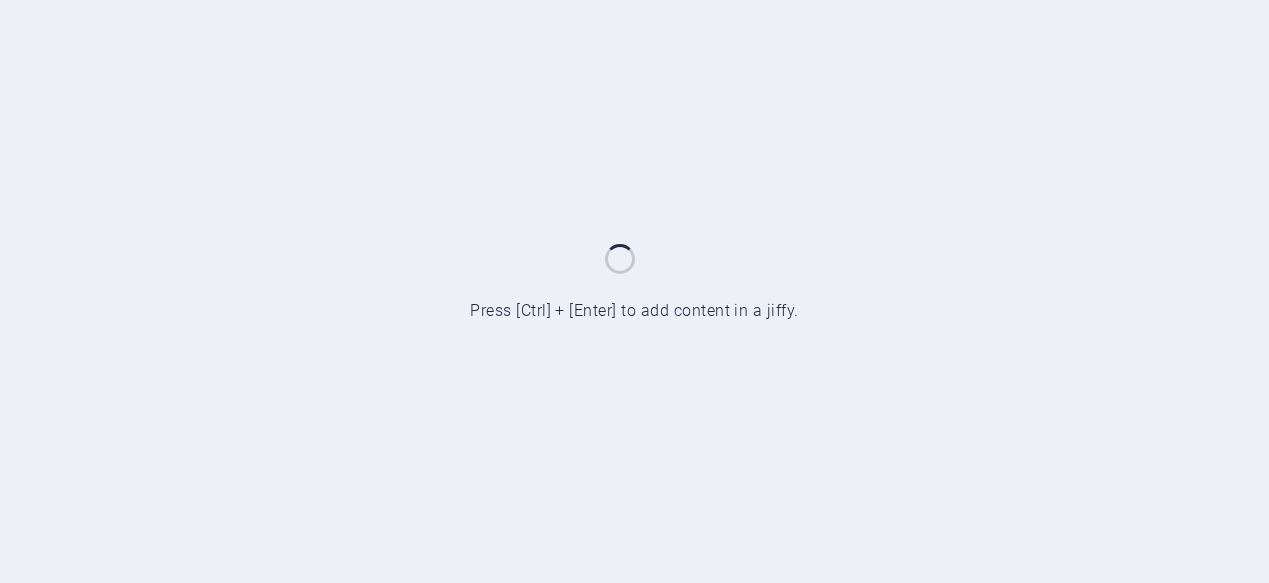 scroll, scrollTop: 0, scrollLeft: 0, axis: both 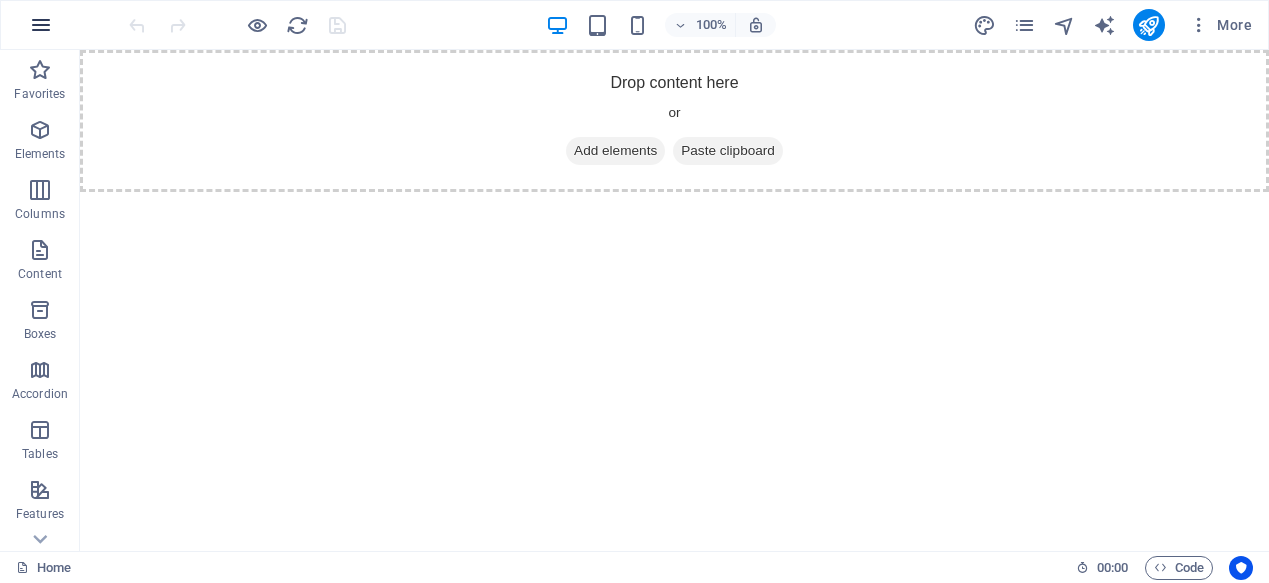 click at bounding box center [41, 25] 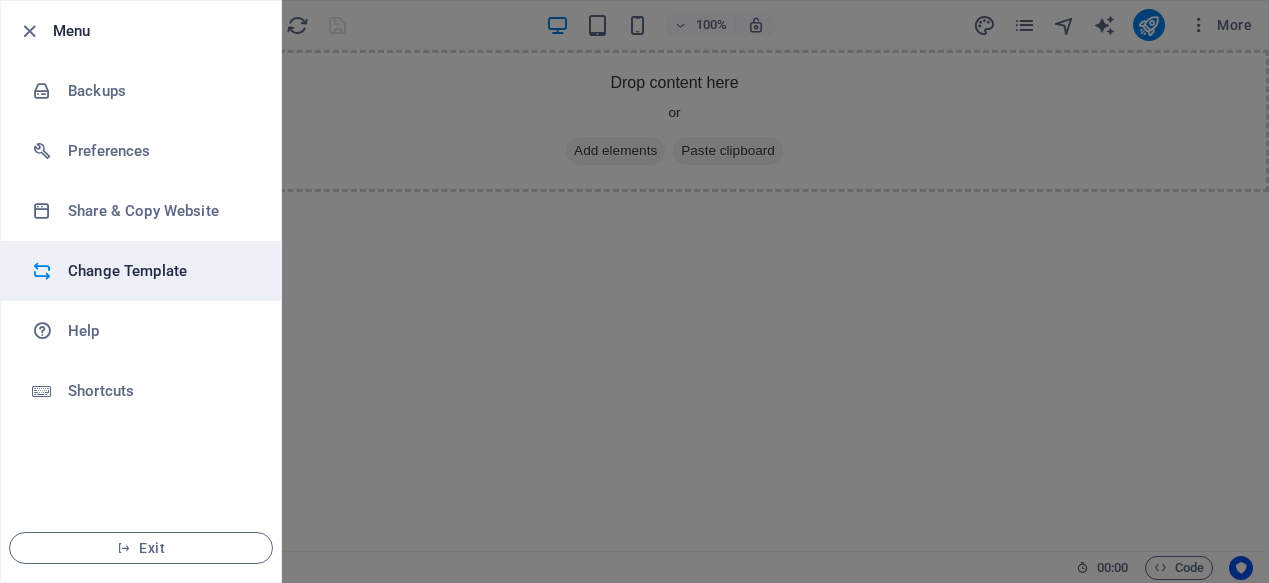 click on "Change Template" at bounding box center (160, 271) 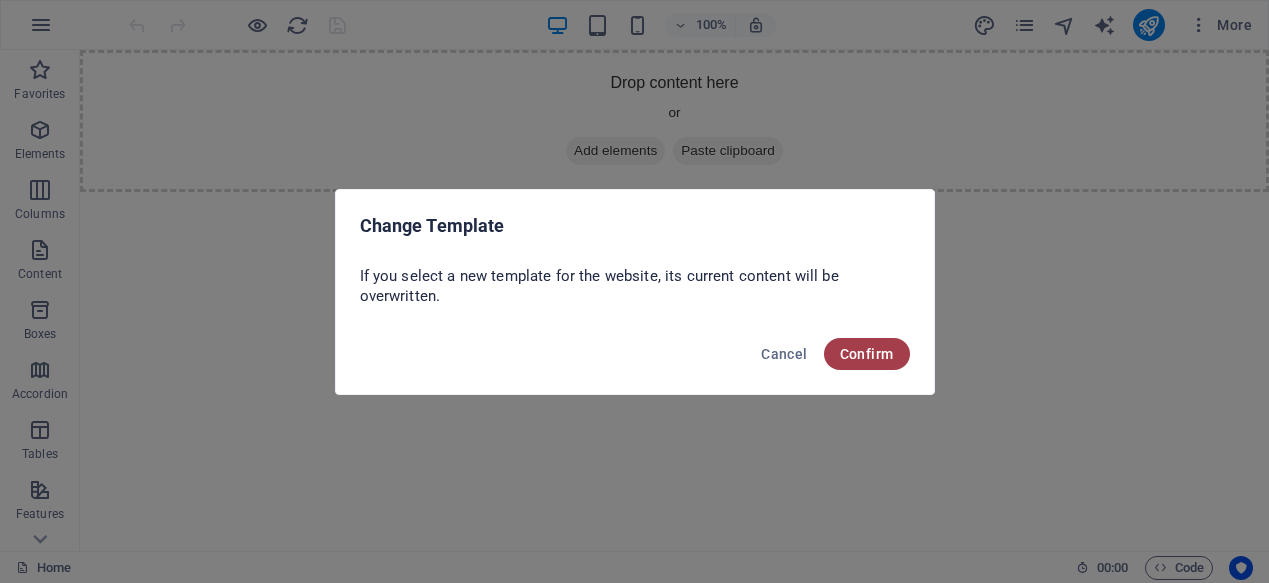 click on "Confirm" at bounding box center [867, 354] 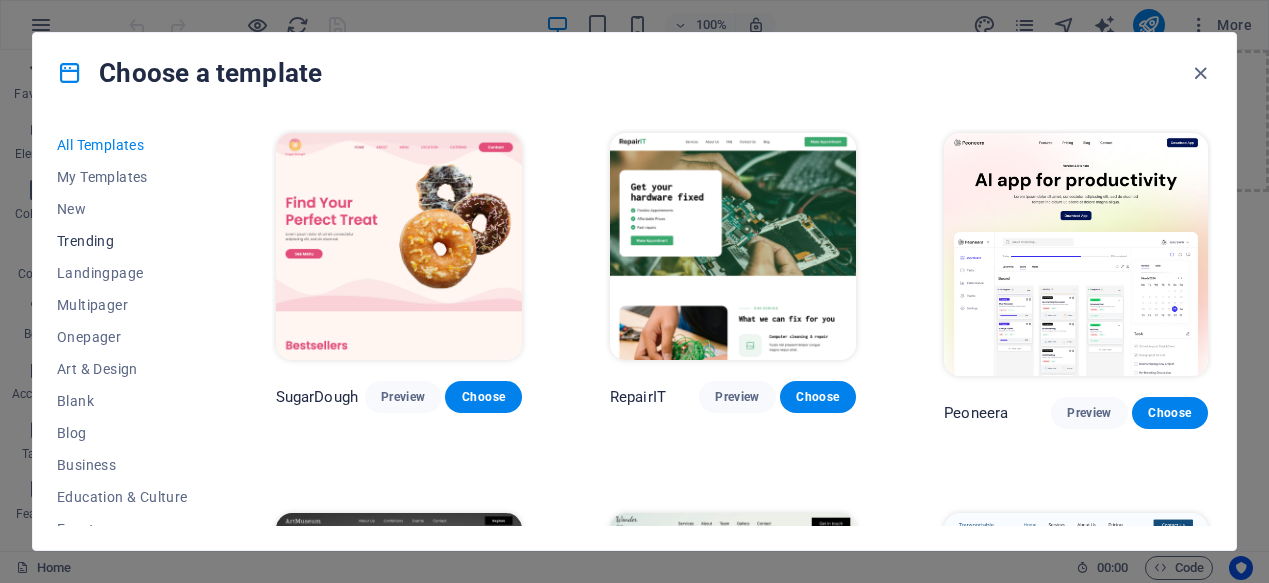click on "Trending" at bounding box center (122, 241) 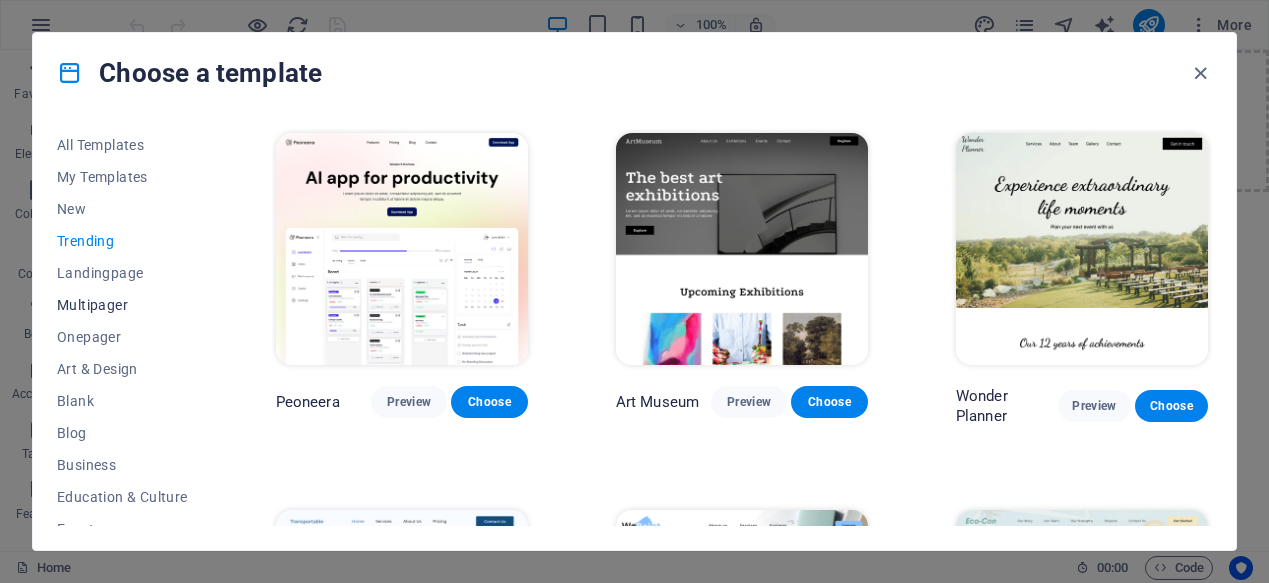 scroll, scrollTop: 82, scrollLeft: 0, axis: vertical 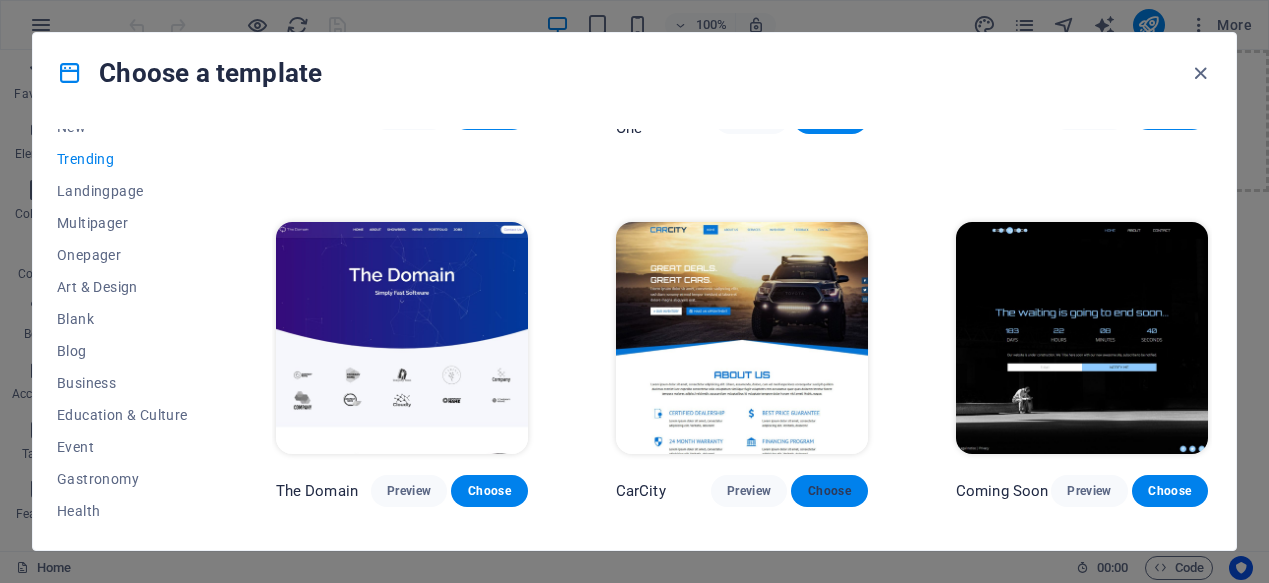 click on "Choose" at bounding box center (829, 491) 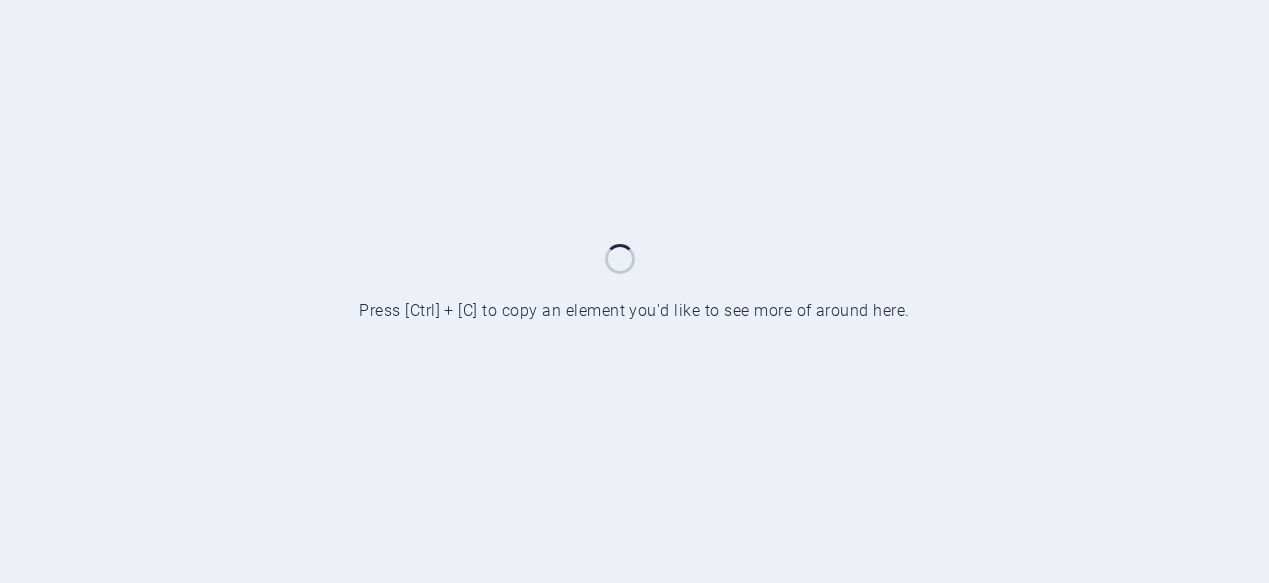 scroll, scrollTop: 0, scrollLeft: 0, axis: both 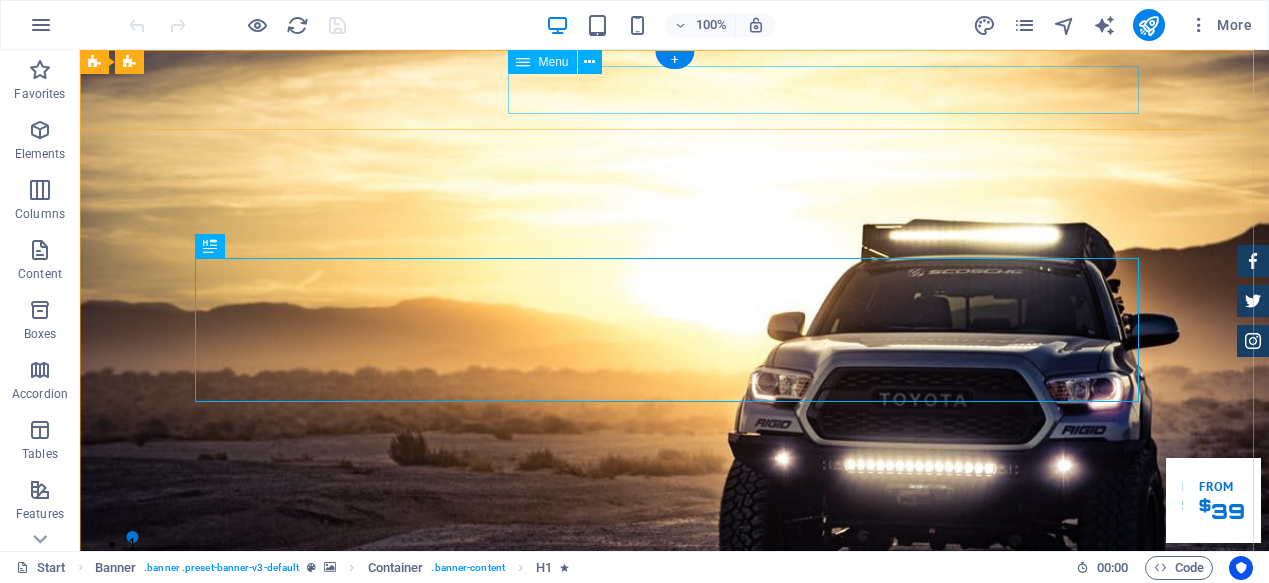 click on "Home About us Services Inventory Feedback Contact" at bounding box center (675, 844) 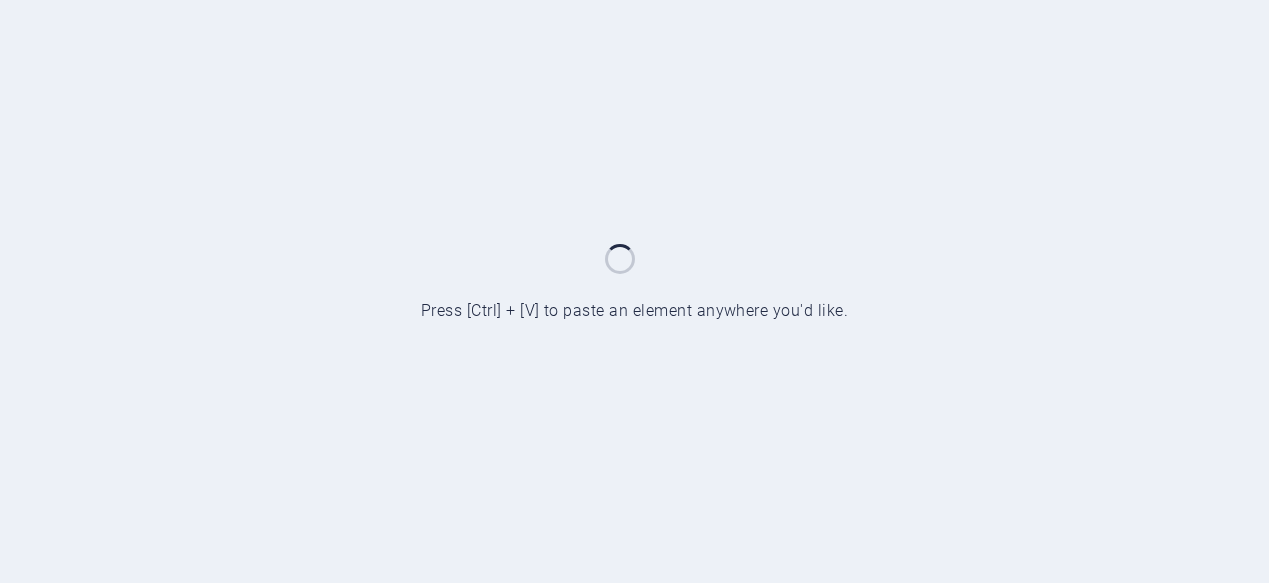scroll, scrollTop: 0, scrollLeft: 0, axis: both 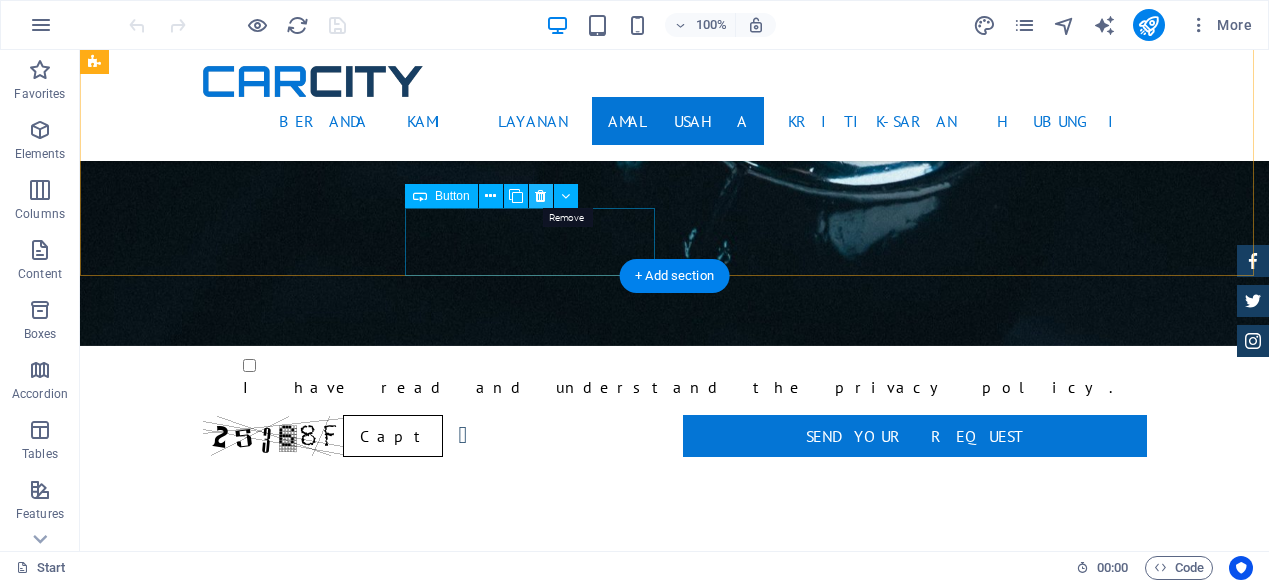 click at bounding box center [540, 196] 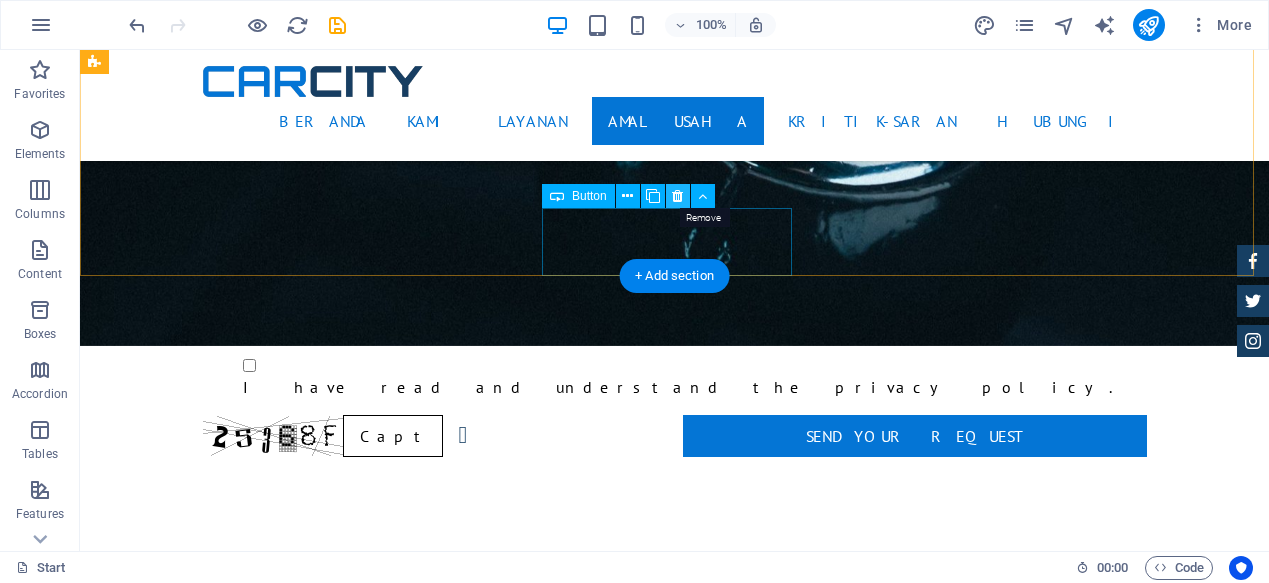 click at bounding box center (677, 196) 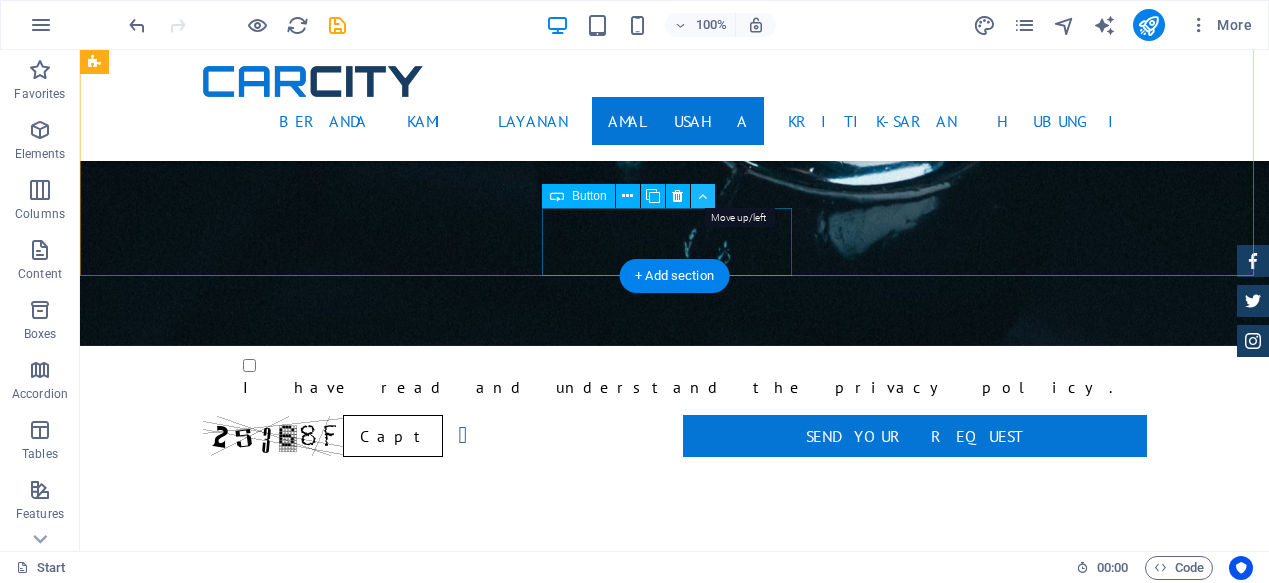 click at bounding box center [702, 196] 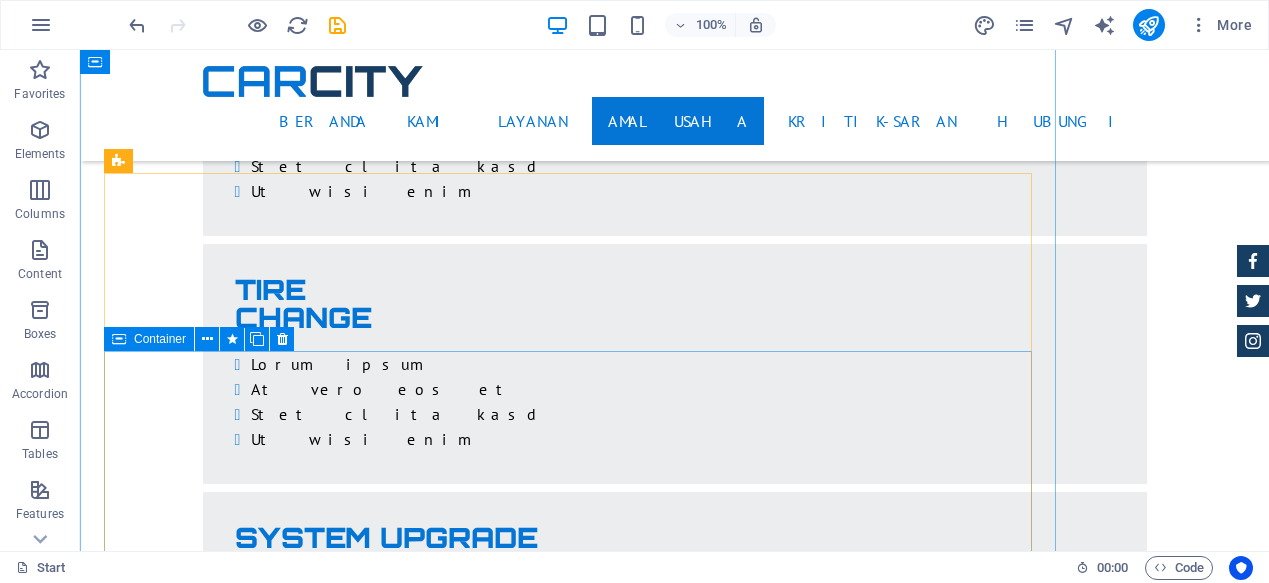 scroll, scrollTop: 4236, scrollLeft: 0, axis: vertical 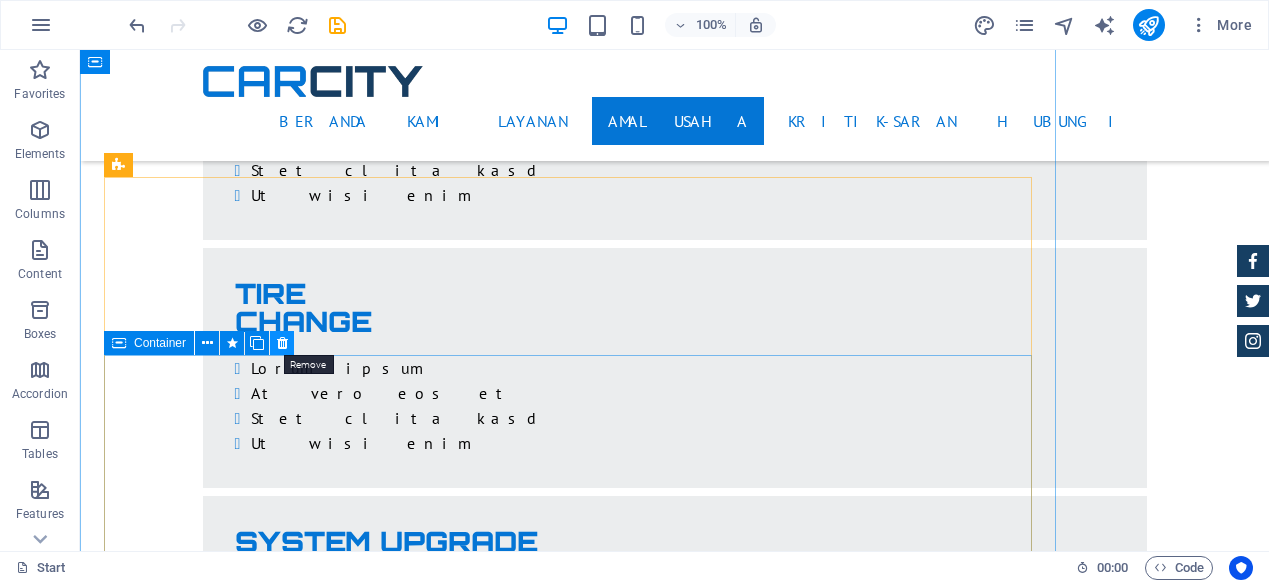click at bounding box center [282, 343] 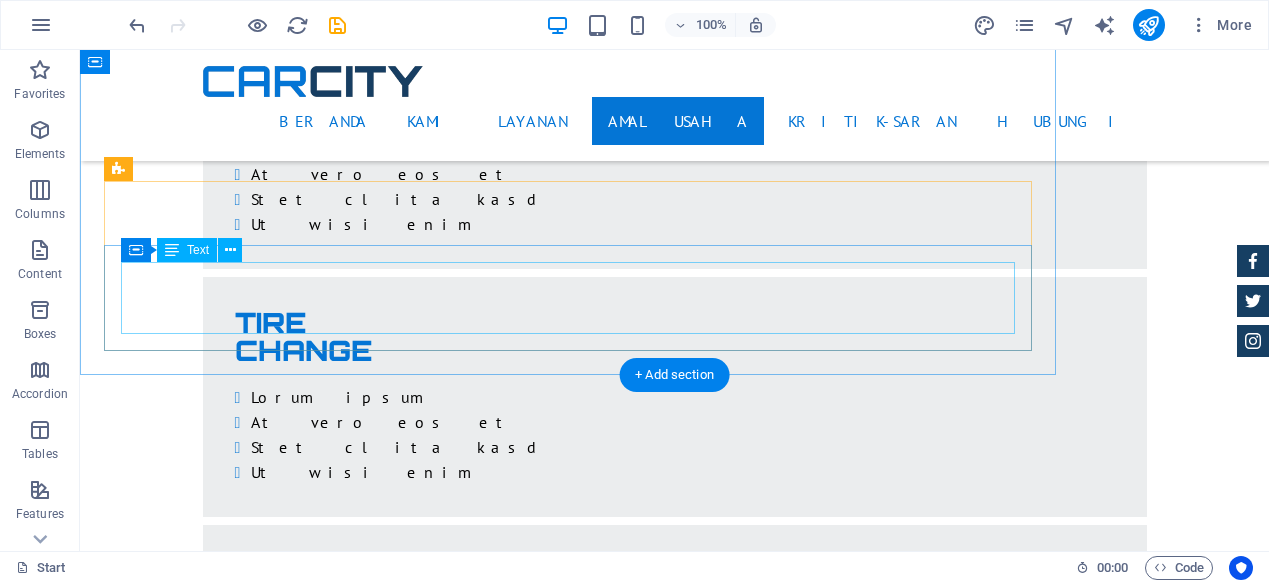 scroll, scrollTop: 4131, scrollLeft: 0, axis: vertical 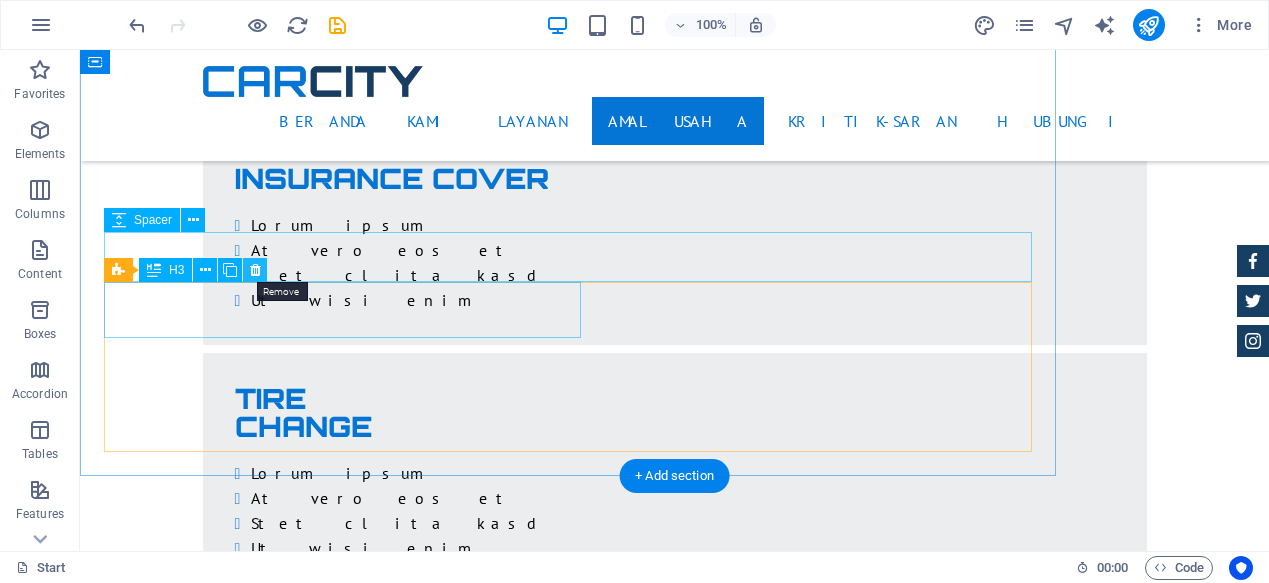 click at bounding box center [255, 270] 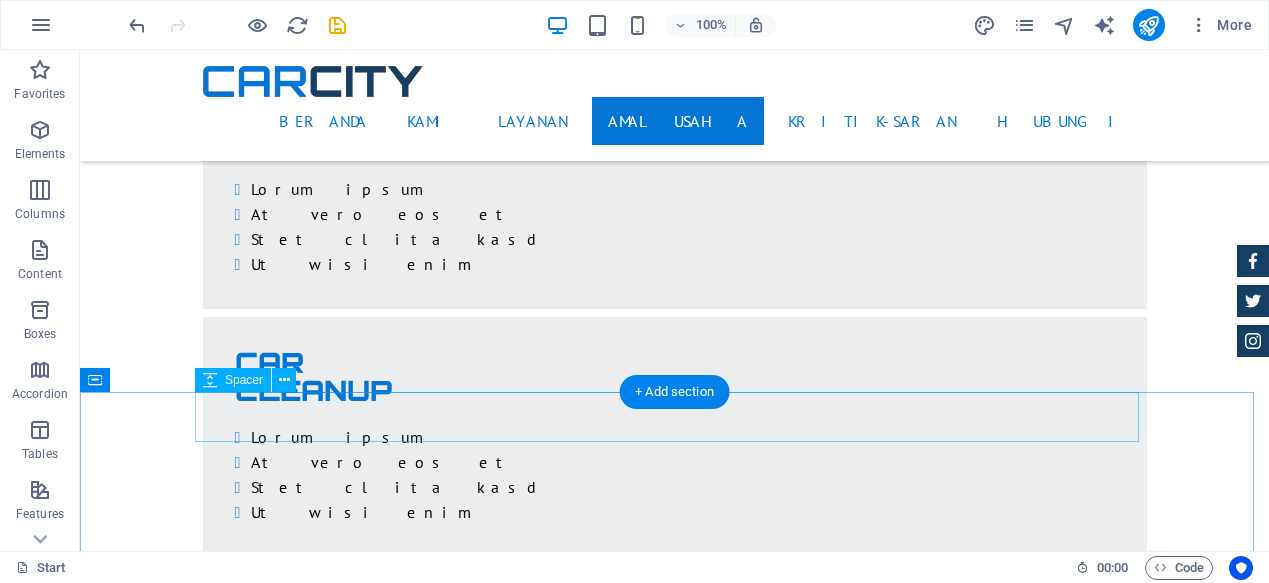 scroll, scrollTop: 5020, scrollLeft: 0, axis: vertical 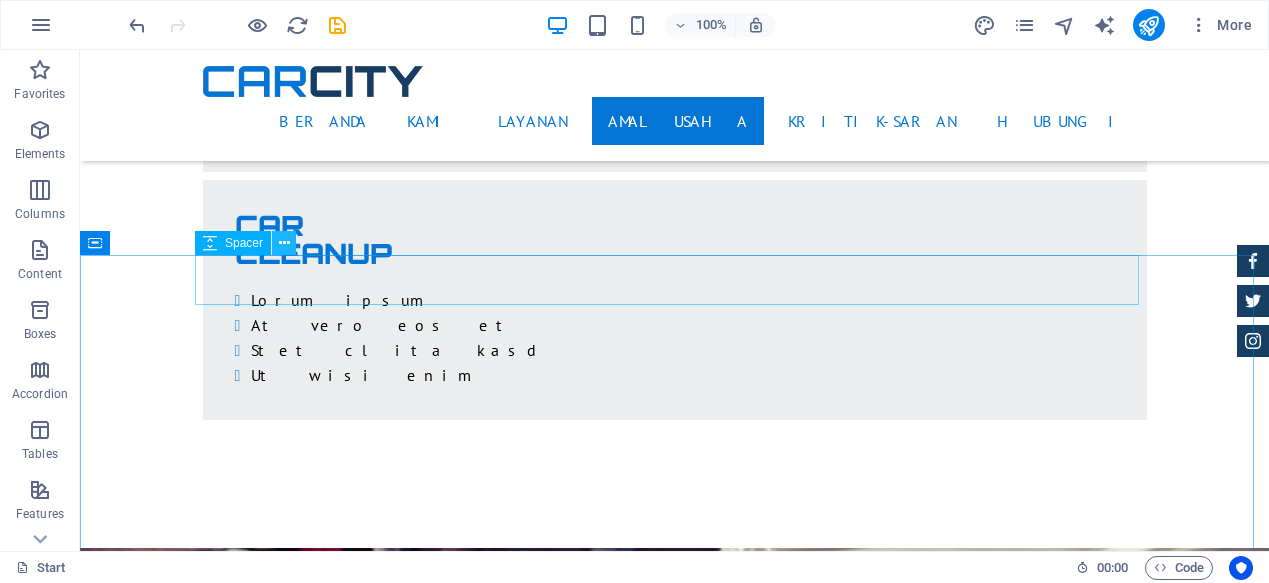 click at bounding box center (284, 243) 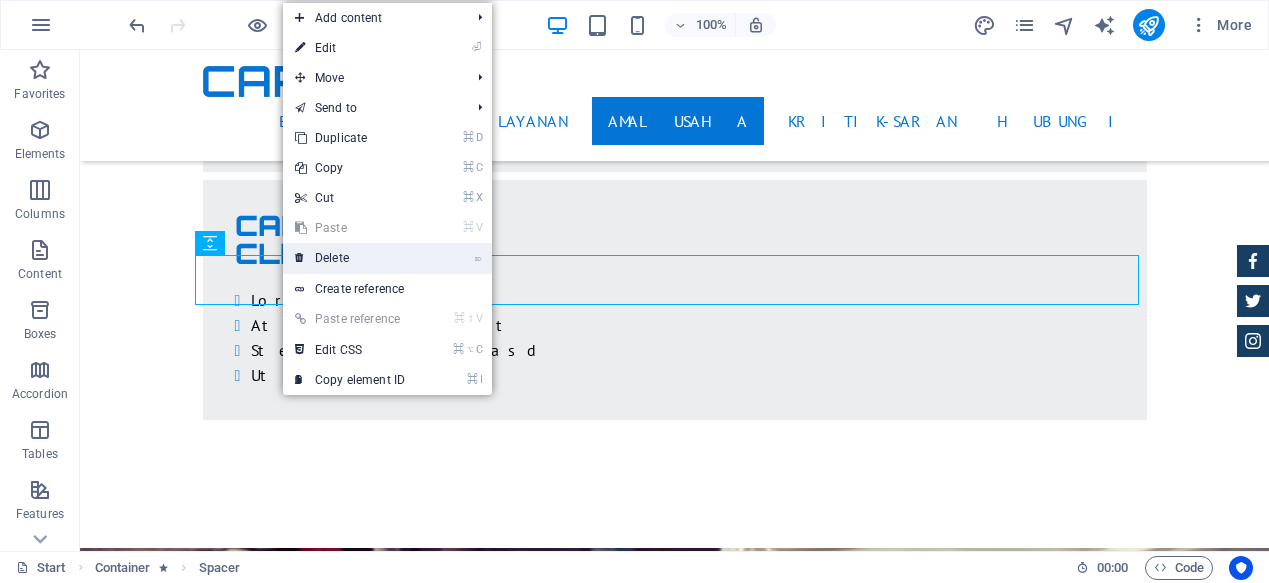 click on "⌦  Delete" at bounding box center (350, 258) 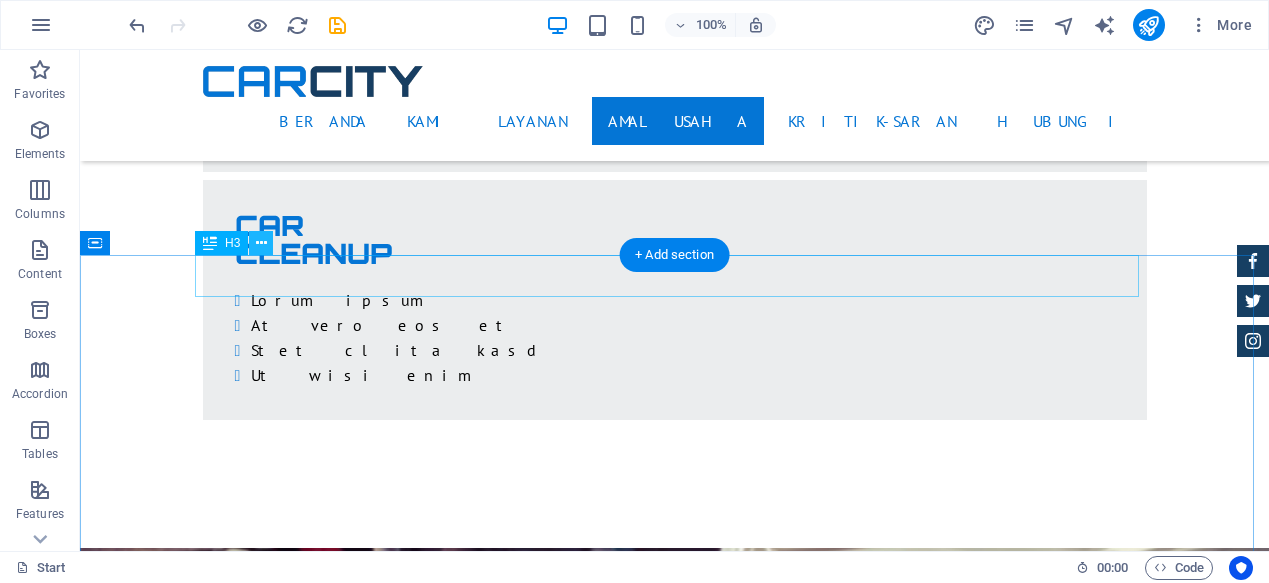 click at bounding box center (261, 243) 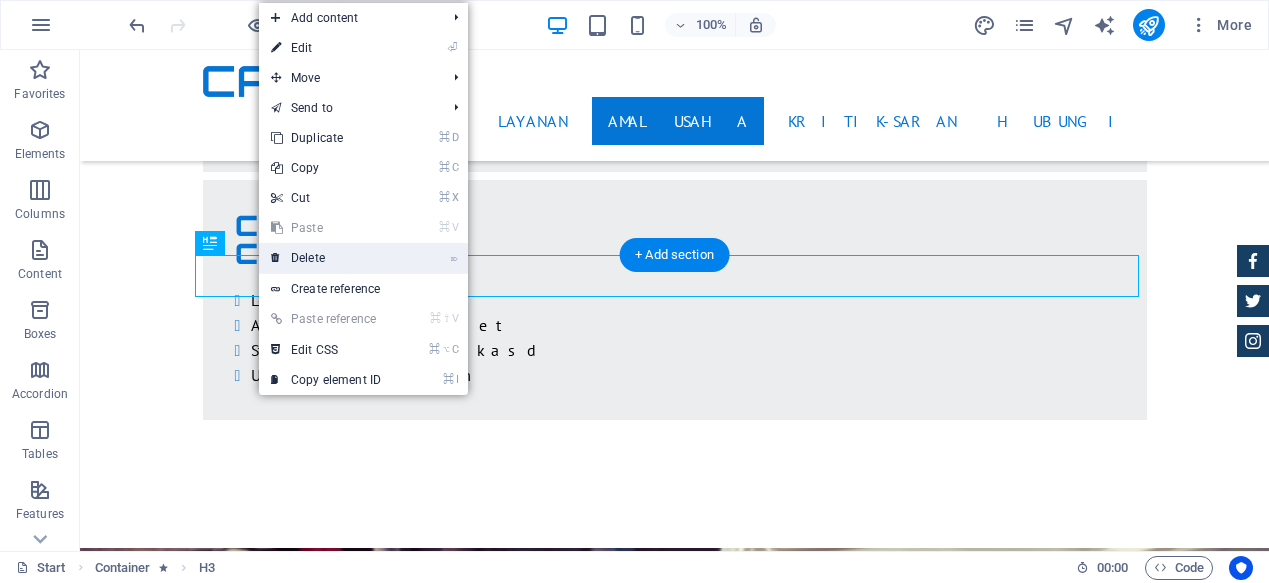 click on "⌦  Delete" at bounding box center (326, 258) 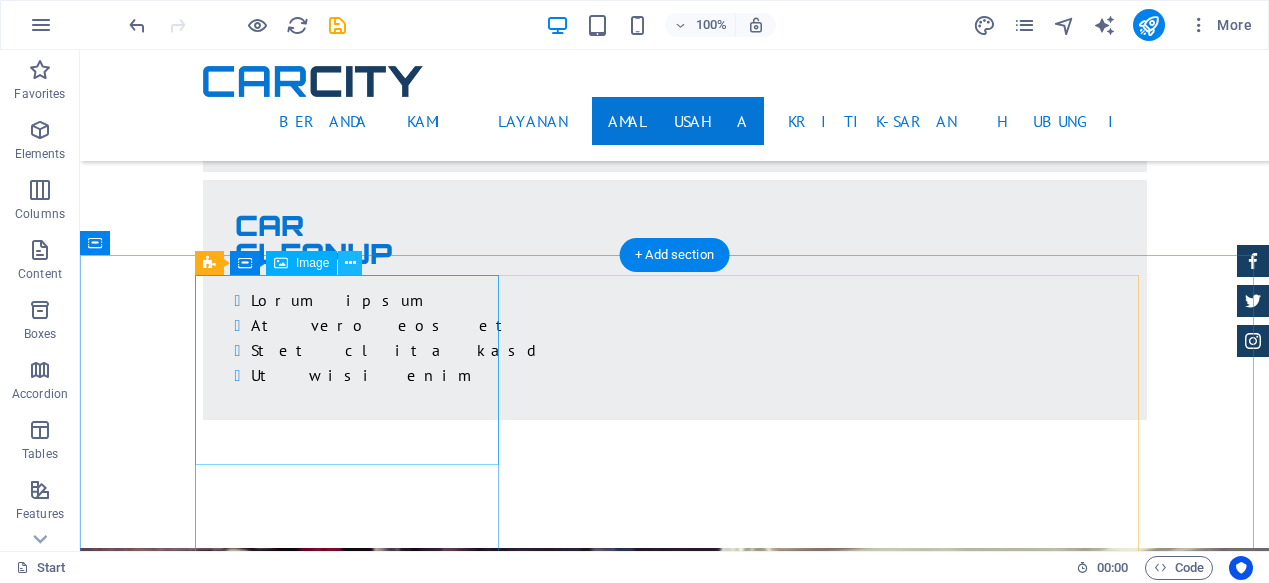 click at bounding box center [350, 263] 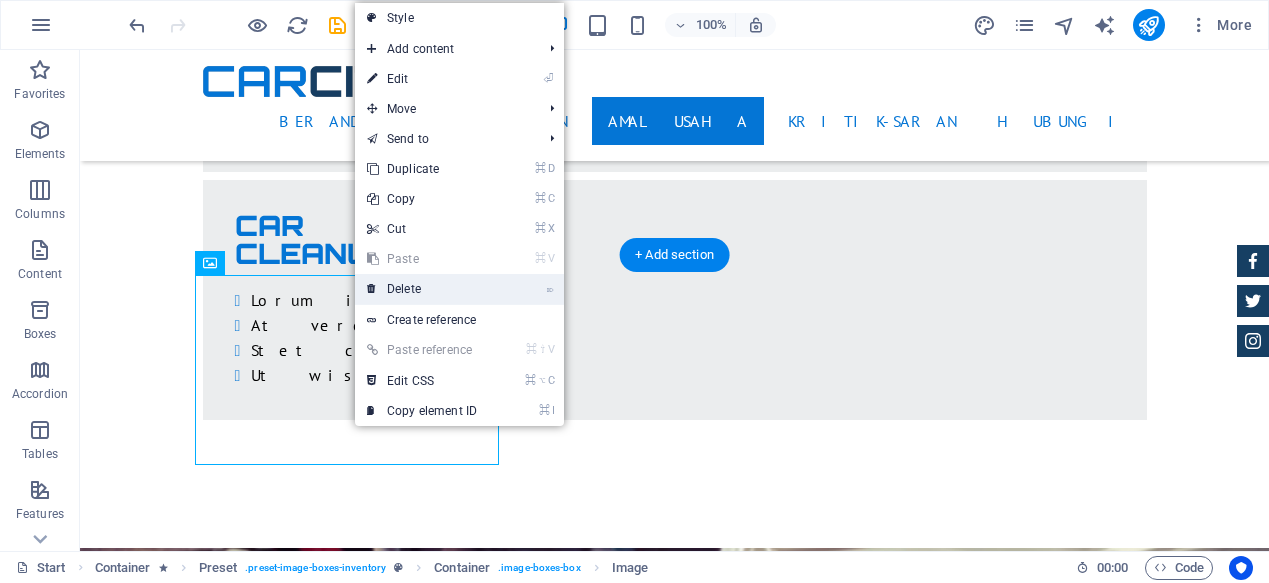 click on "⌦  Delete" at bounding box center (422, 289) 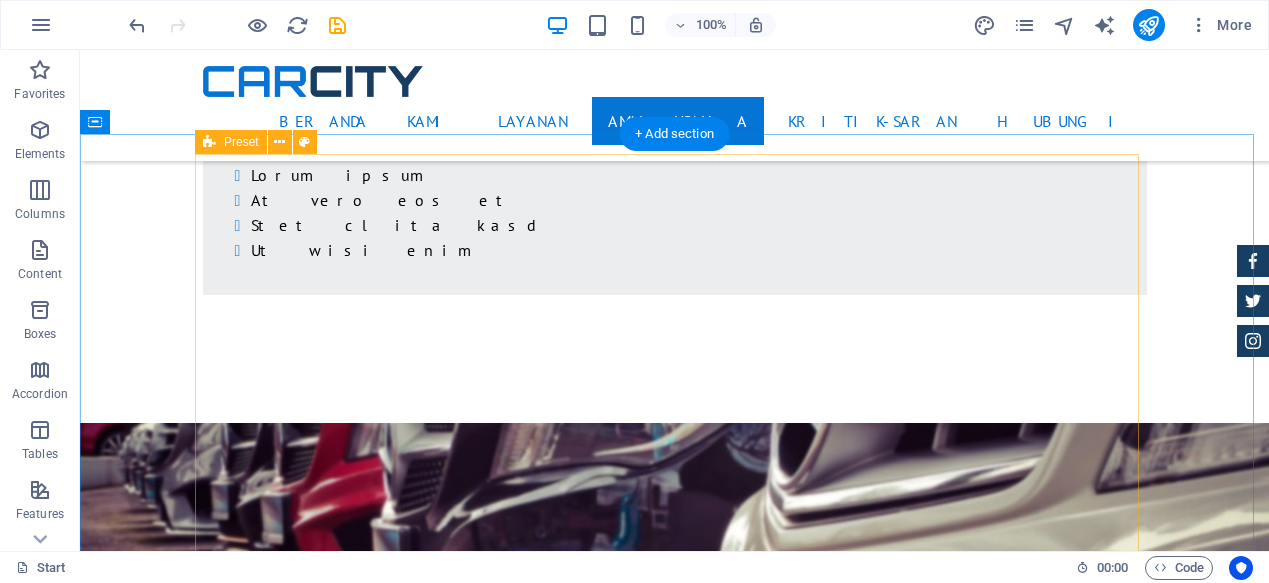 scroll, scrollTop: 5141, scrollLeft: 0, axis: vertical 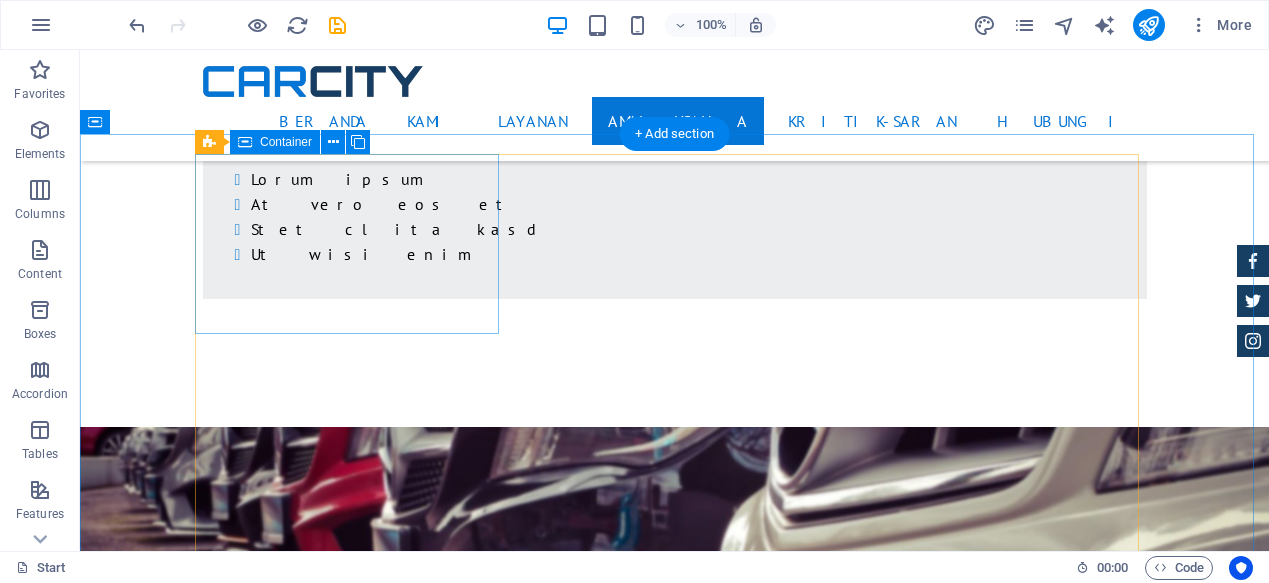 click on "Container" at bounding box center [286, 142] 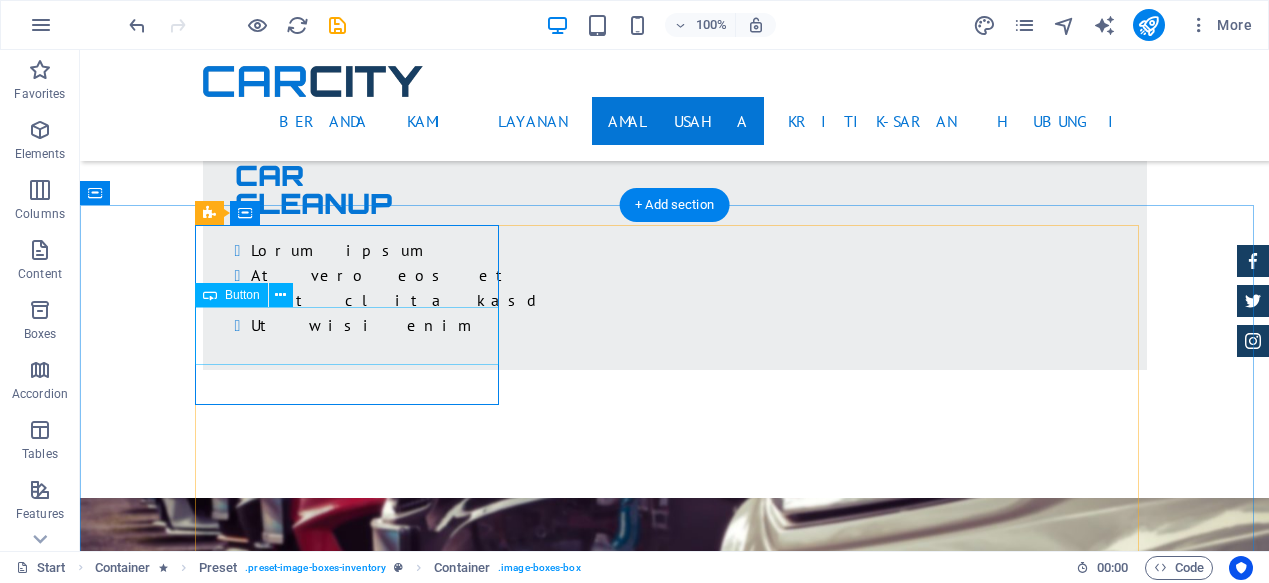 scroll, scrollTop: 5025, scrollLeft: 0, axis: vertical 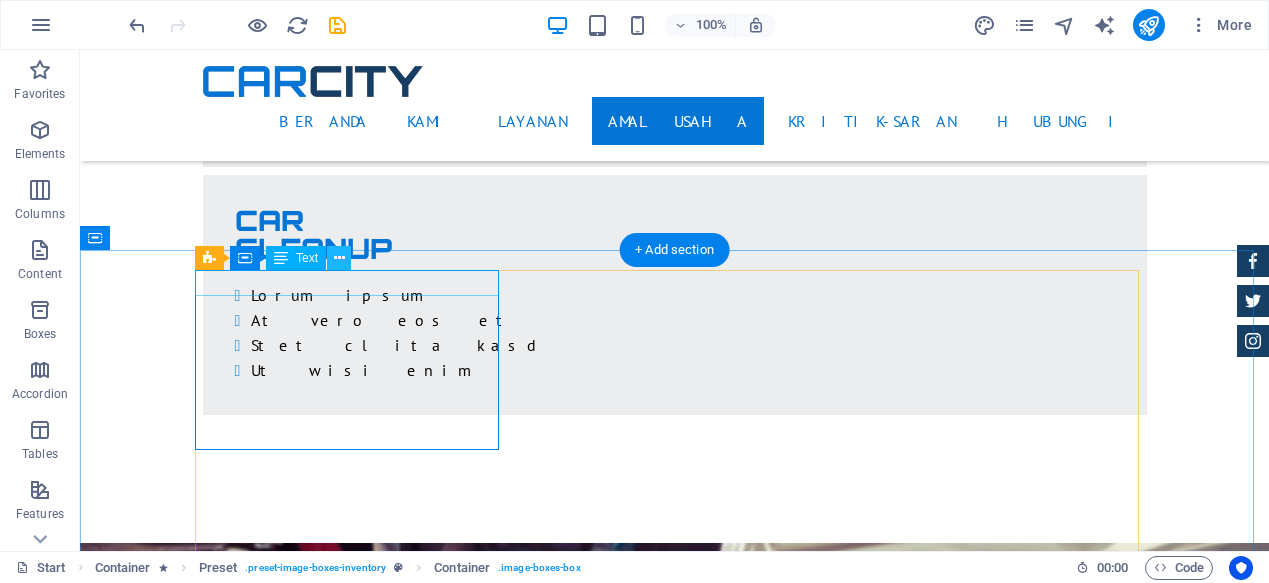 click at bounding box center [339, 258] 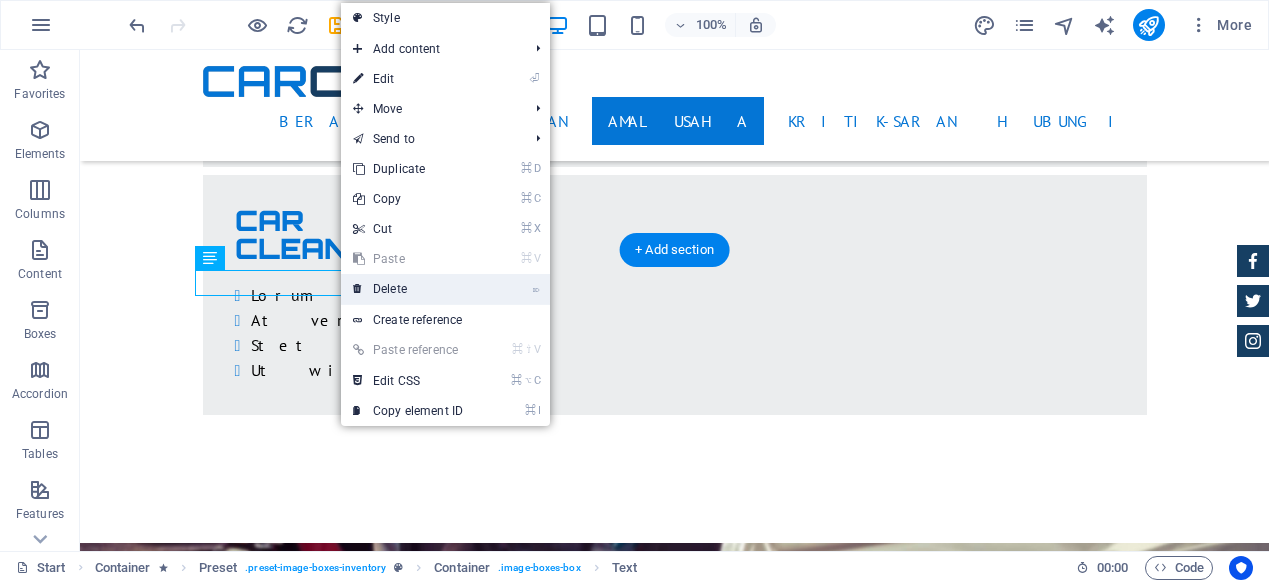click on "⌦  Delete" at bounding box center (408, 289) 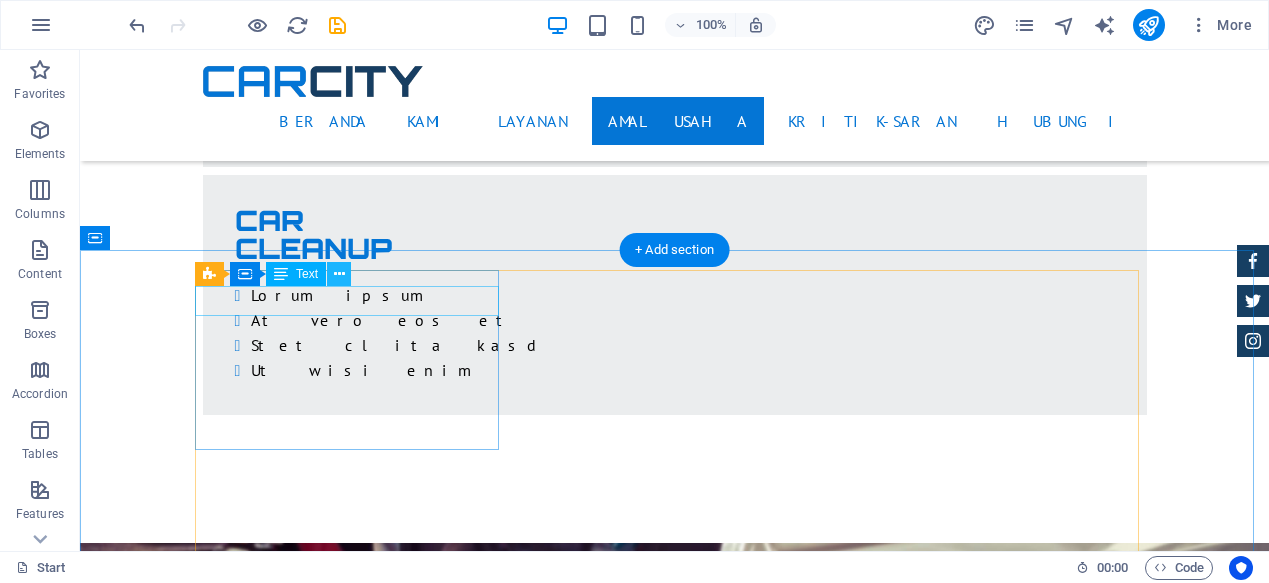 click at bounding box center [339, 274] 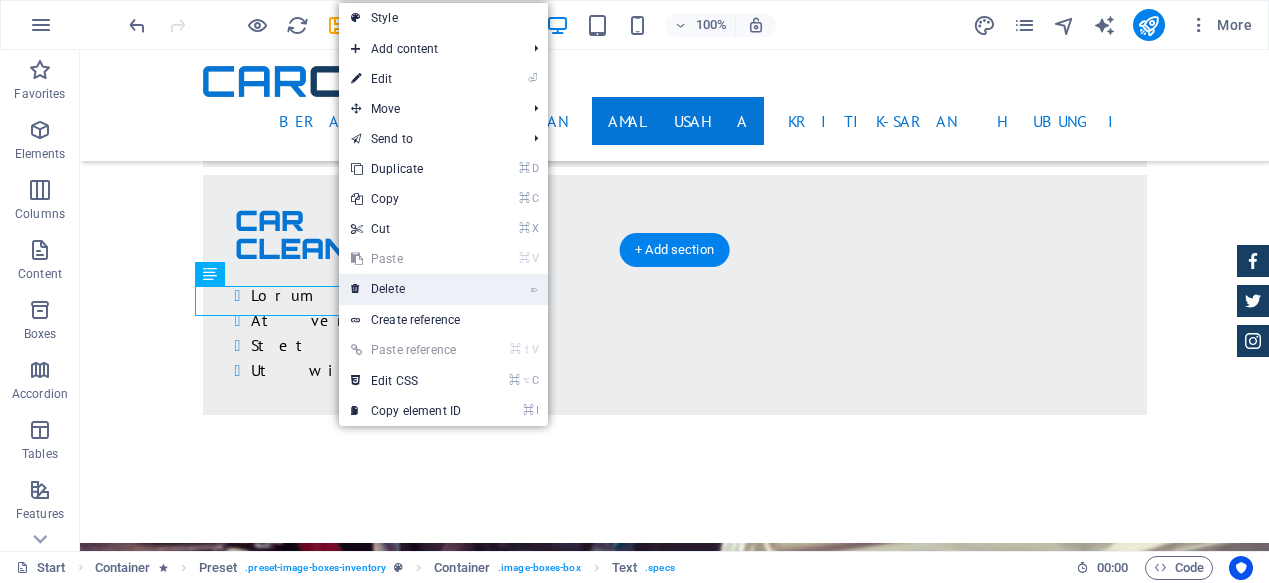 click at bounding box center (356, 289) 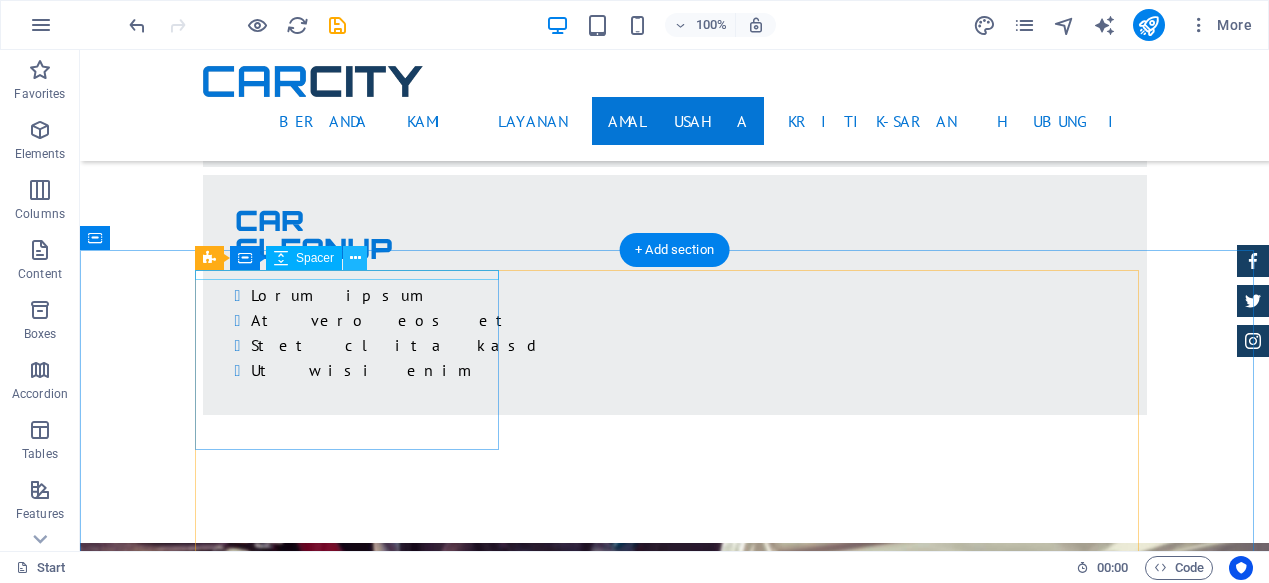 click at bounding box center [355, 258] 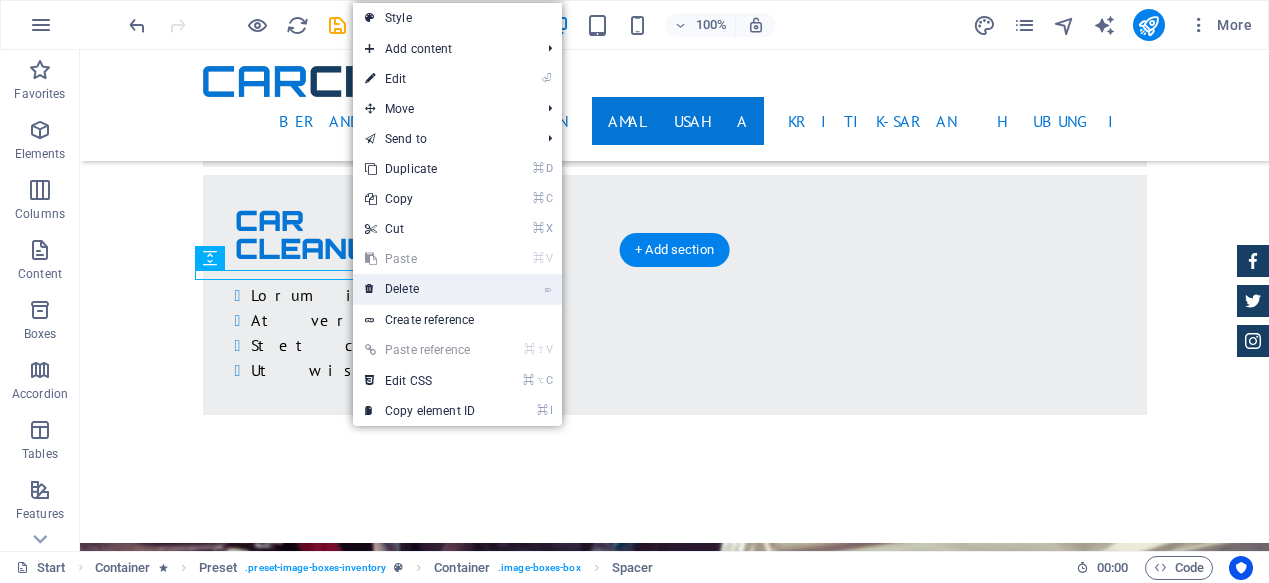 click on "⌦  Delete" at bounding box center (420, 289) 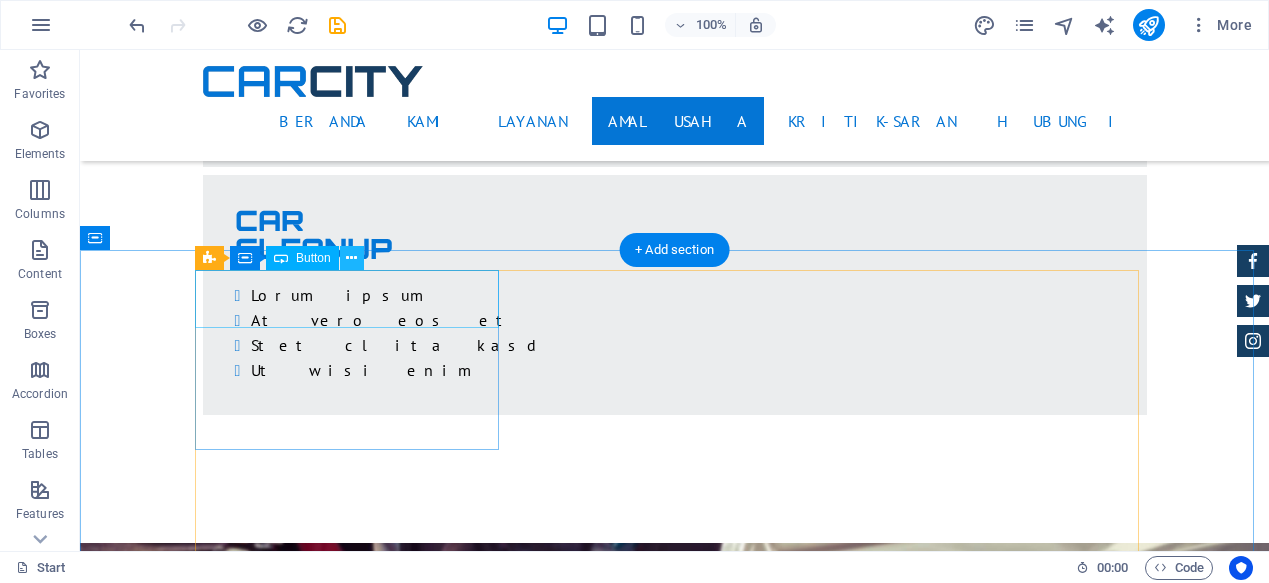 click at bounding box center (352, 258) 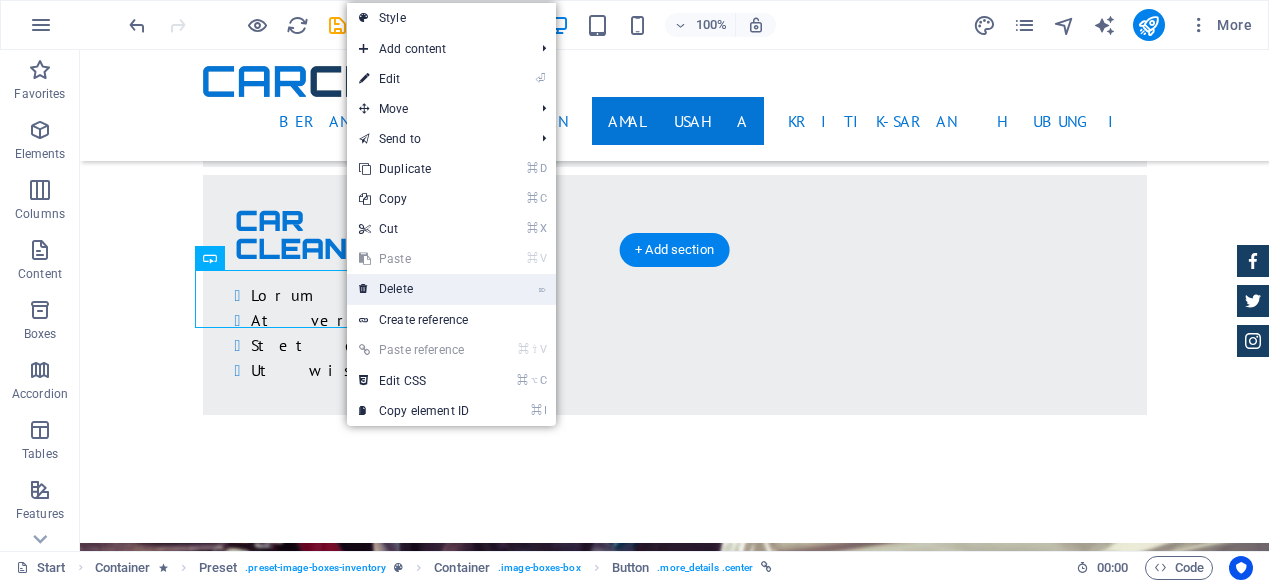 click at bounding box center [364, 289] 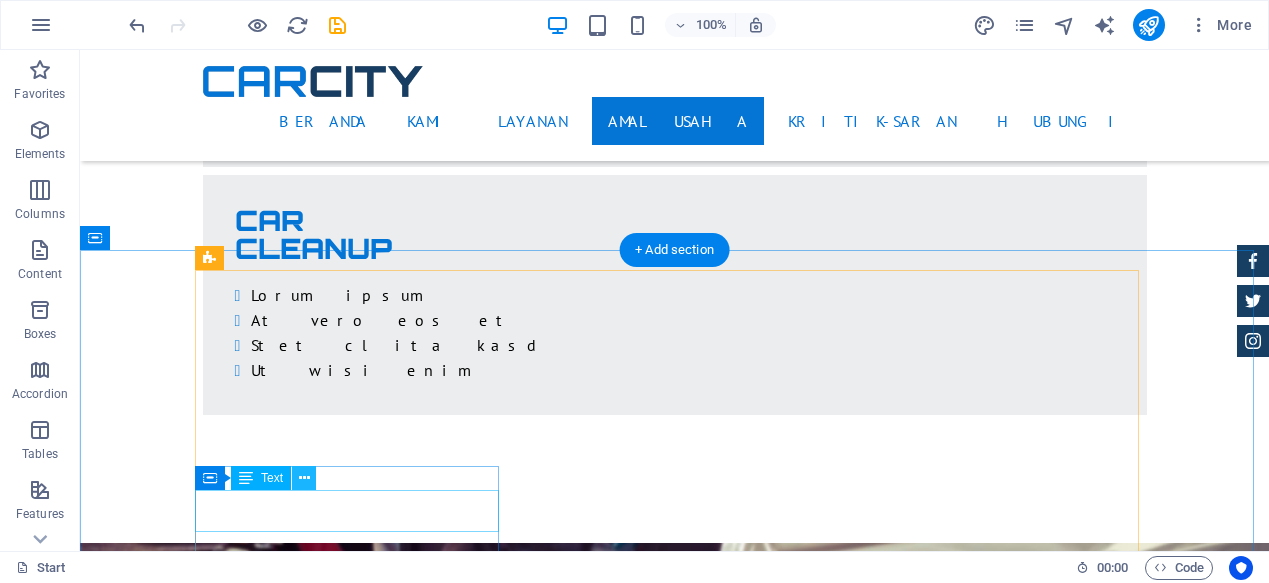 click at bounding box center (304, 478) 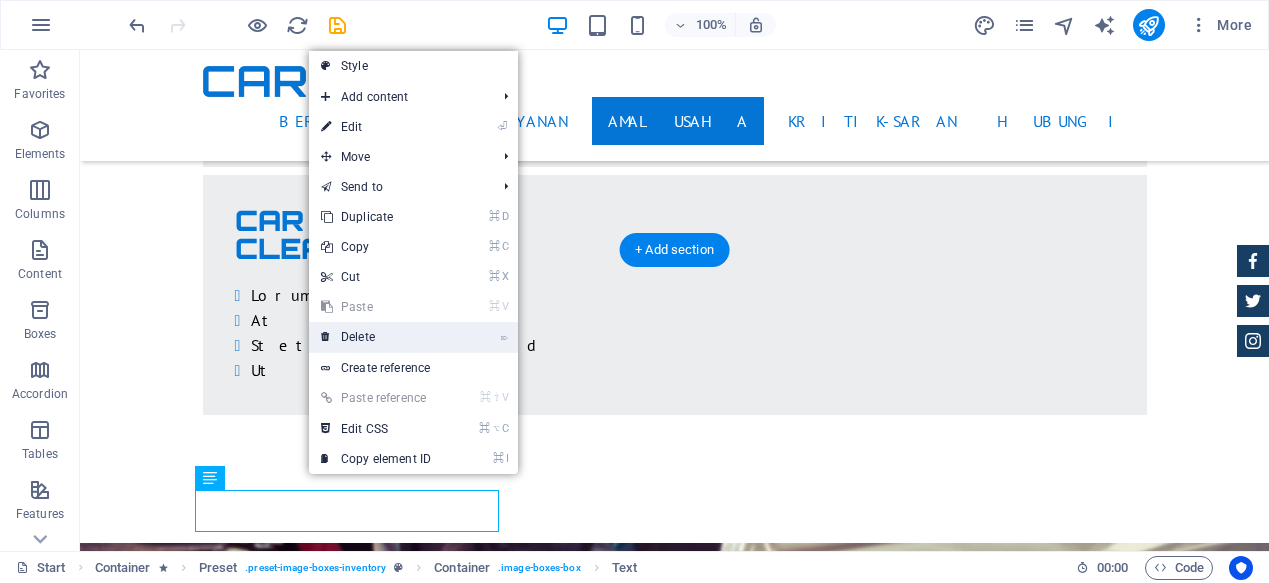 click on "⌦  Delete" at bounding box center [376, 337] 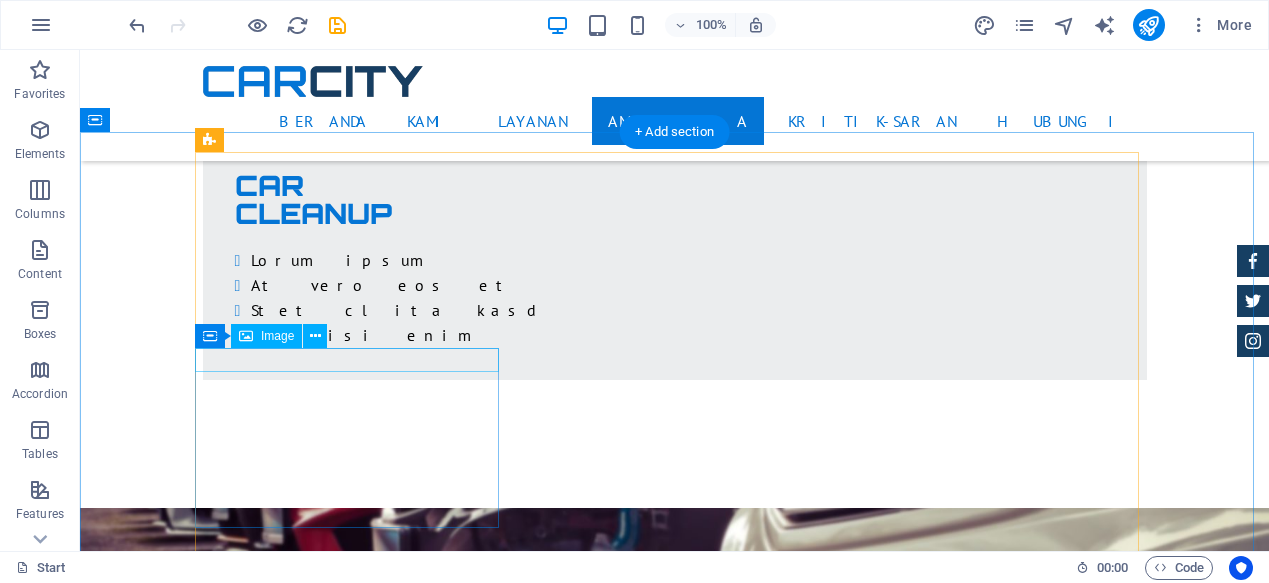 scroll, scrollTop: 5143, scrollLeft: 0, axis: vertical 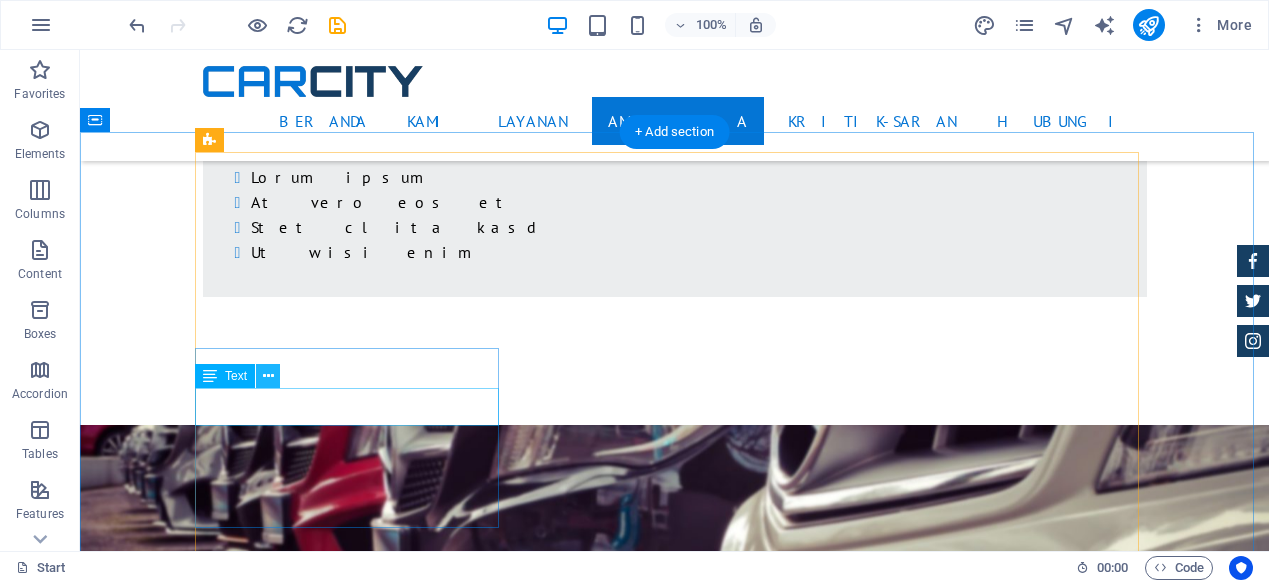 click at bounding box center (268, 376) 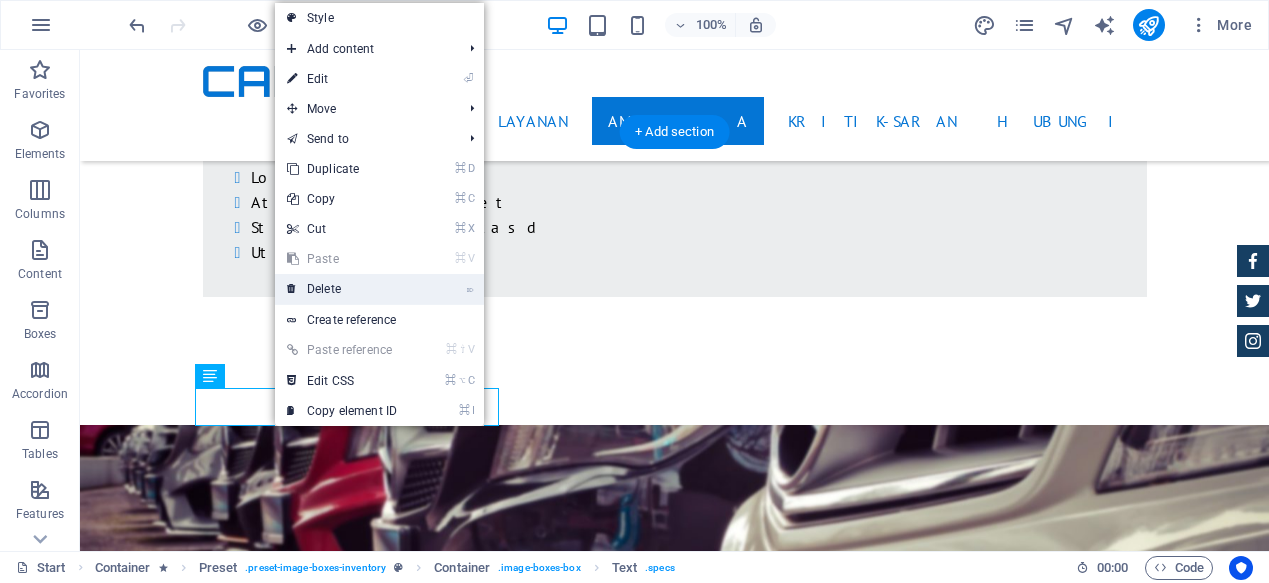 click on "⌦  Delete" at bounding box center (342, 289) 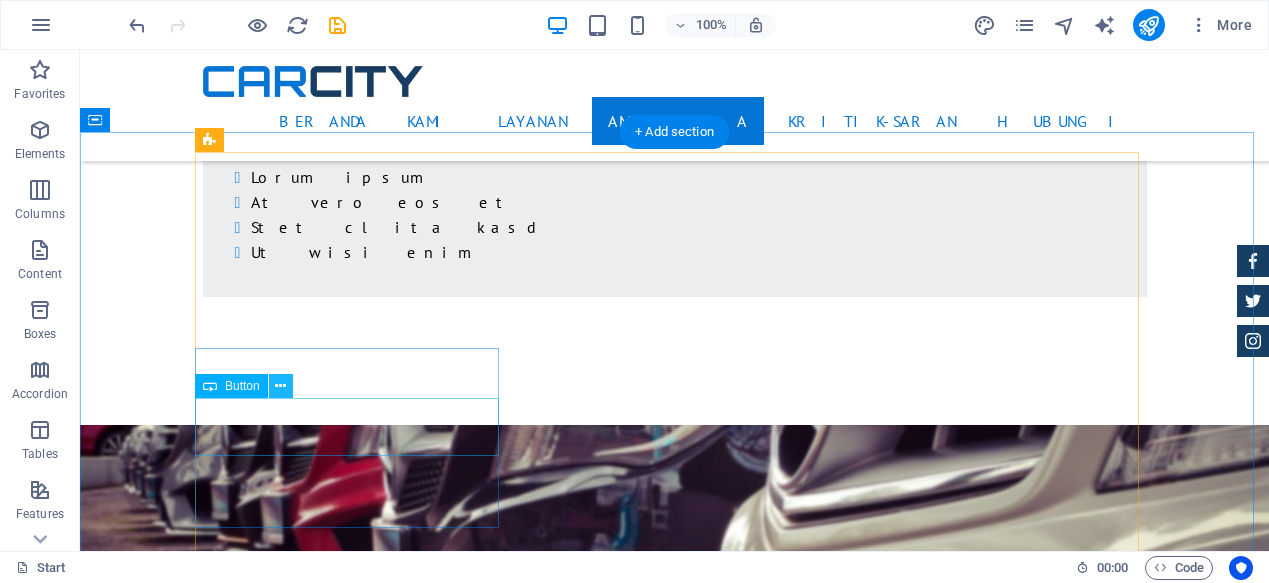 click at bounding box center (280, 386) 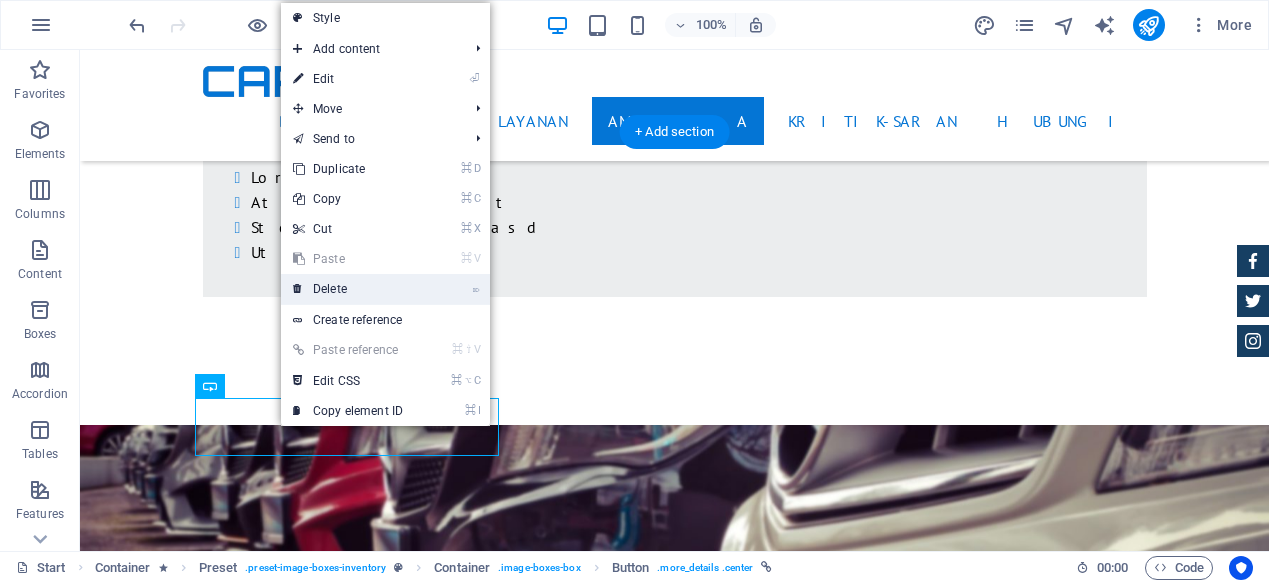 click on "⌦  Delete" at bounding box center [348, 289] 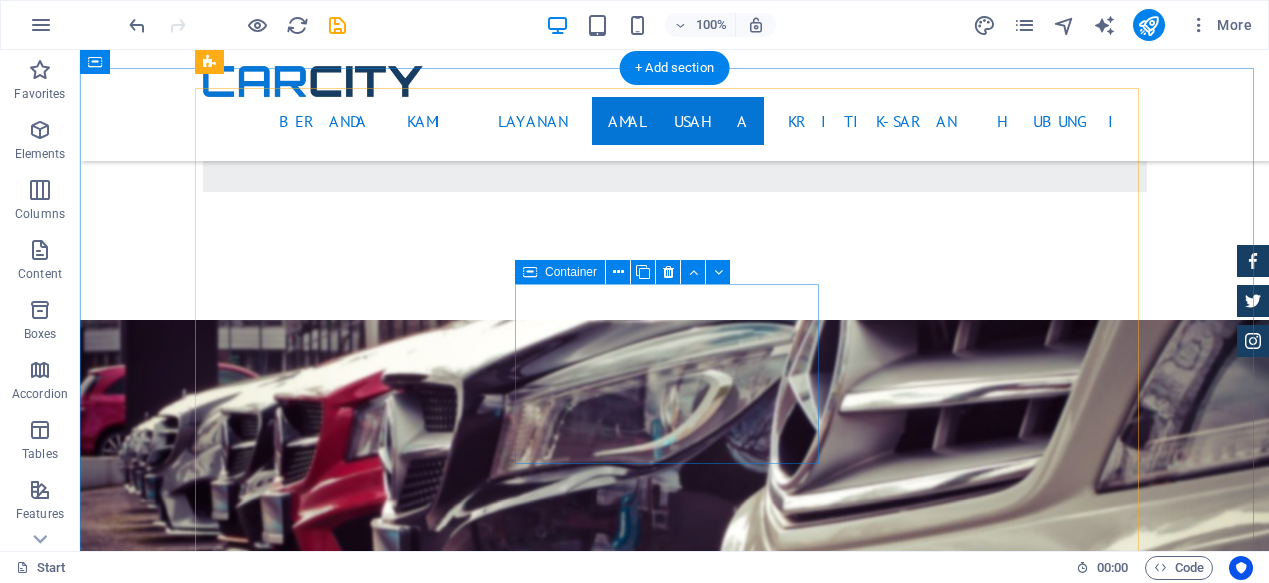 scroll, scrollTop: 5102, scrollLeft: 0, axis: vertical 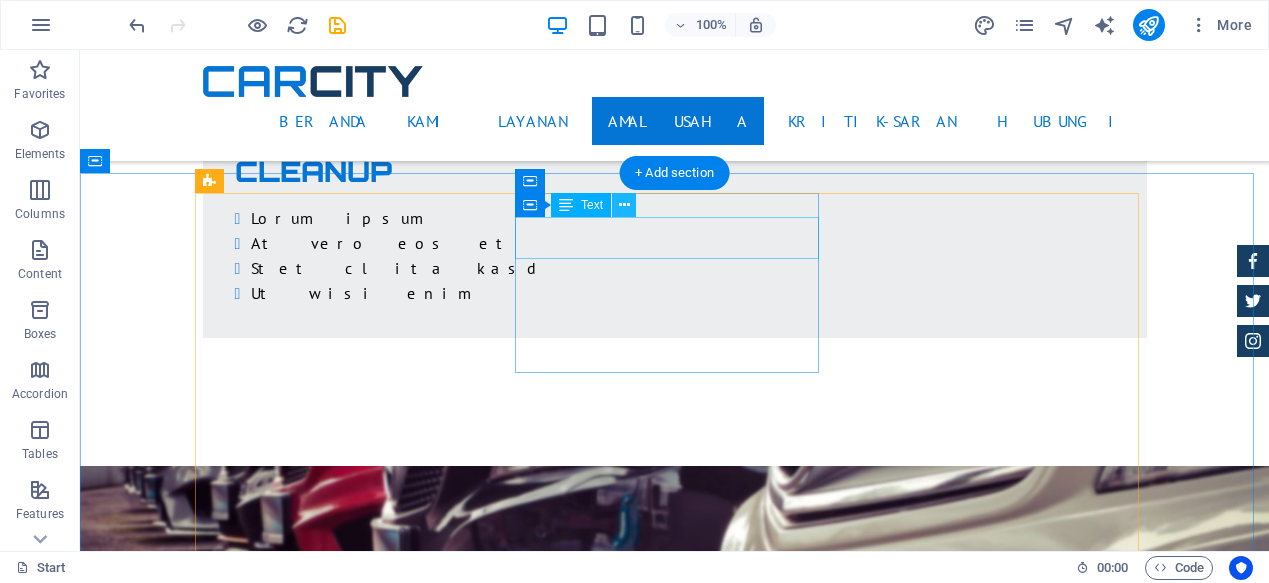 click at bounding box center (624, 205) 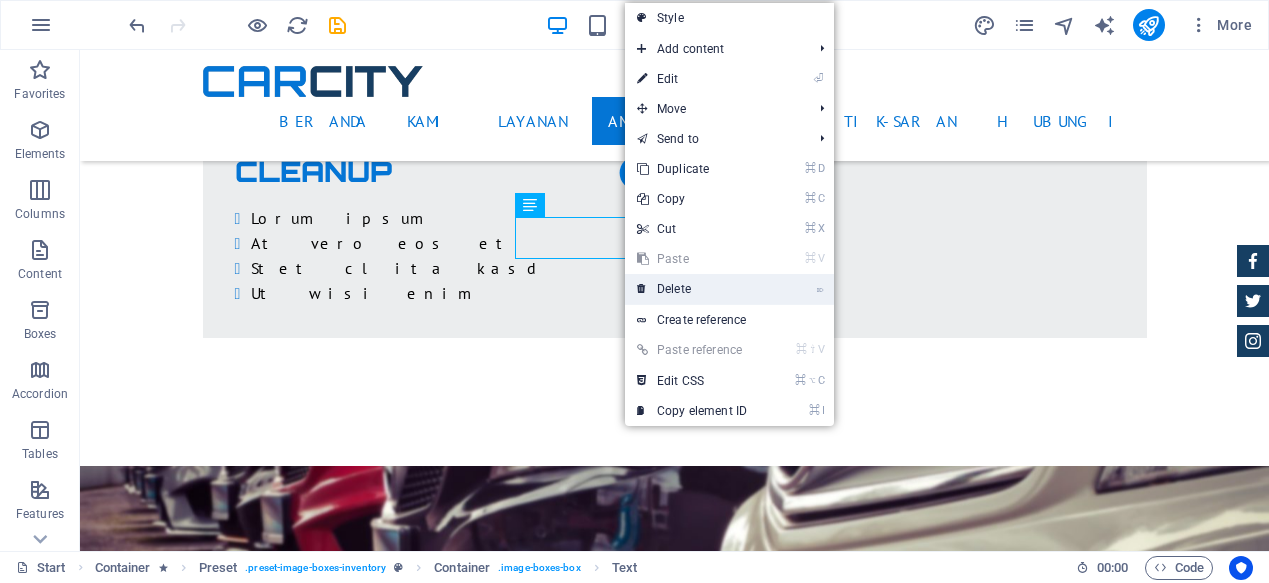 click at bounding box center [642, 289] 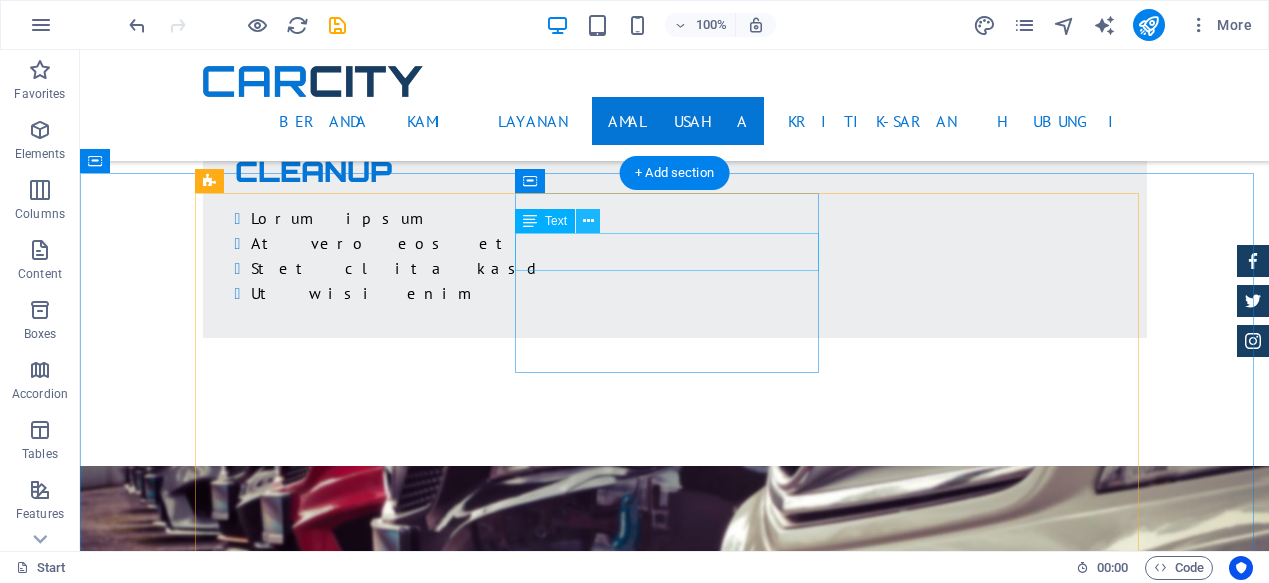 click at bounding box center (588, 221) 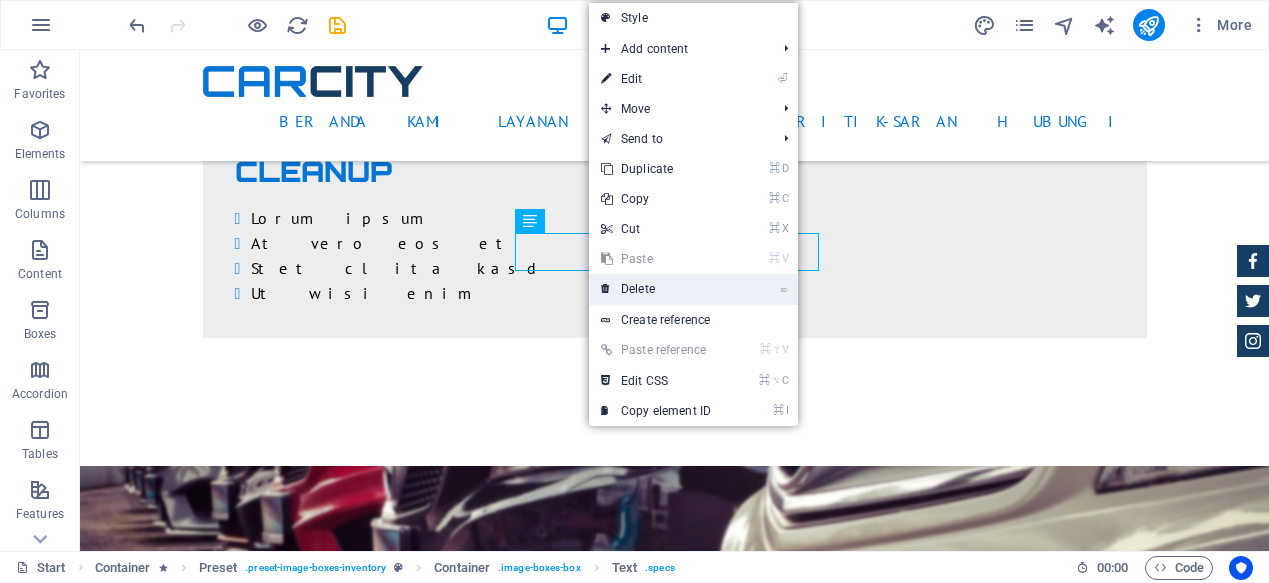 click on "⌦  Delete" at bounding box center [656, 289] 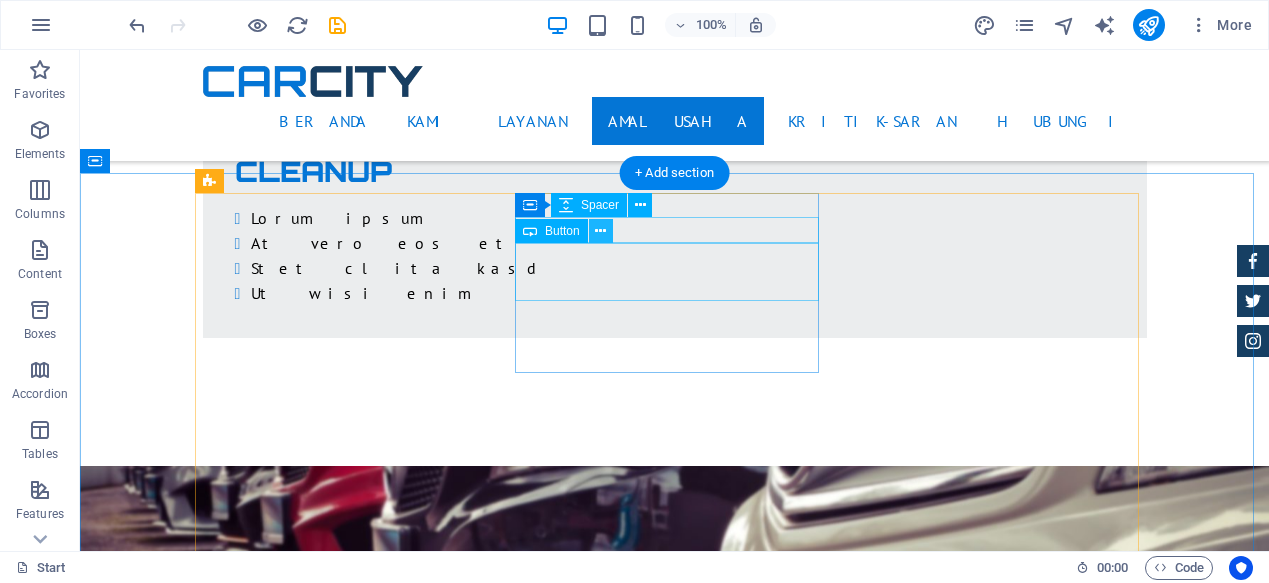 click at bounding box center [600, 231] 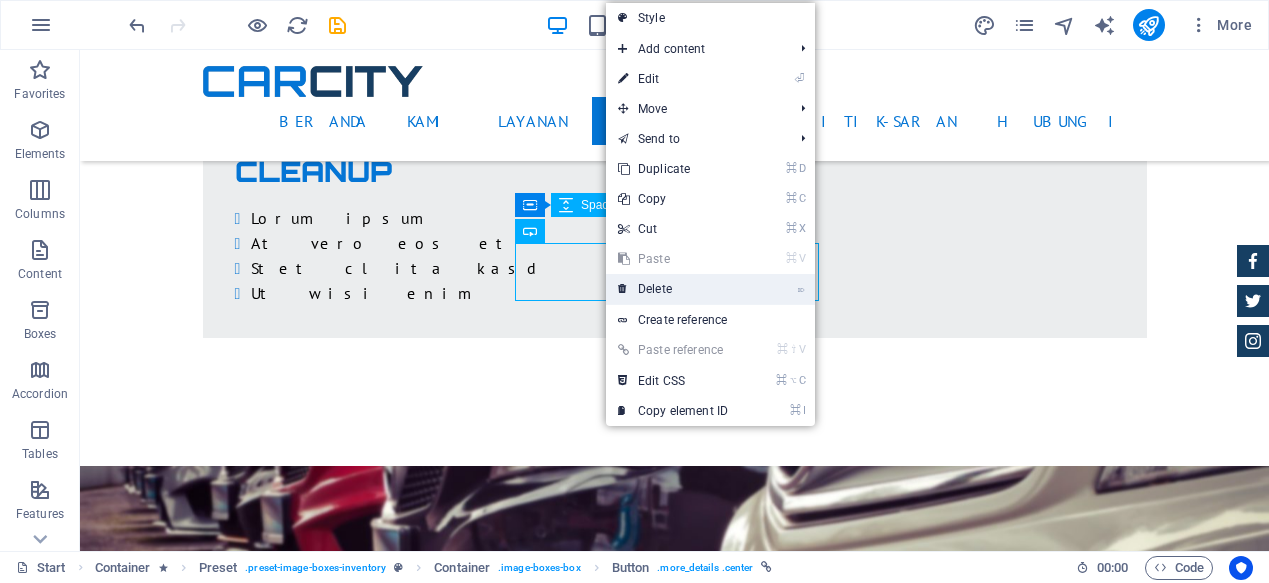 click on "⌦  Delete" at bounding box center (673, 289) 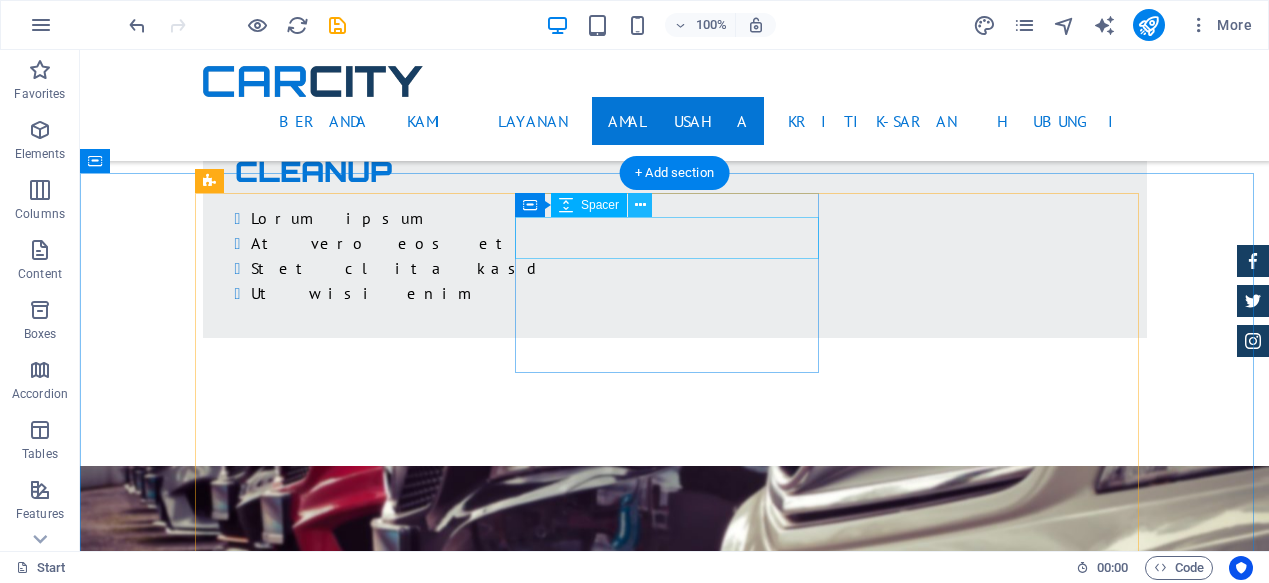 click at bounding box center [640, 205] 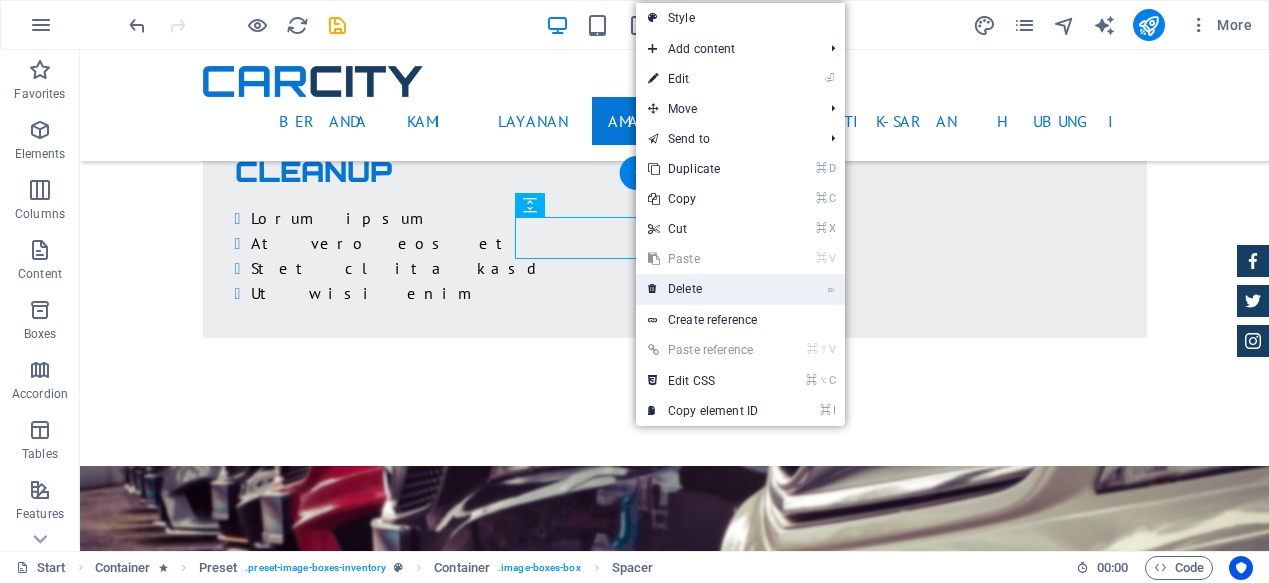 click on "⌦  Delete" at bounding box center [703, 289] 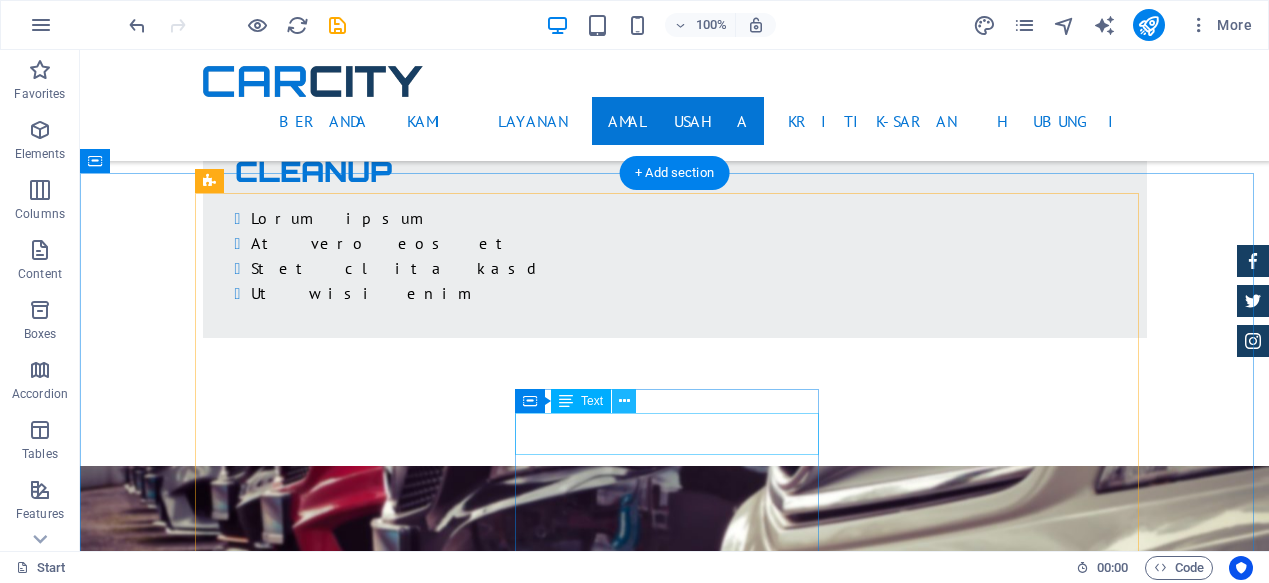 click at bounding box center [624, 401] 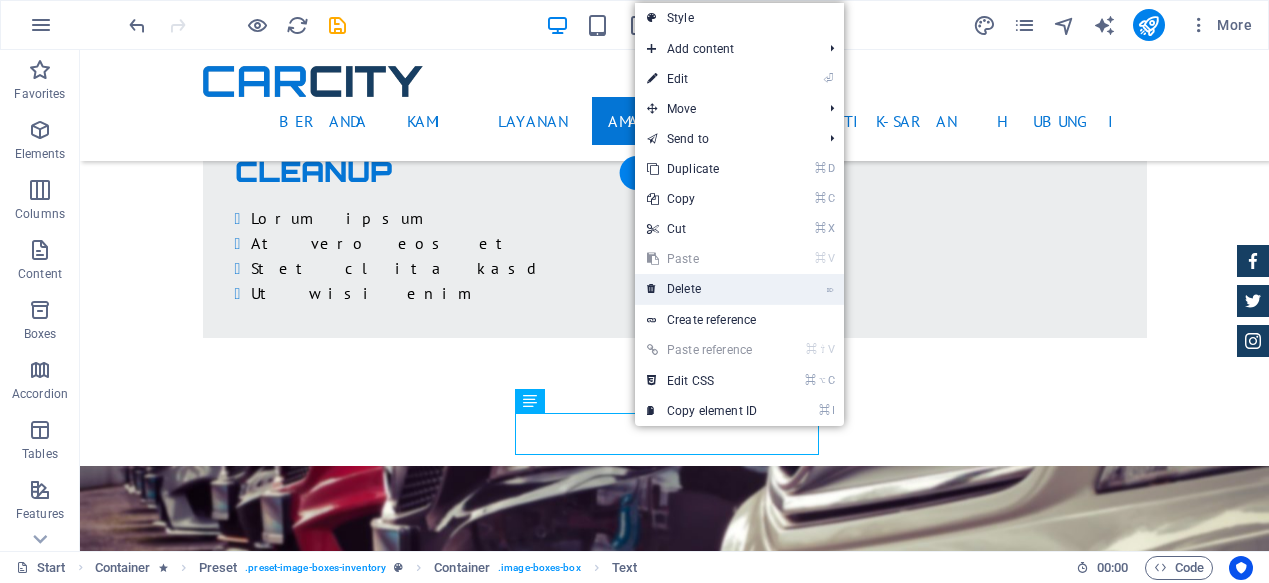 click on "⌦  Delete" at bounding box center [702, 289] 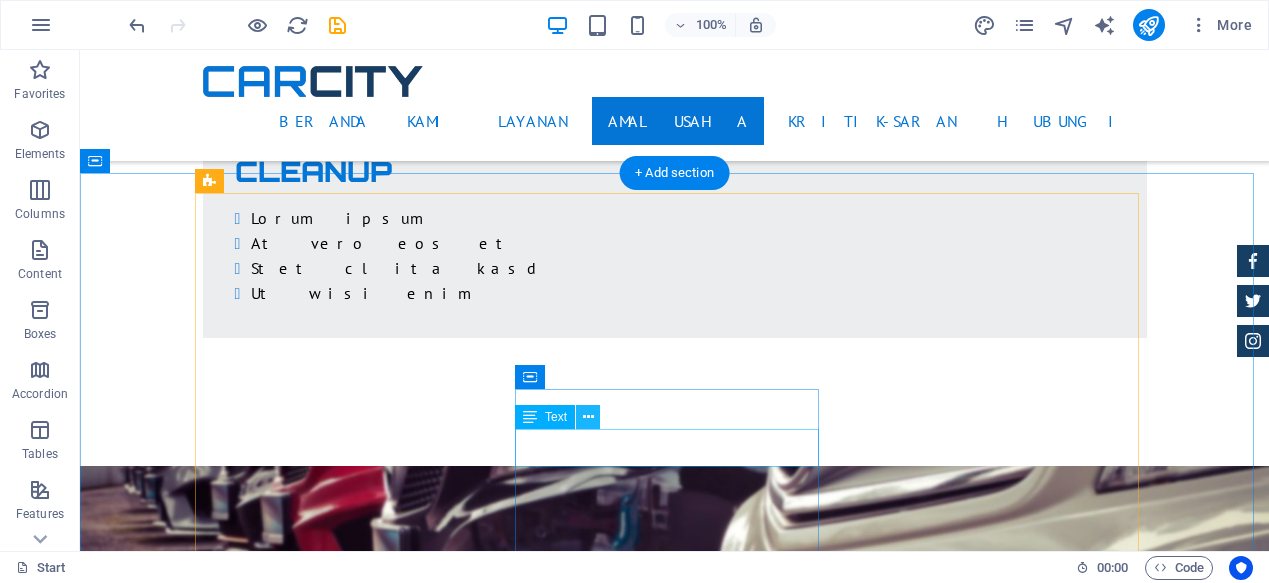 click at bounding box center (588, 417) 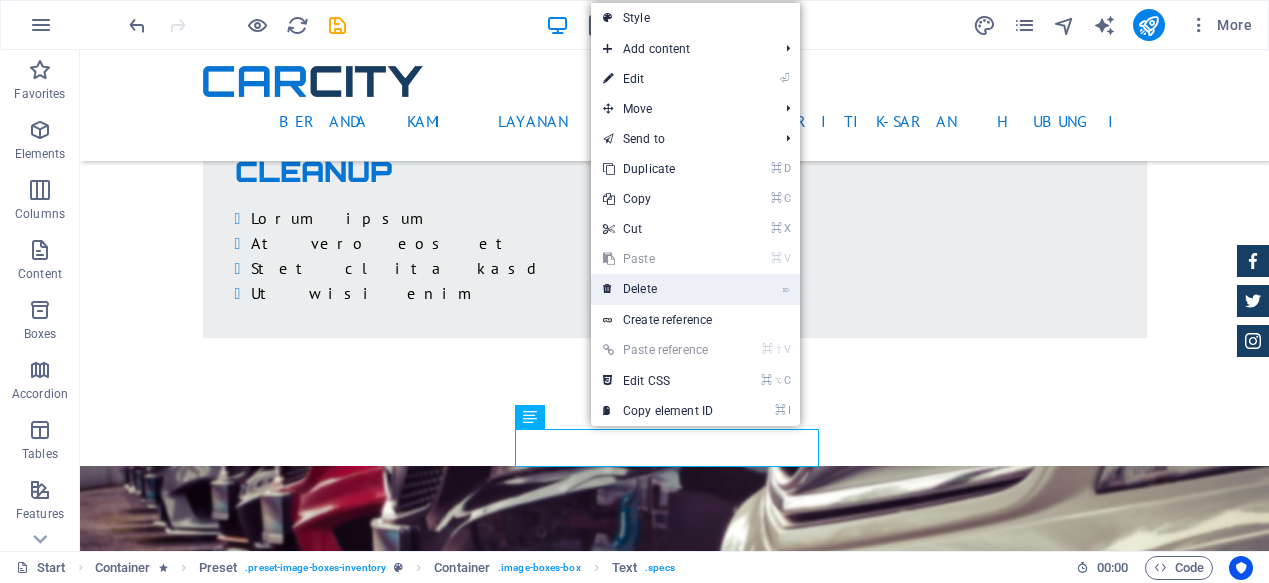 click on "⌦  Delete" at bounding box center [658, 289] 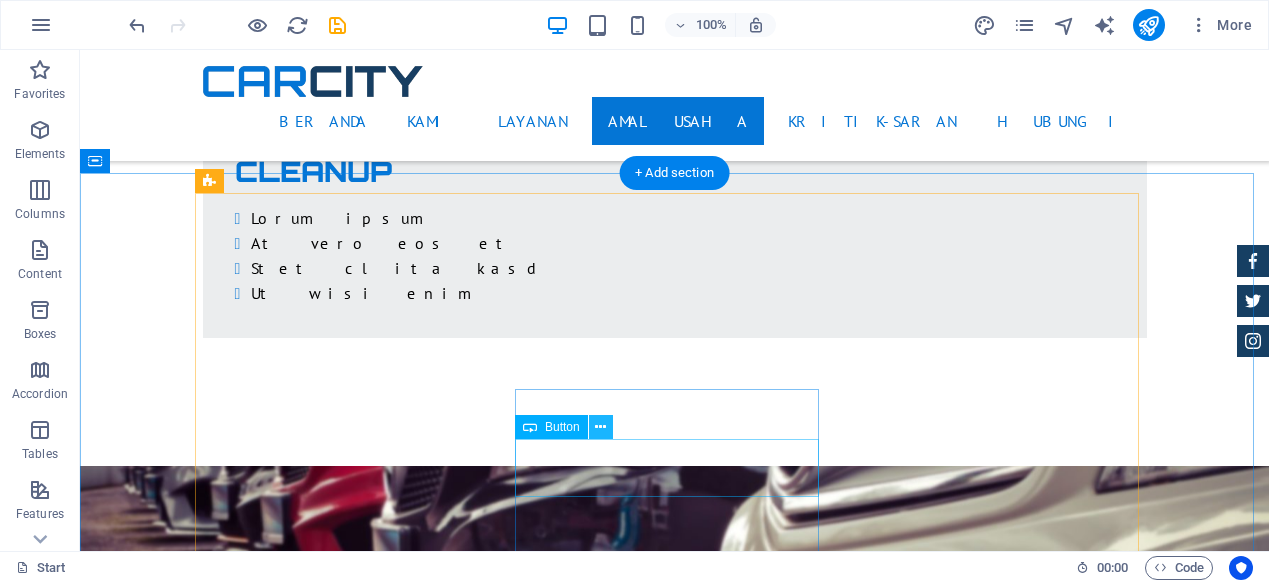 click at bounding box center (600, 427) 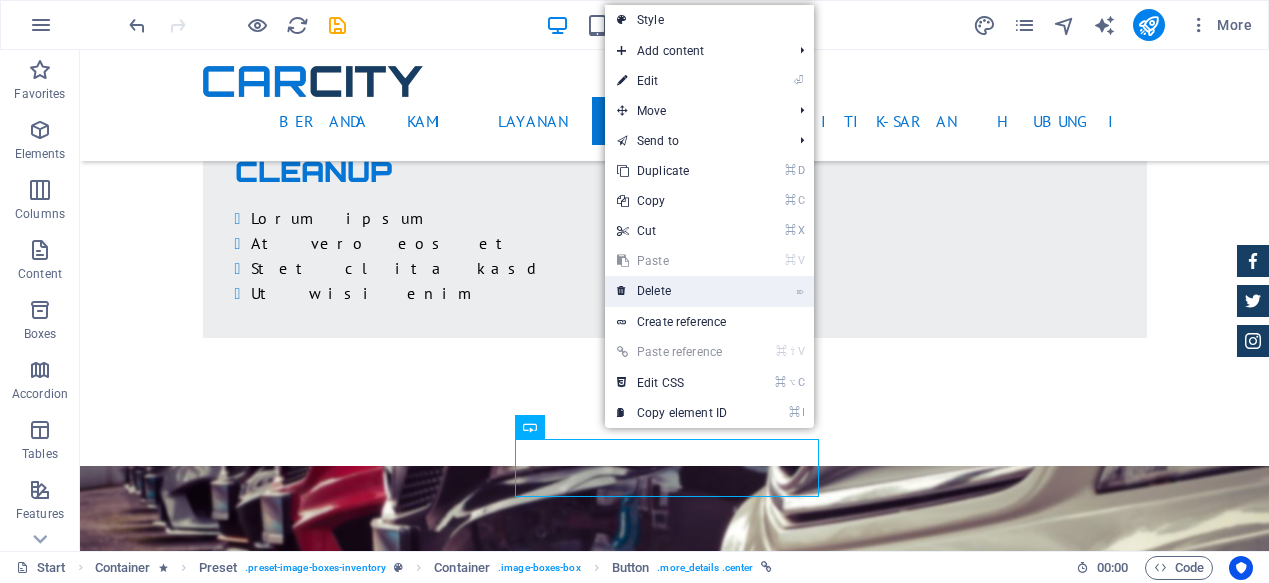 click on "⌦  Delete" at bounding box center [672, 291] 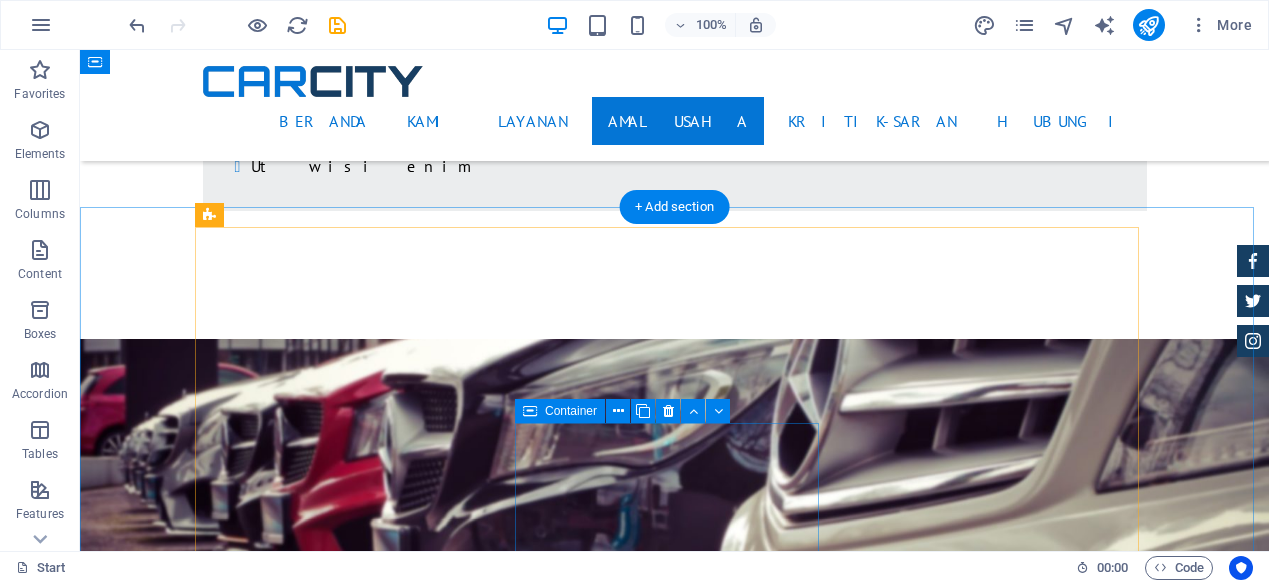 scroll, scrollTop: 5068, scrollLeft: 0, axis: vertical 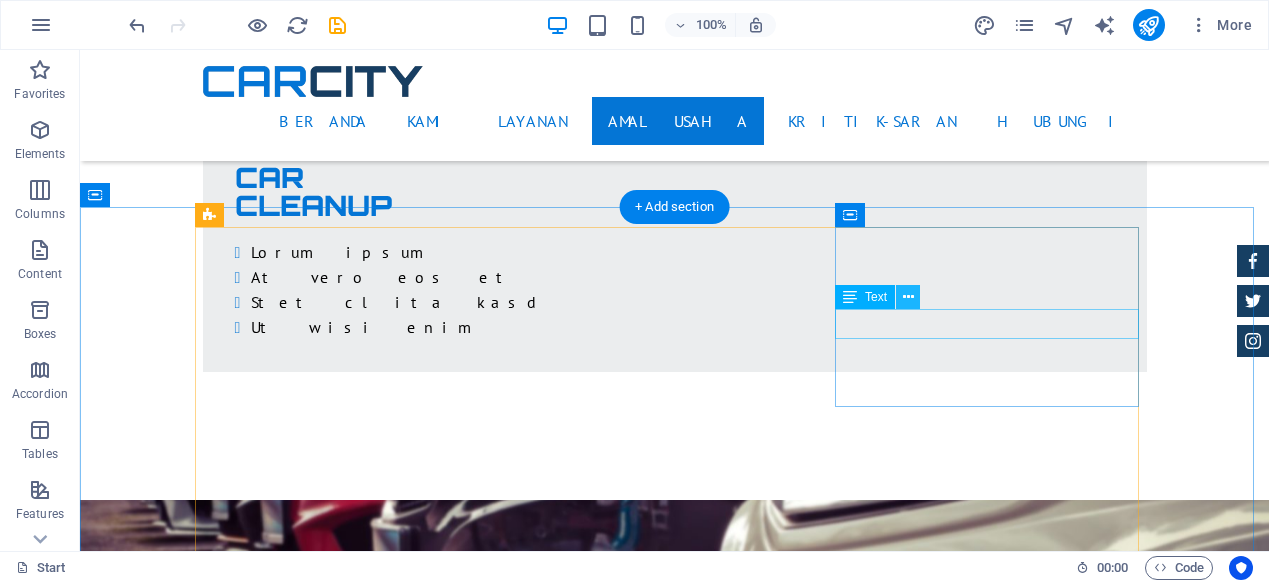 click at bounding box center [908, 297] 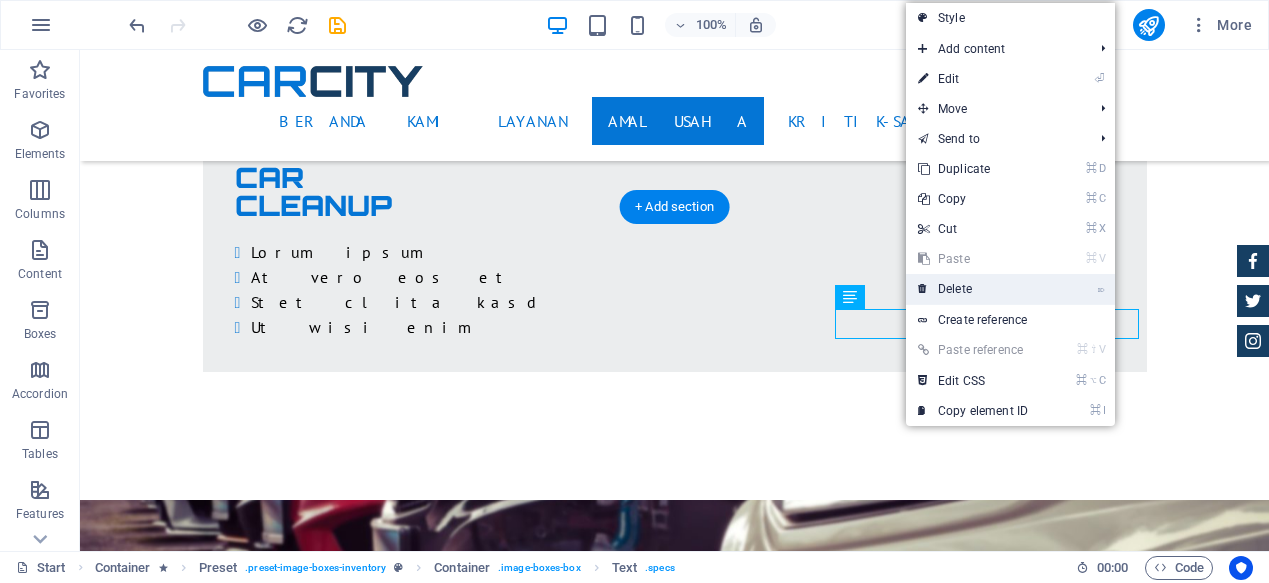 click on "⌦  Delete" at bounding box center (973, 289) 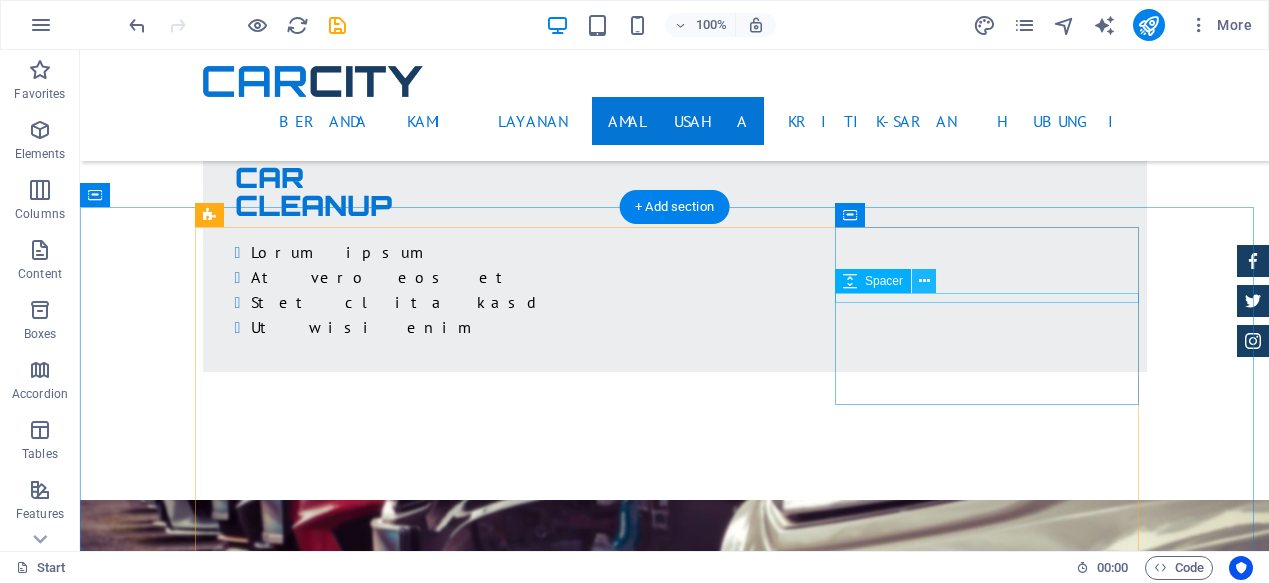 click at bounding box center [924, 281] 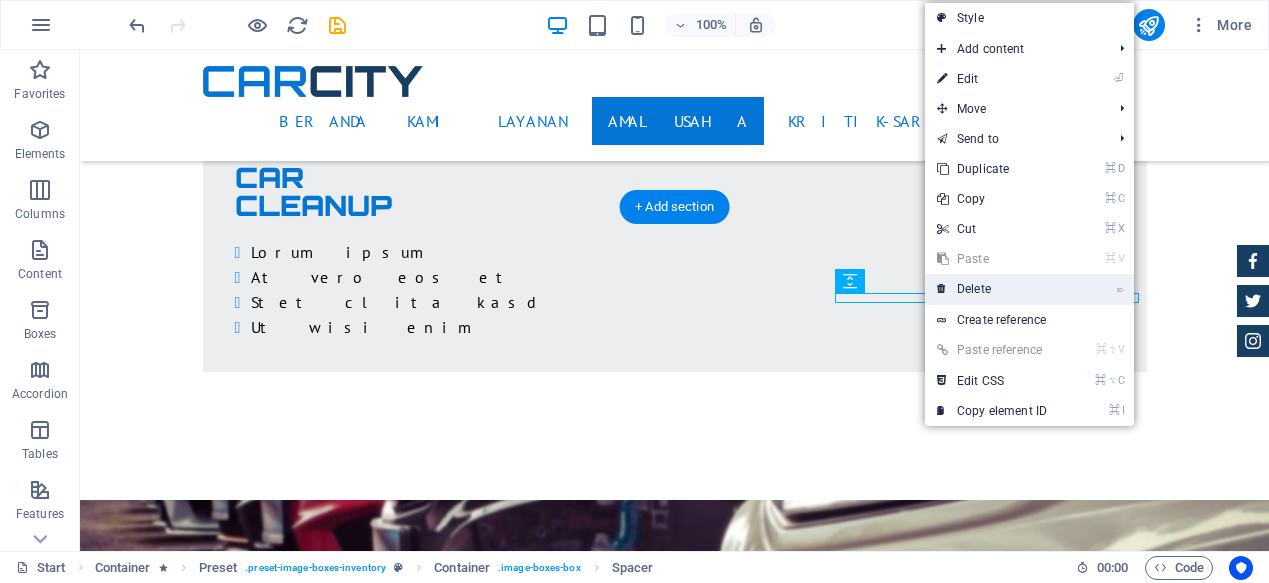 click on "⌦  Delete" at bounding box center (992, 289) 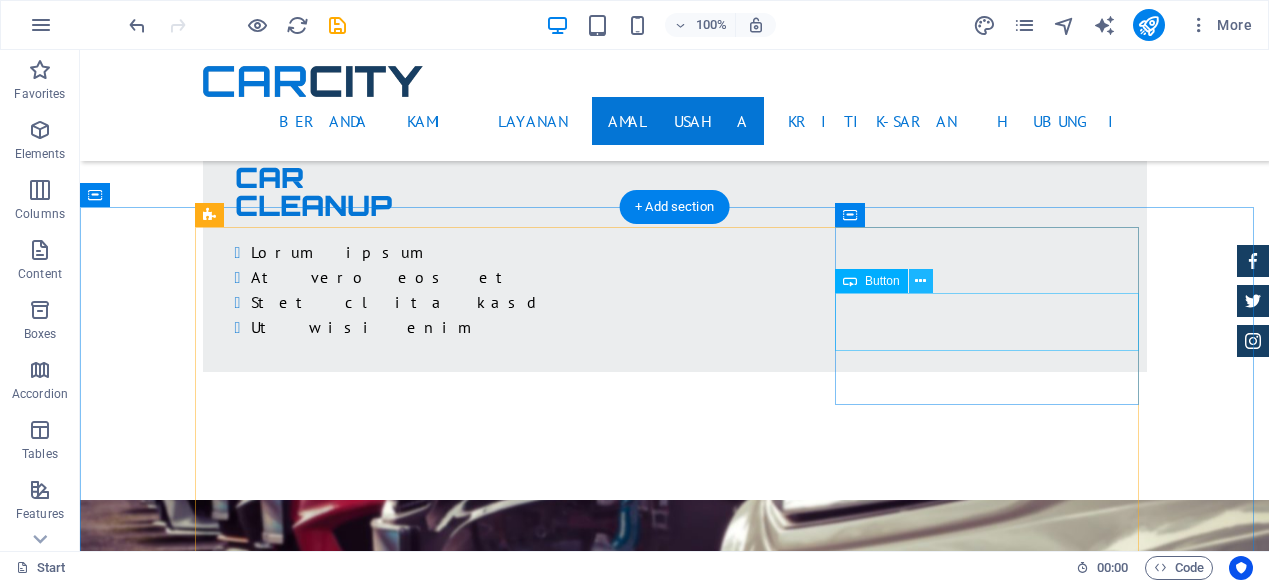 click at bounding box center [920, 281] 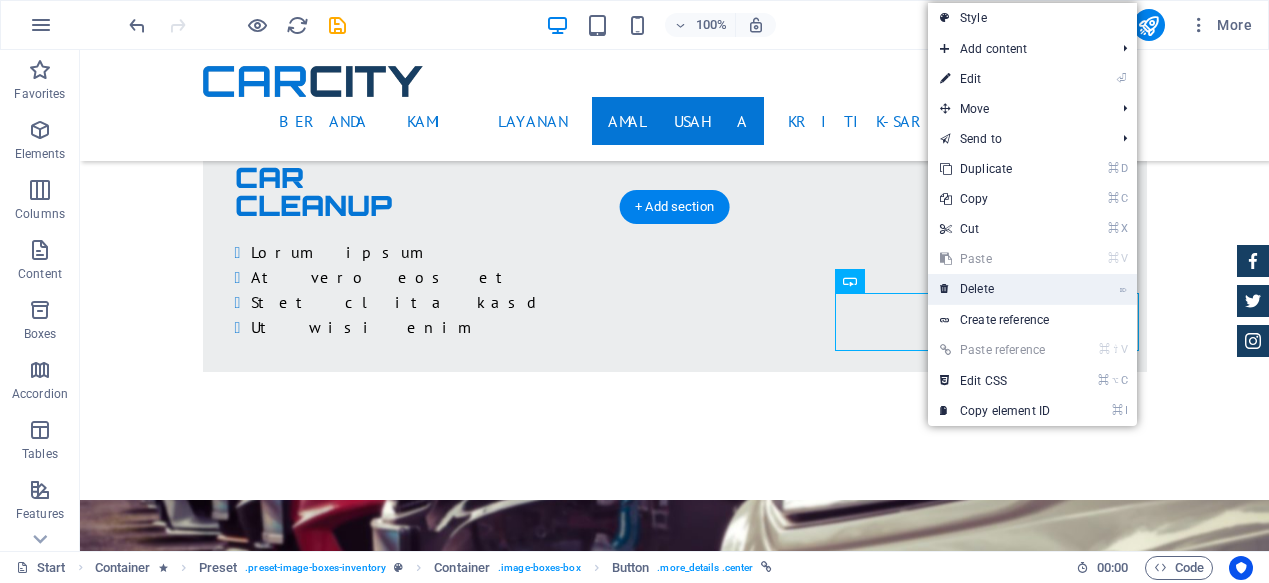 click on "⌦  Delete" at bounding box center [995, 289] 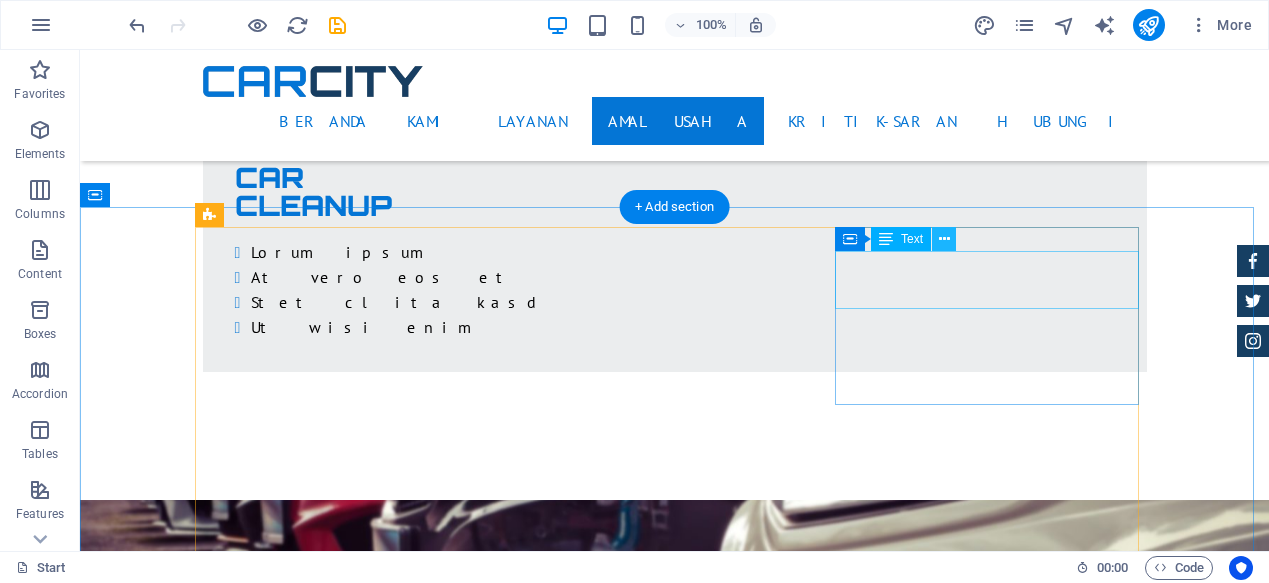 click at bounding box center [944, 239] 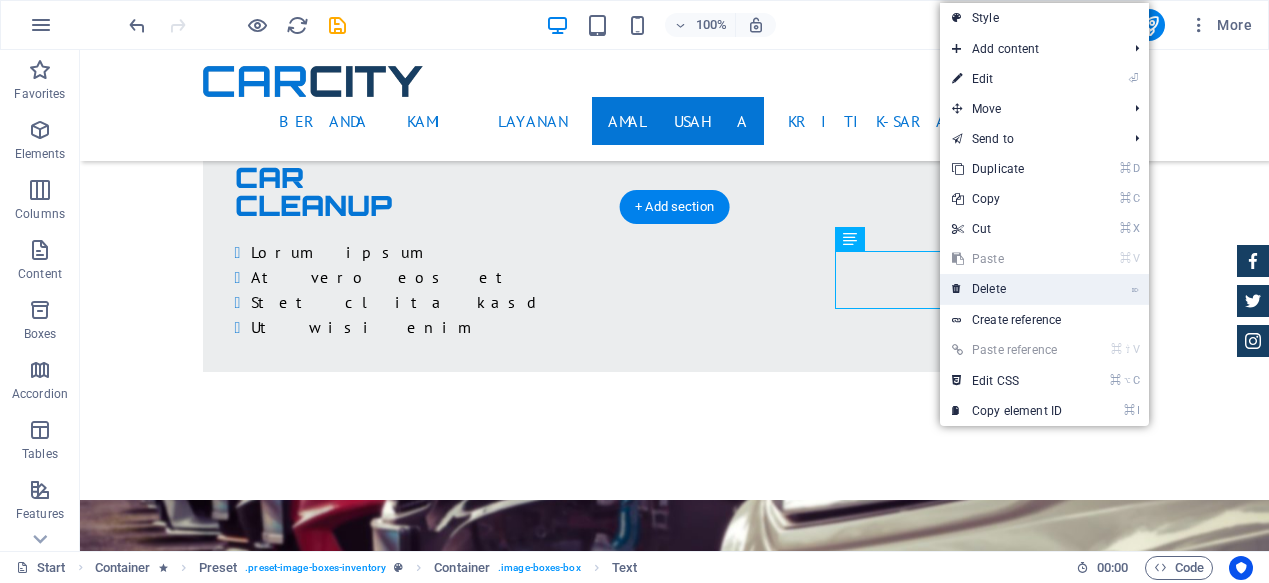 click on "⌦  Delete" at bounding box center (1007, 289) 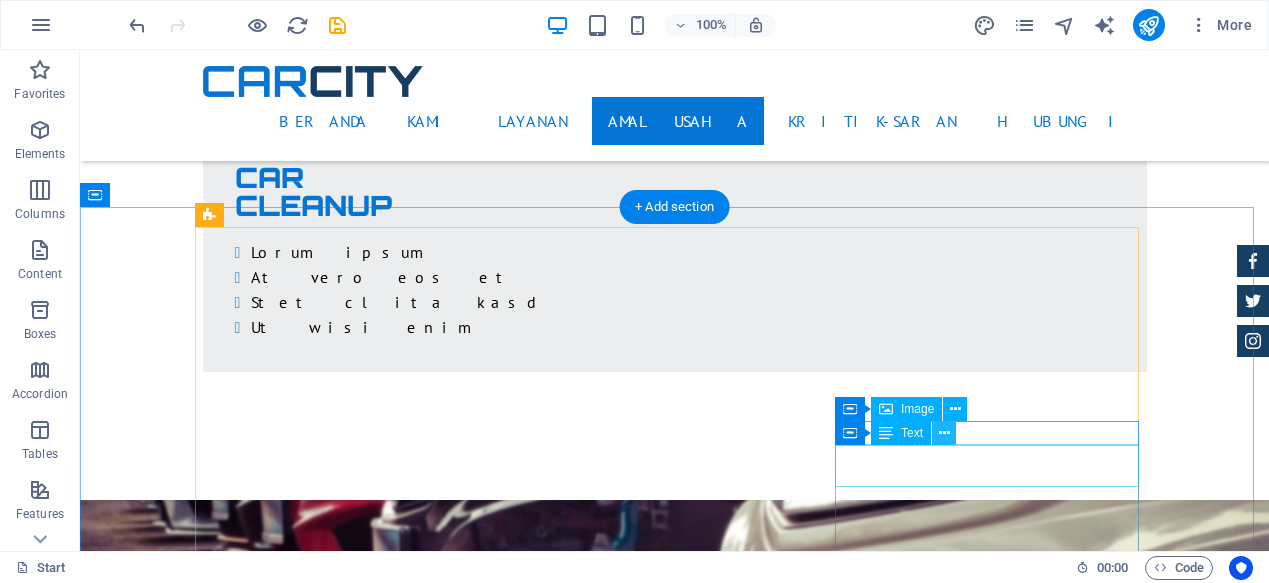 click at bounding box center (944, 433) 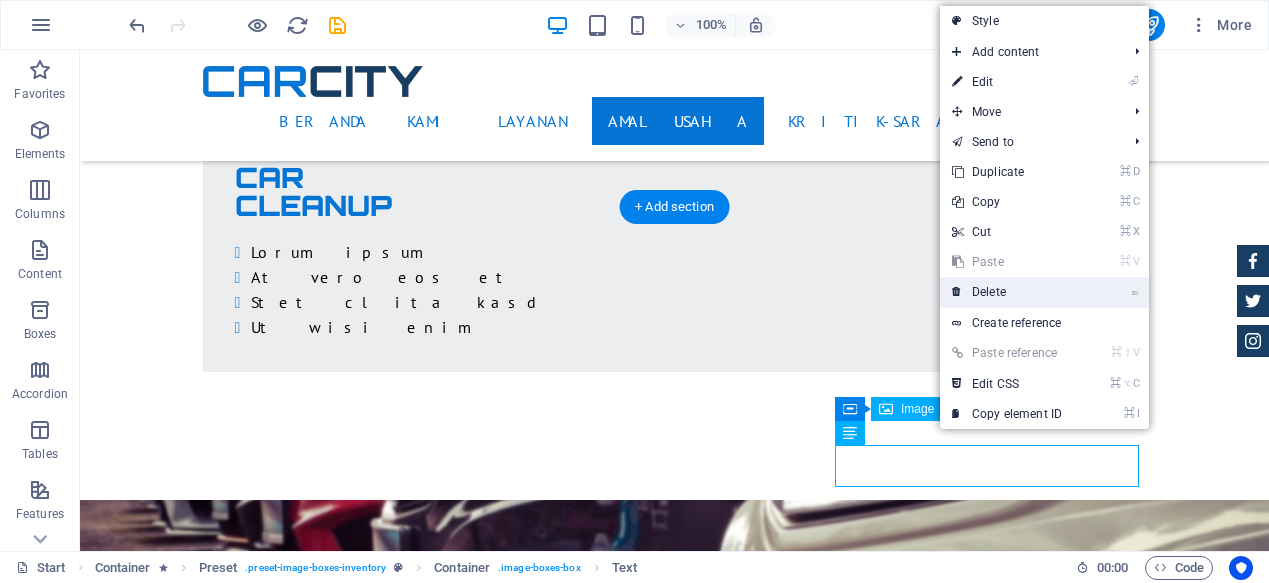 click on "⌦  Delete" at bounding box center [1007, 292] 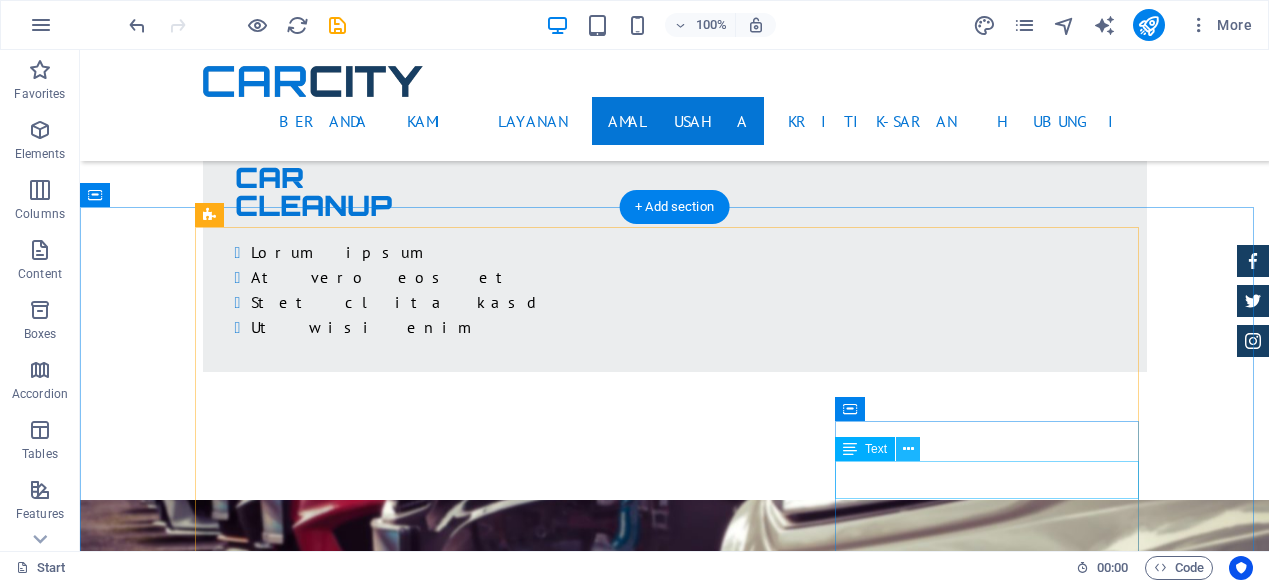 click at bounding box center [908, 449] 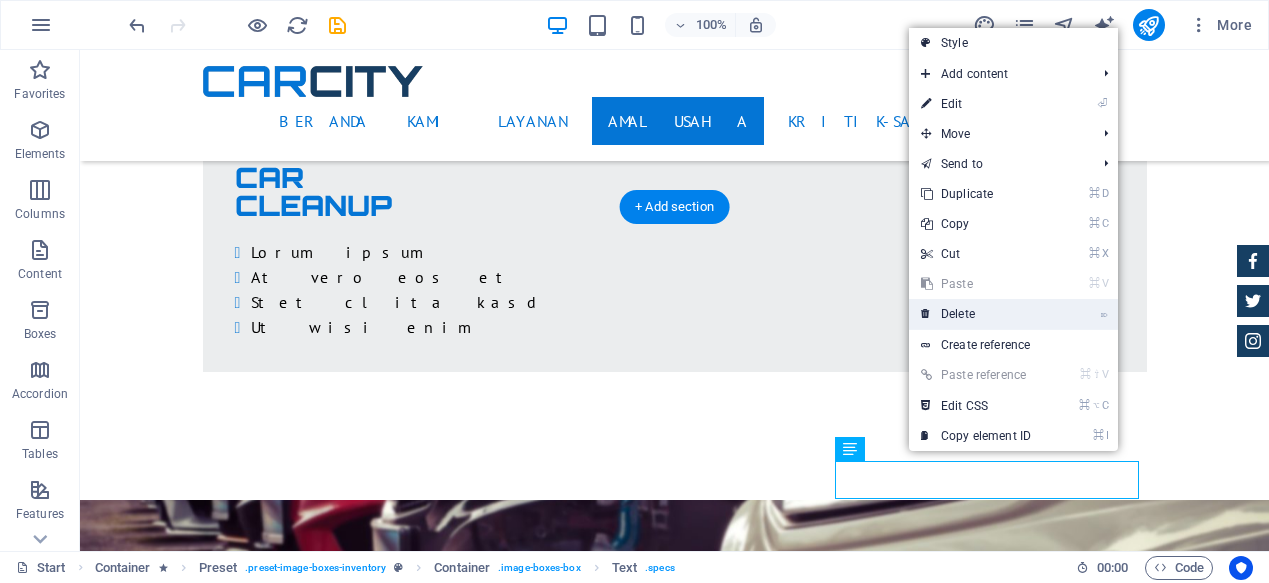 click on "⌦  Delete" at bounding box center [976, 314] 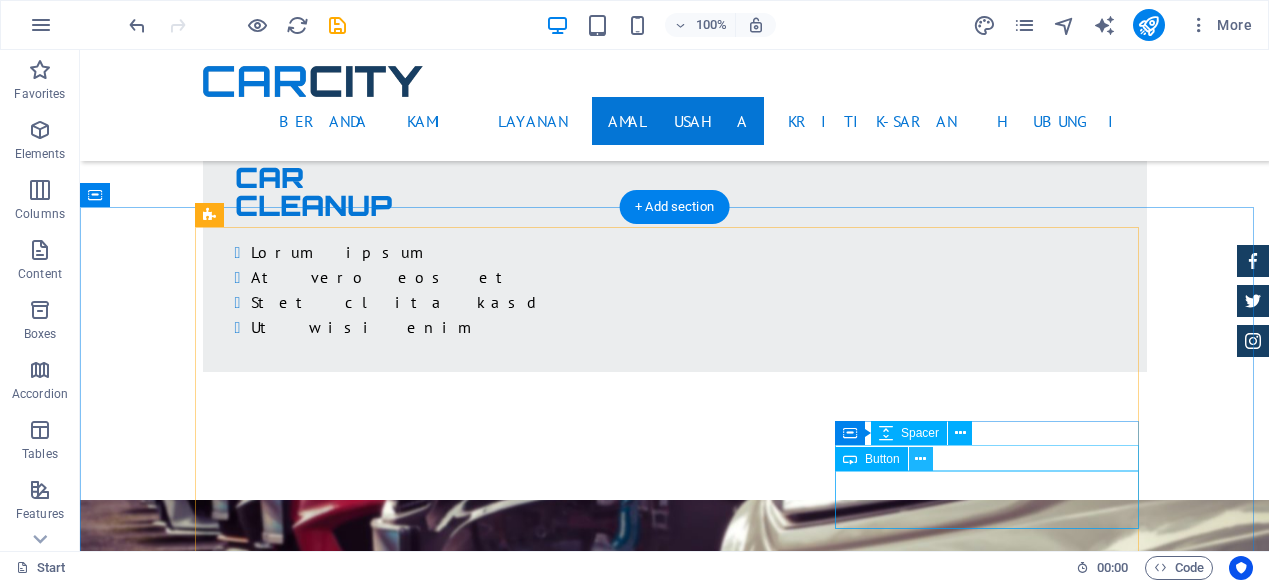 click at bounding box center (920, 459) 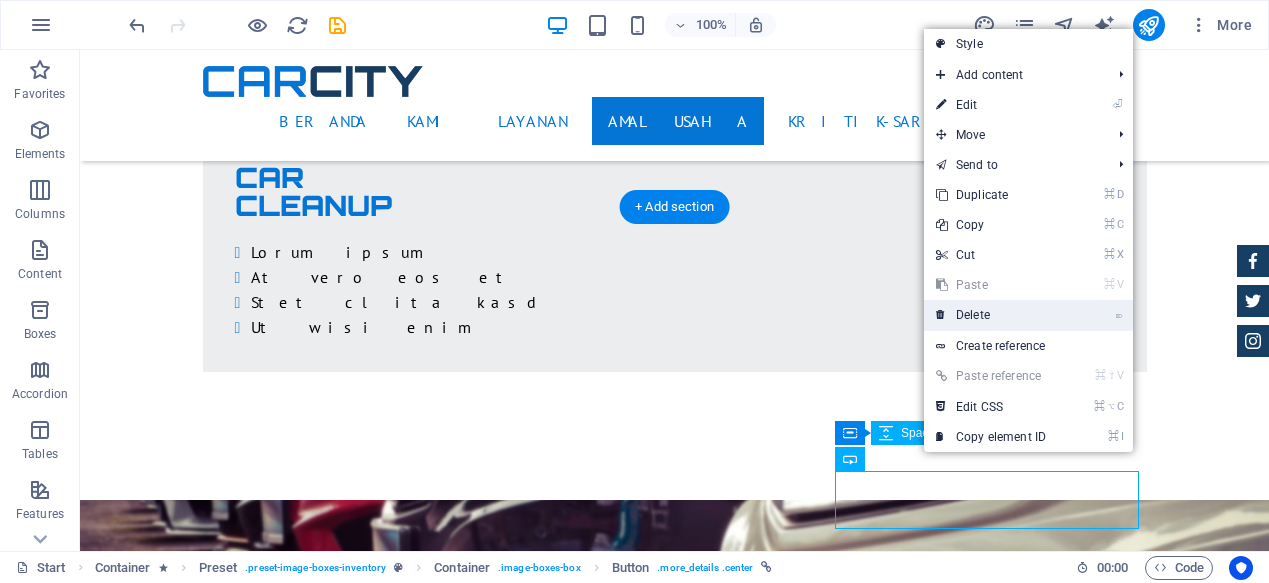 click on "⌦  Delete" at bounding box center (991, 315) 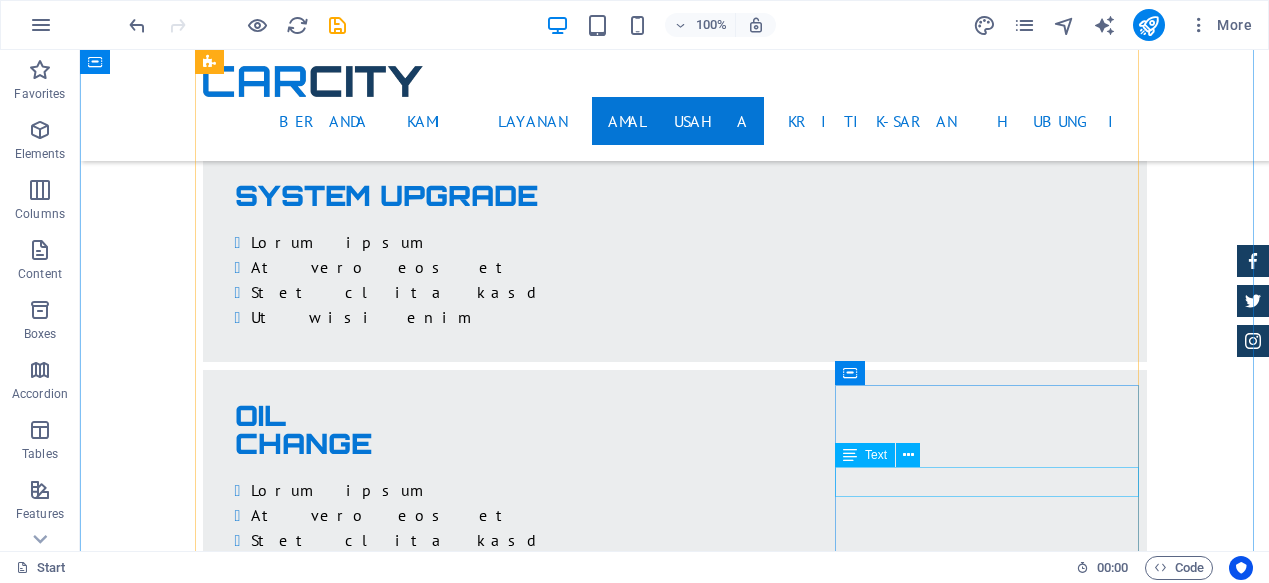 scroll, scrollTop: 4578, scrollLeft: 0, axis: vertical 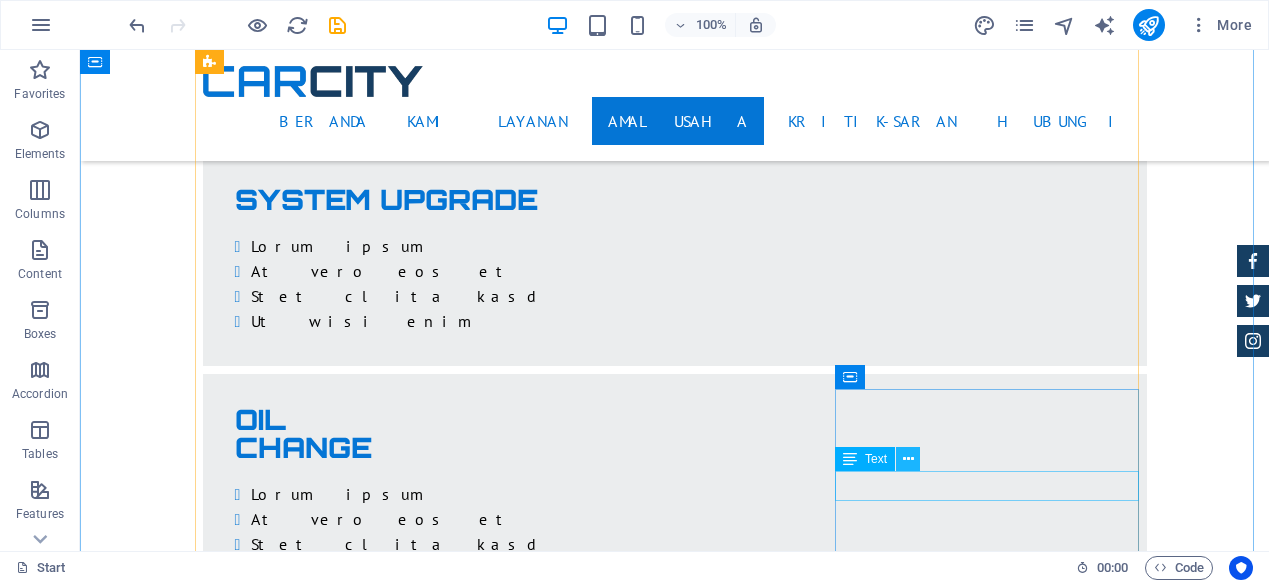 click at bounding box center (908, 459) 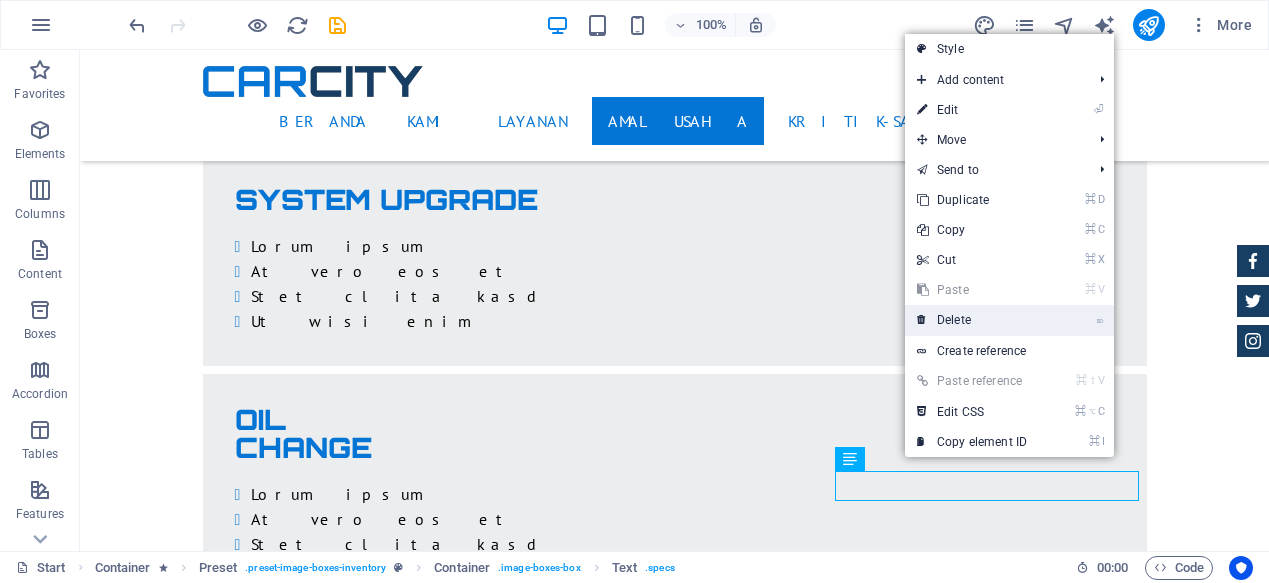click on "⌦  Delete" at bounding box center [972, 320] 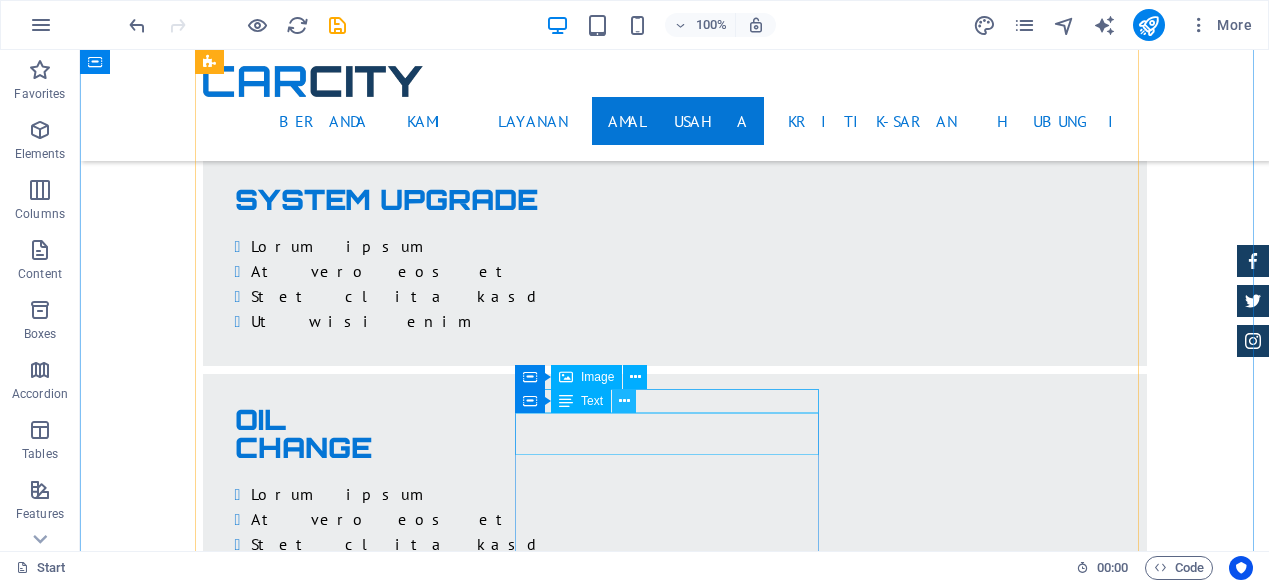 click at bounding box center [624, 401] 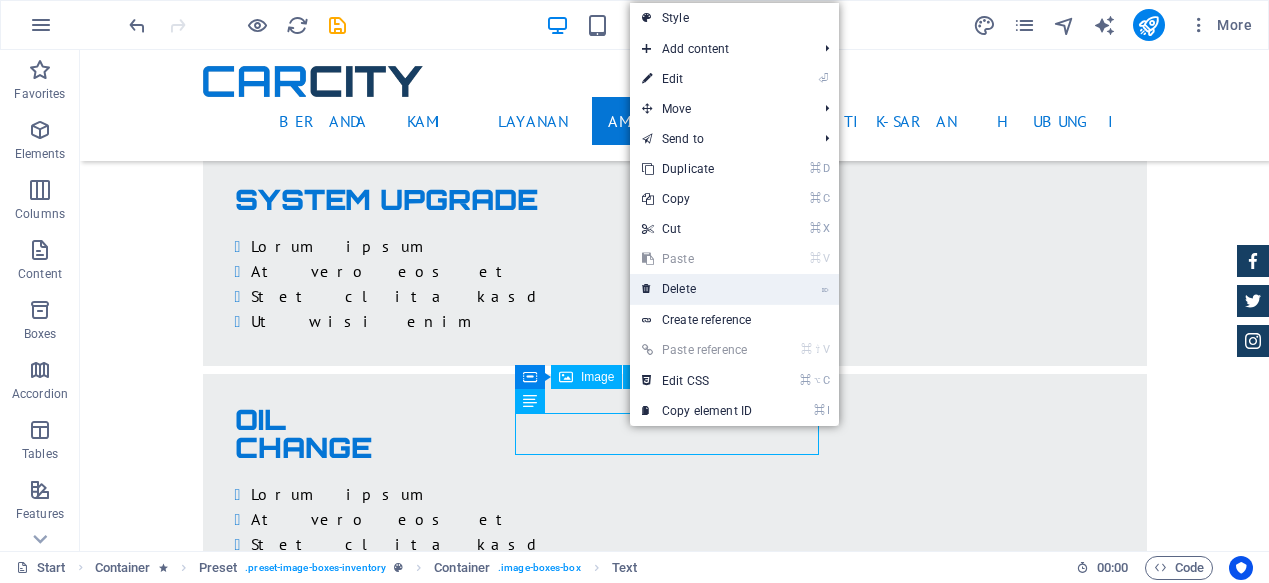 click on "⌦  Delete" at bounding box center [697, 289] 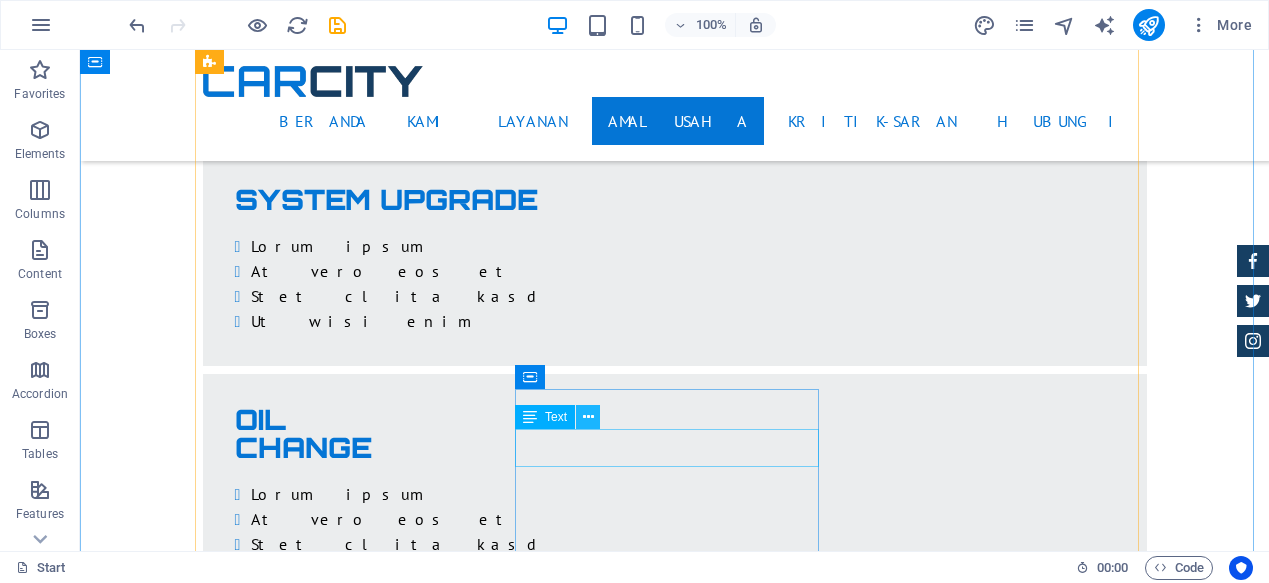 click at bounding box center (588, 417) 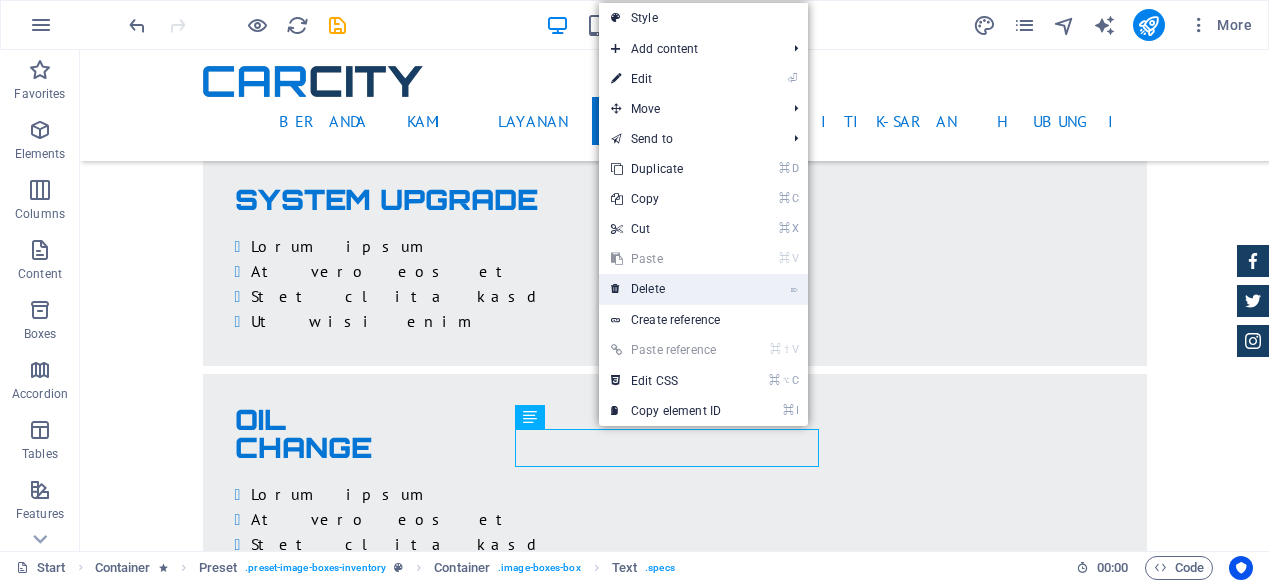 click on "⌦  Delete" at bounding box center [666, 289] 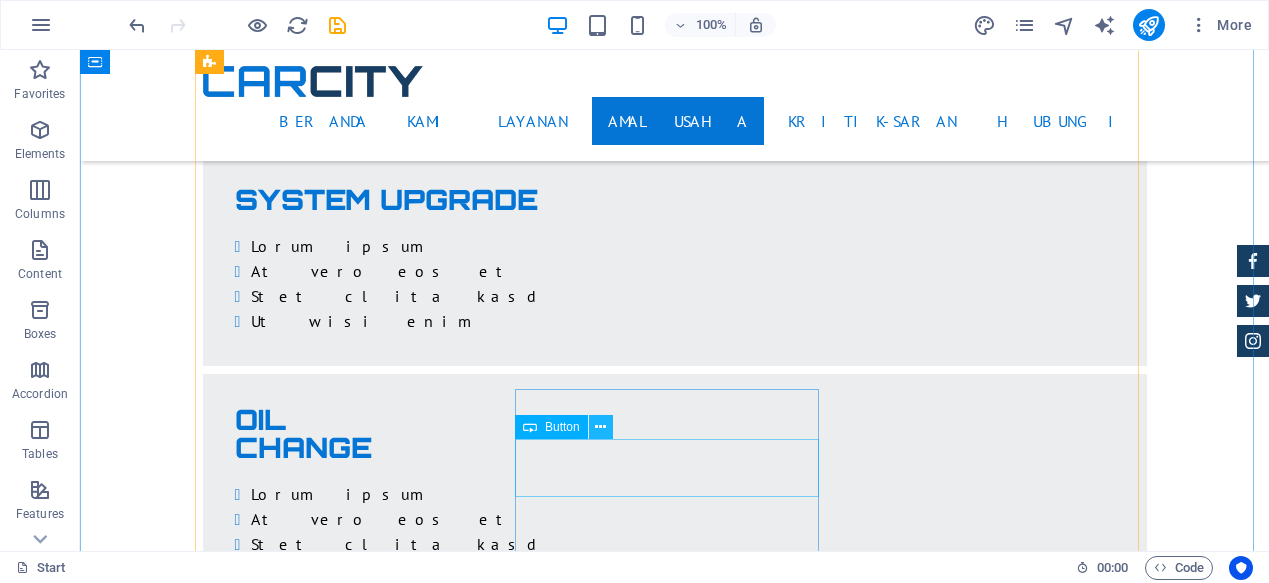 click at bounding box center [600, 427] 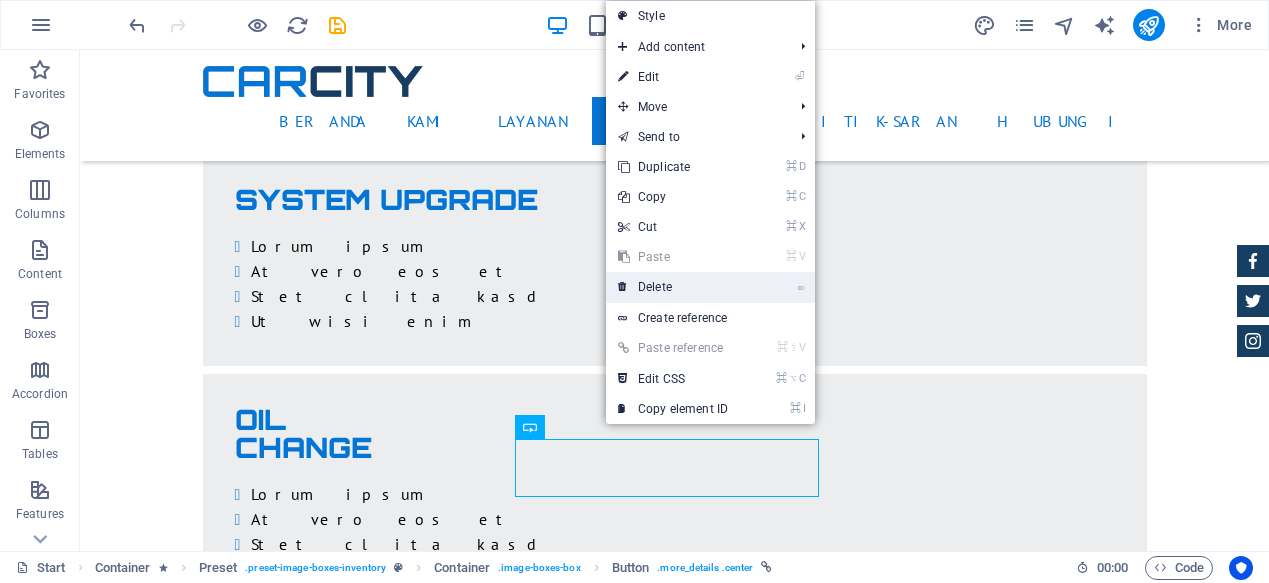 click on "⌦  Delete" at bounding box center [673, 287] 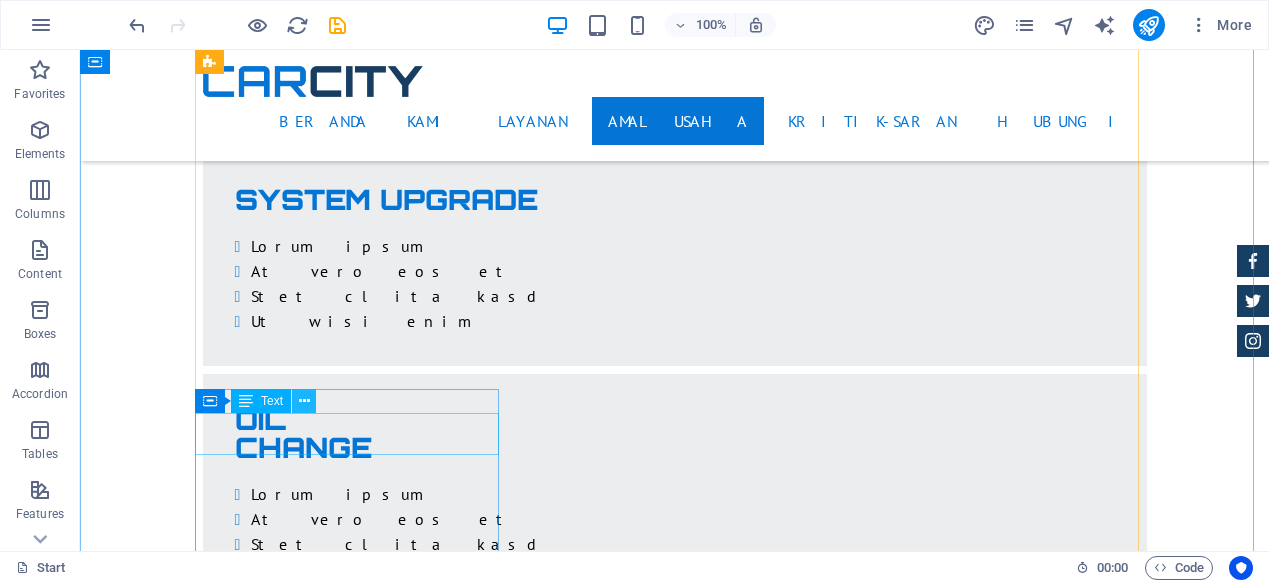 click at bounding box center [304, 401] 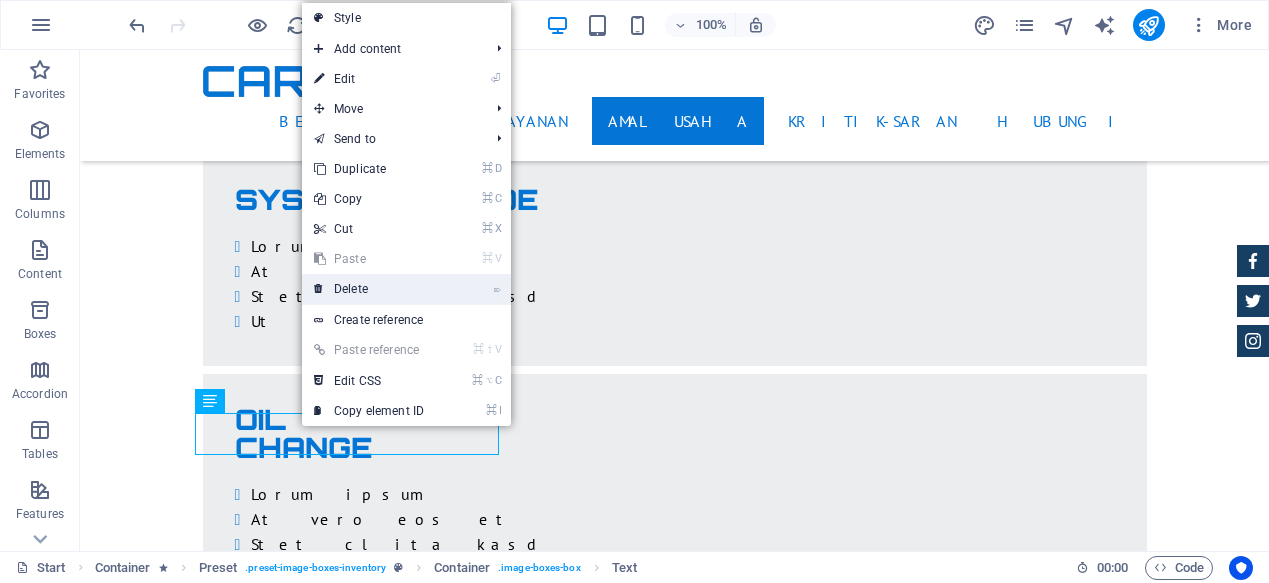 click on "⌦  Delete" at bounding box center [369, 289] 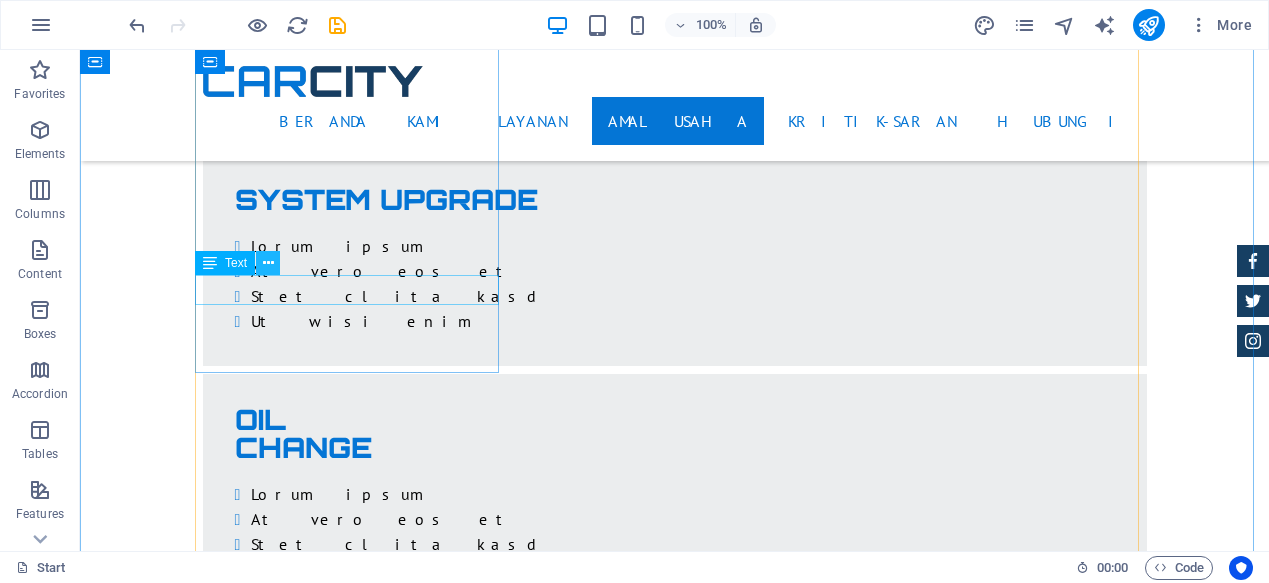click at bounding box center (268, 263) 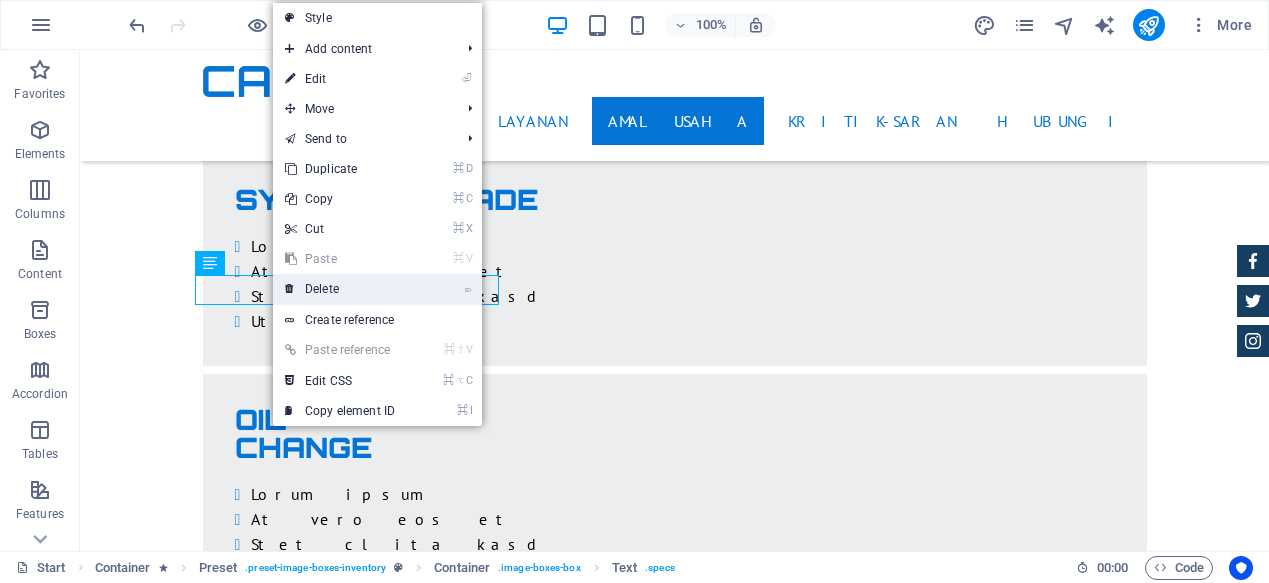 click on "⌦  Delete" at bounding box center (340, 289) 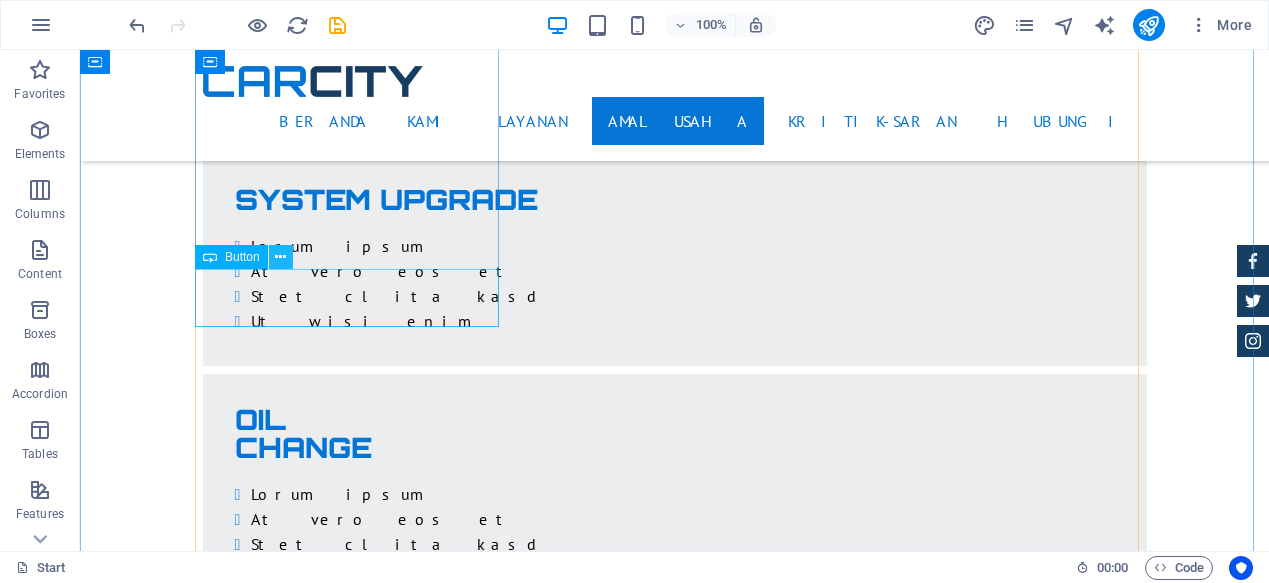 click at bounding box center [280, 257] 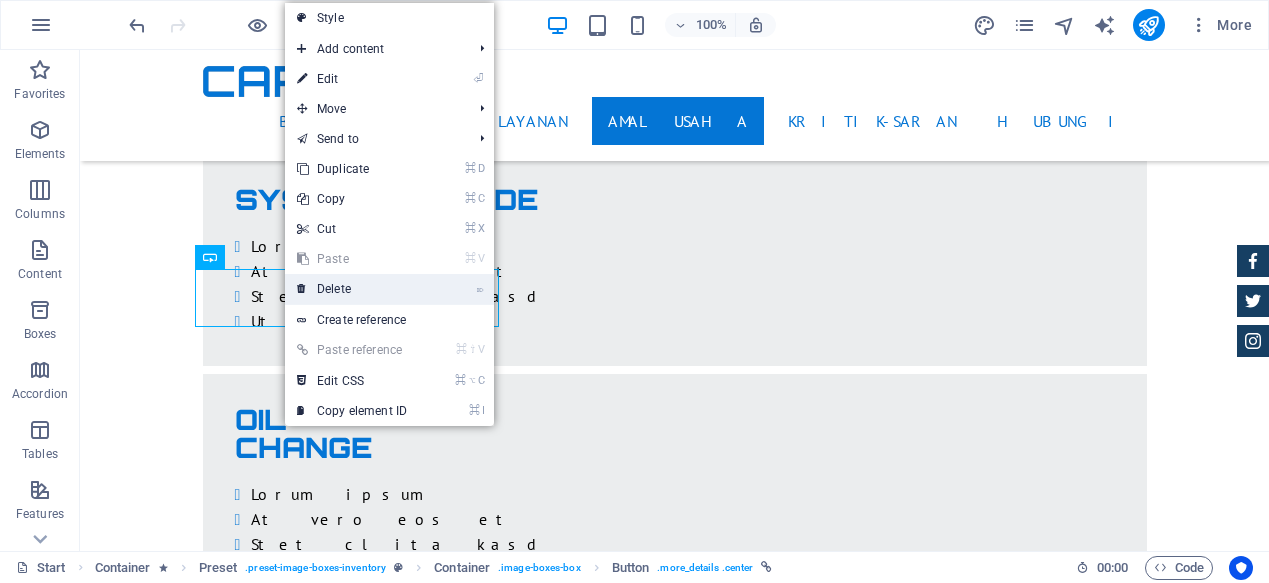 click on "⌦  Delete" at bounding box center (352, 289) 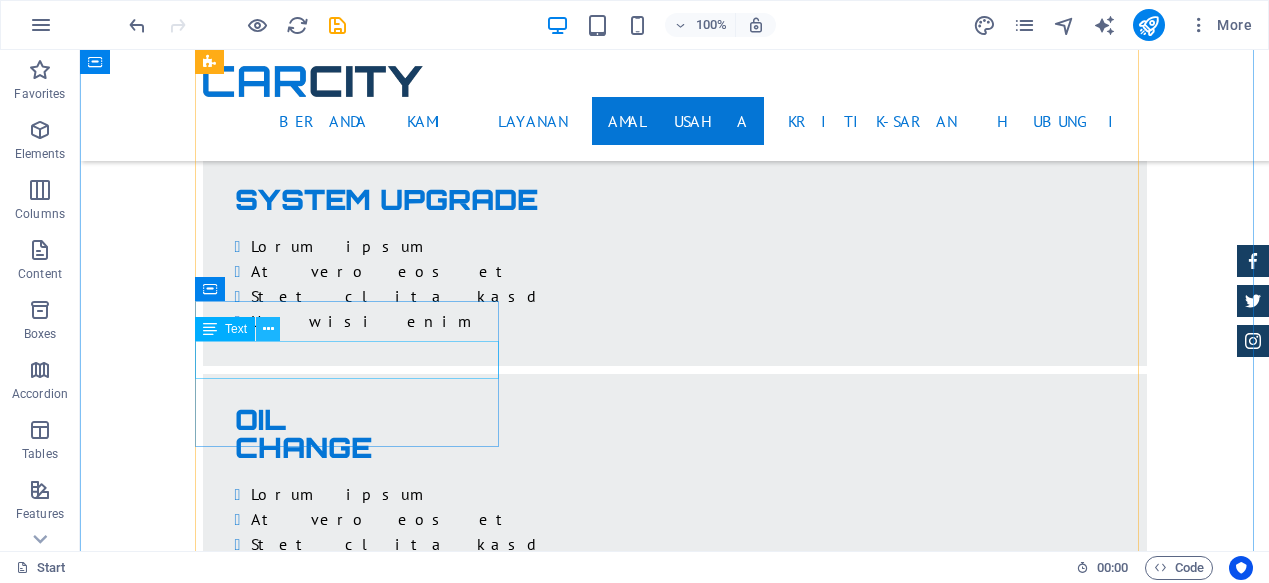 click at bounding box center (268, 329) 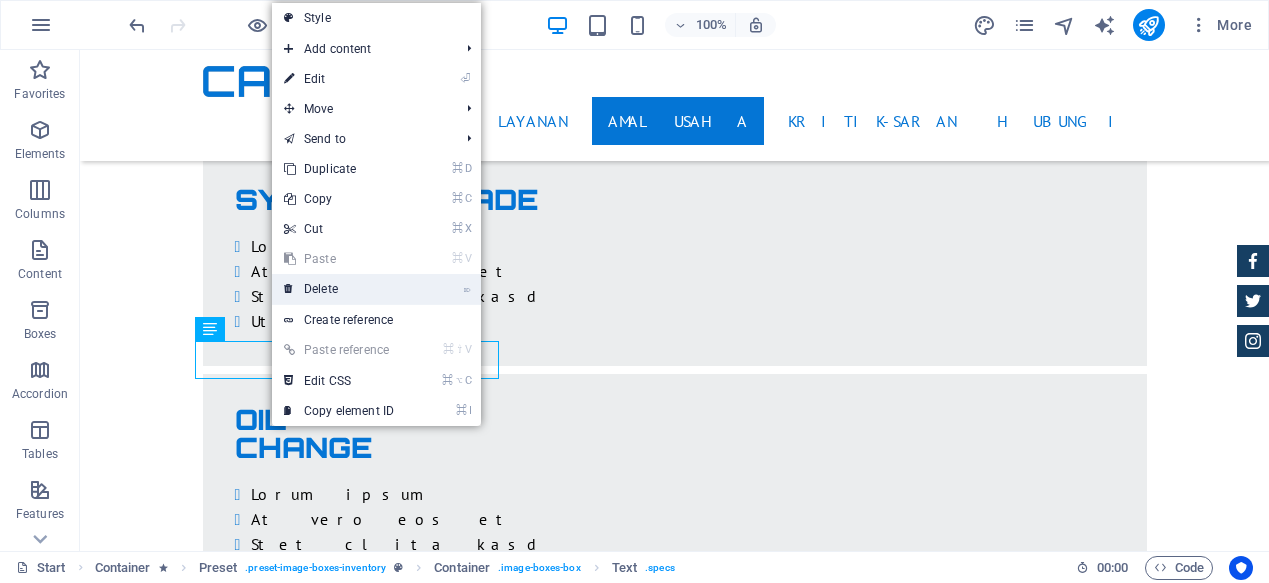 click on "⌦  Delete" at bounding box center (339, 289) 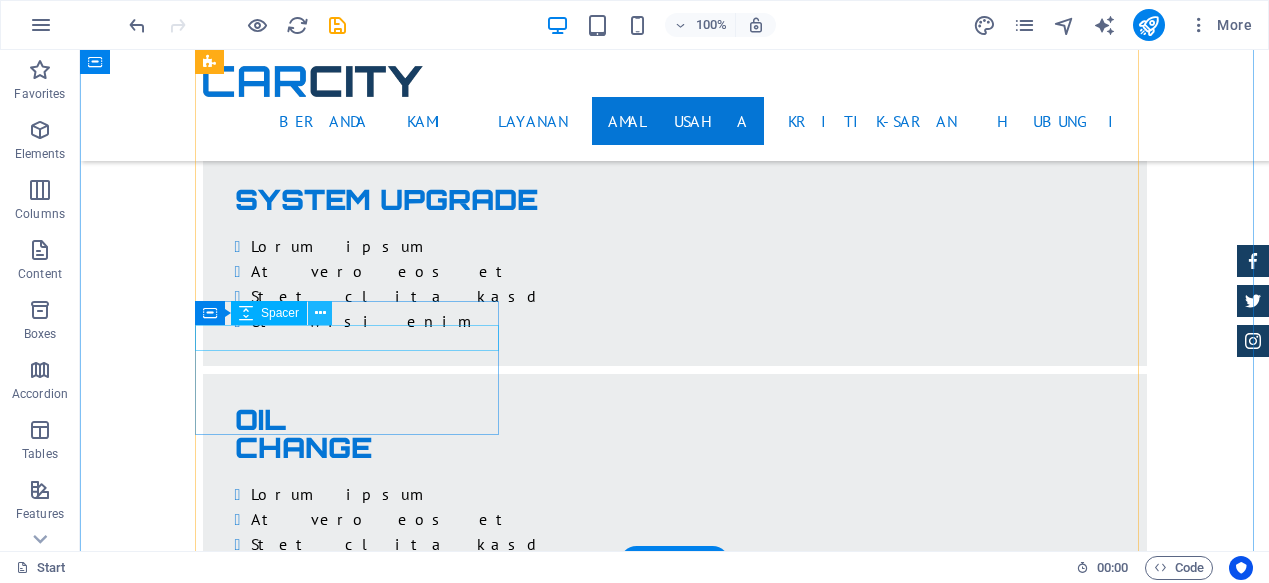 click at bounding box center (320, 313) 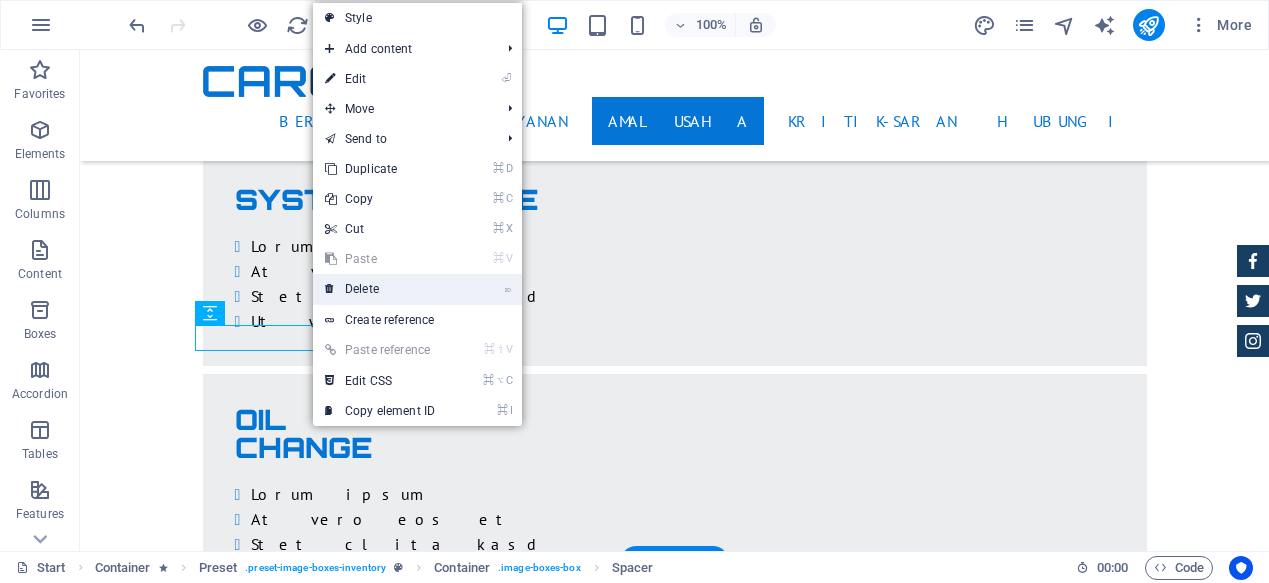 click on "⌦  Delete" at bounding box center [380, 289] 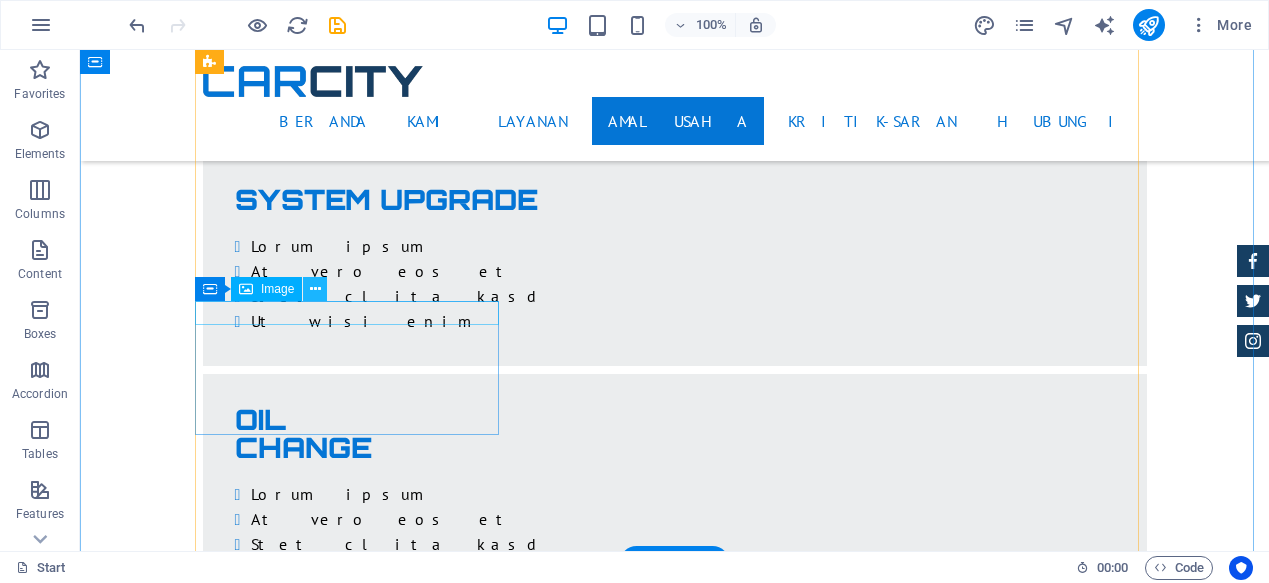 click at bounding box center [315, 289] 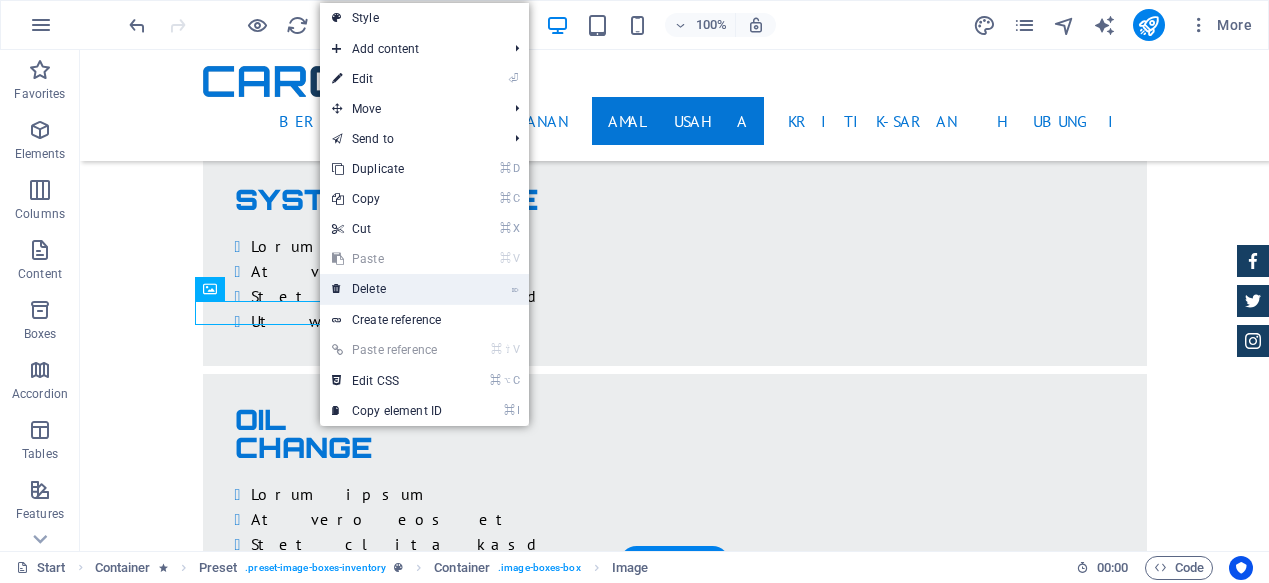 click on "⌦  Delete" at bounding box center (387, 289) 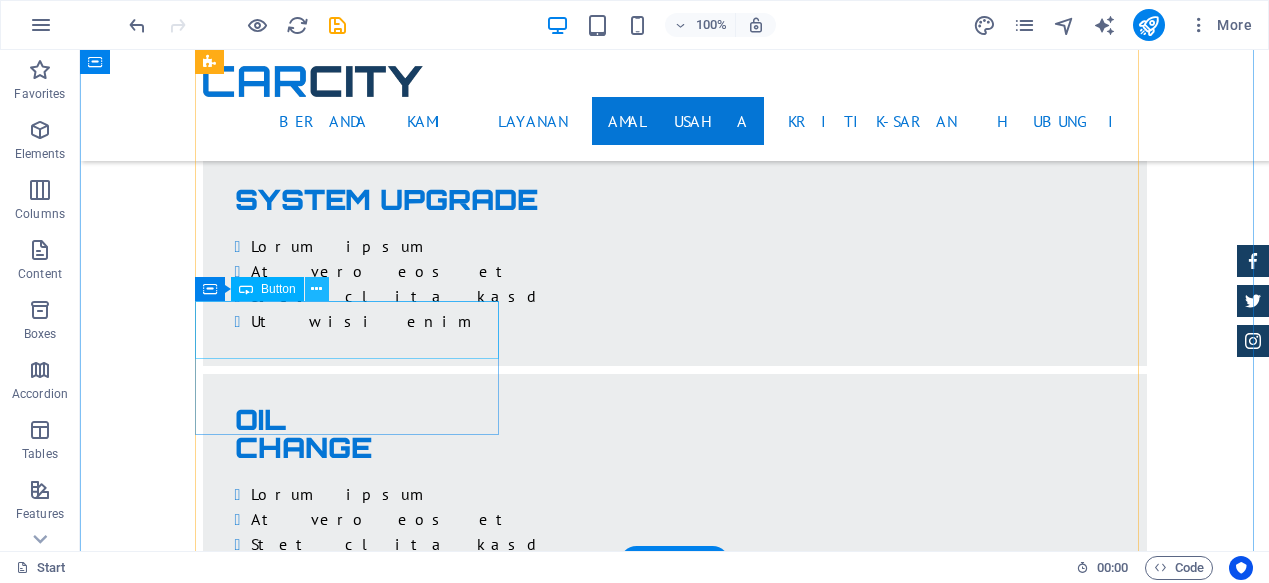 click at bounding box center [316, 289] 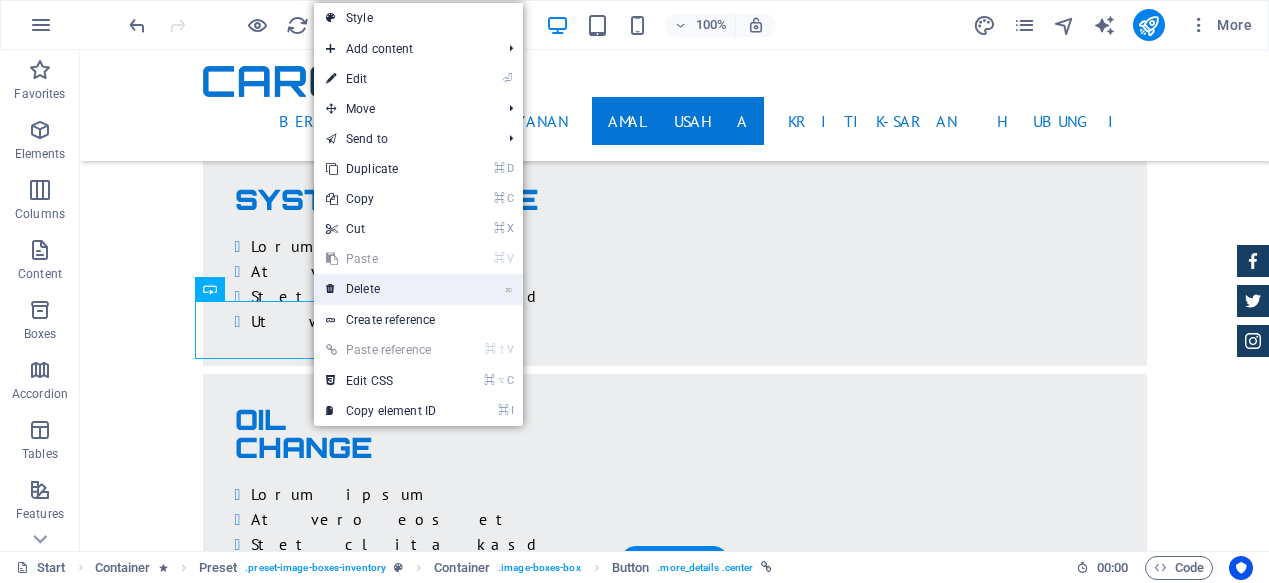 click at bounding box center [331, 289] 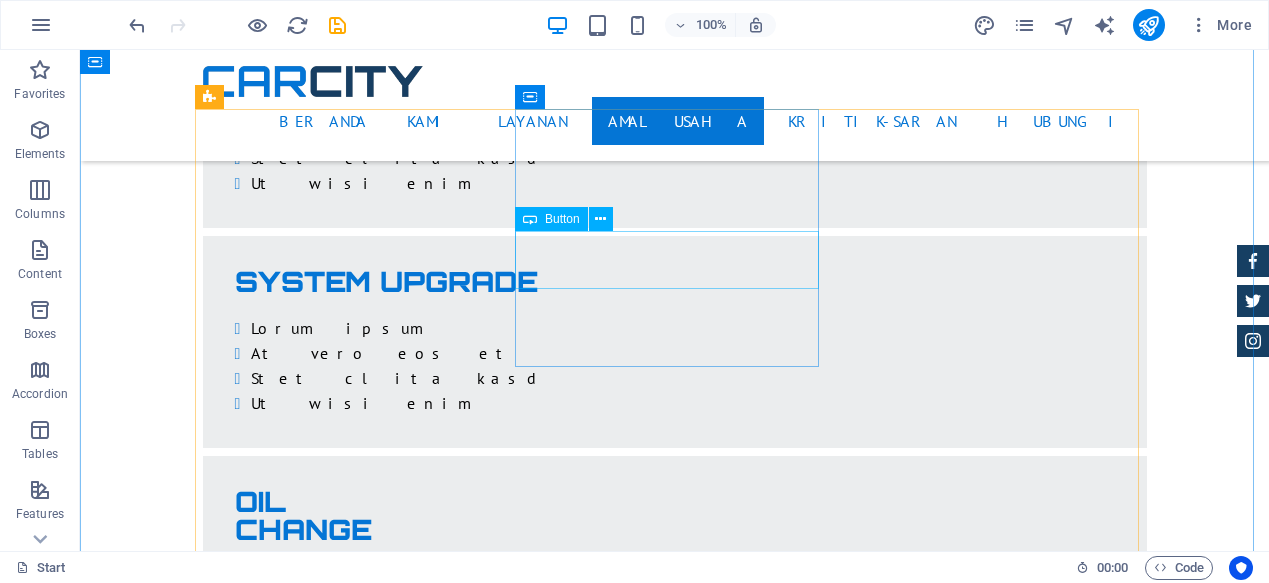 scroll, scrollTop: 4398, scrollLeft: 0, axis: vertical 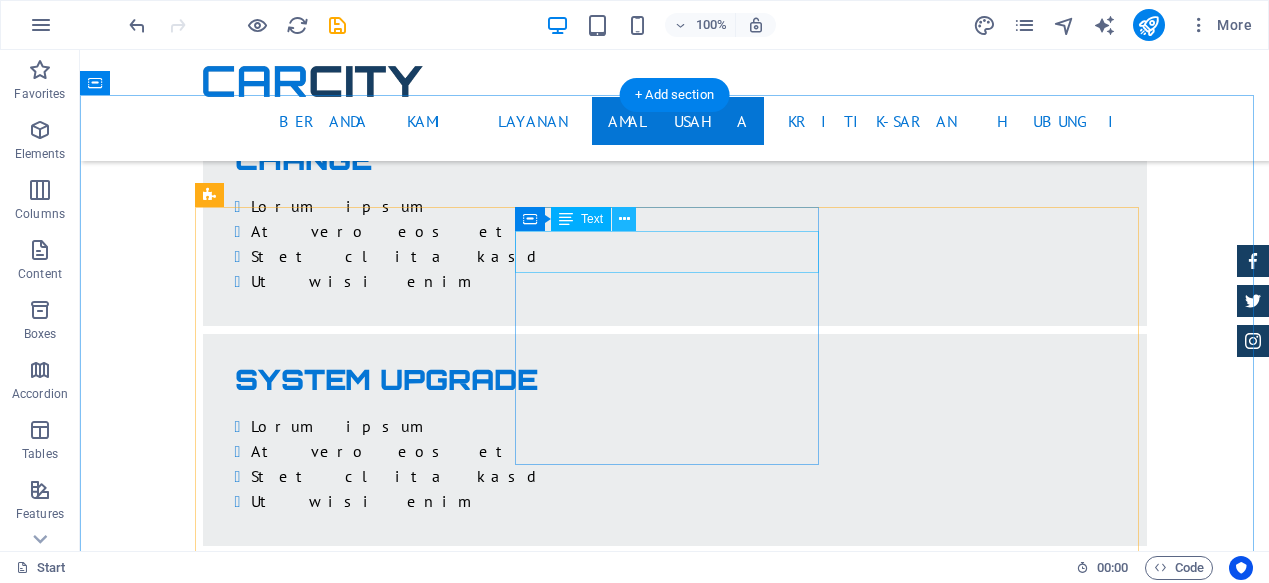 click at bounding box center [624, 219] 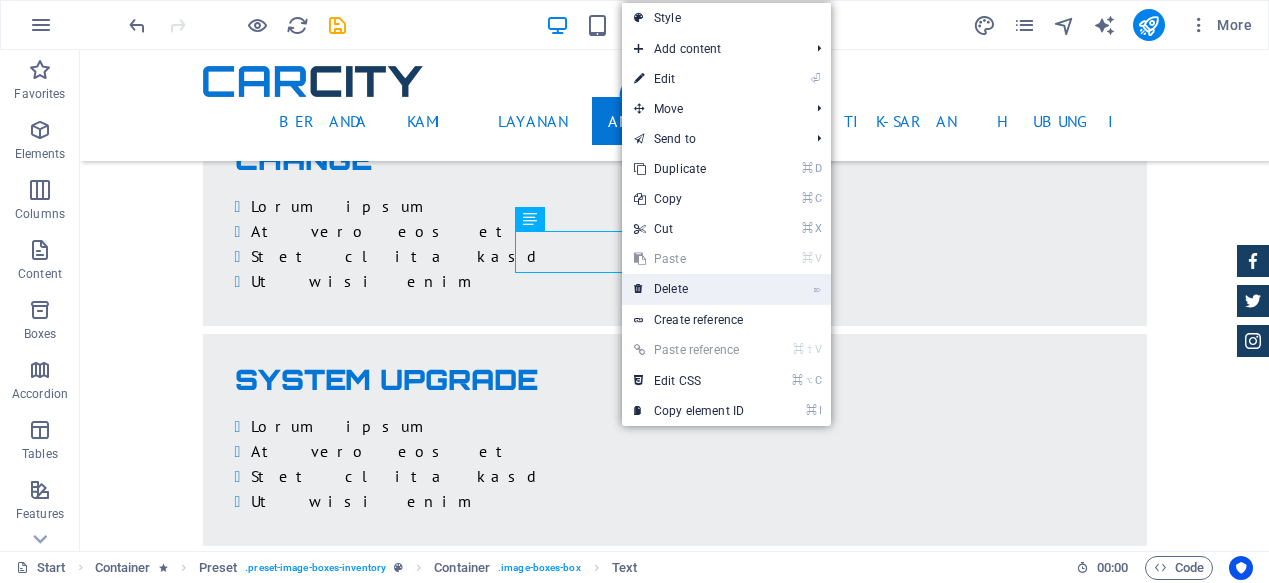 click on "⌦  Delete" at bounding box center (689, 289) 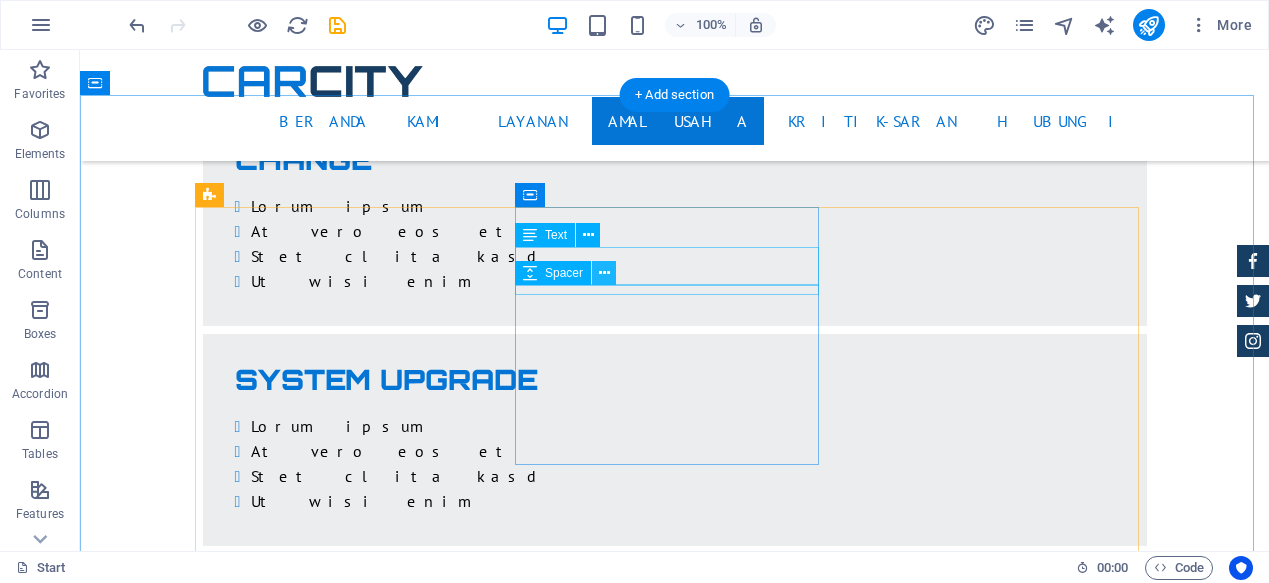click at bounding box center (604, 273) 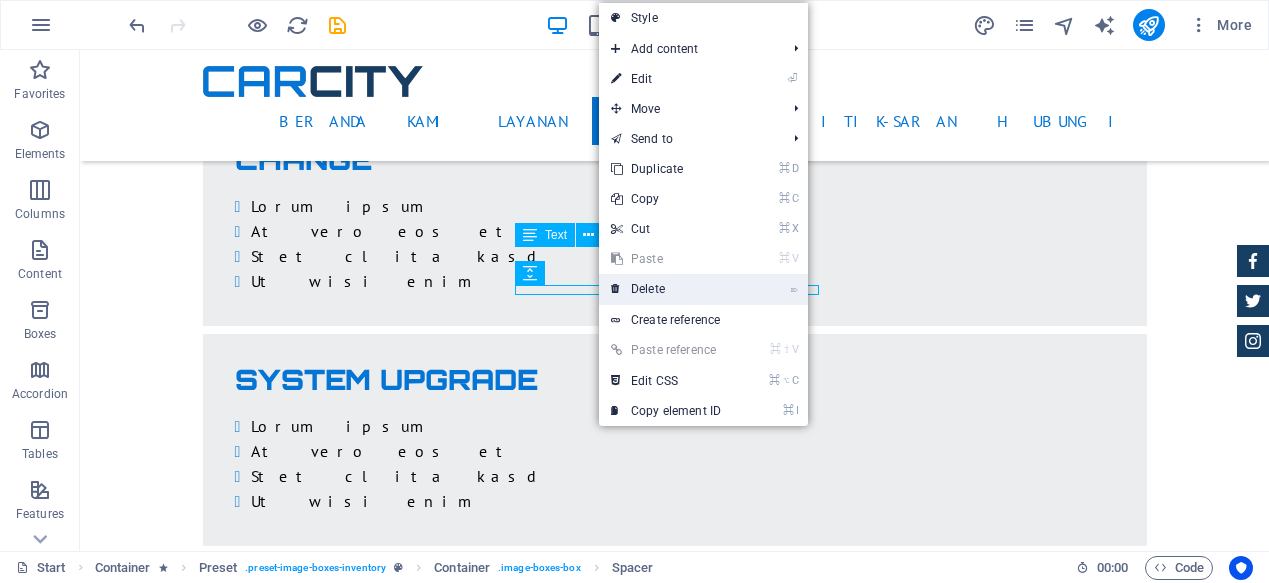 click on "⌦  Delete" at bounding box center (666, 289) 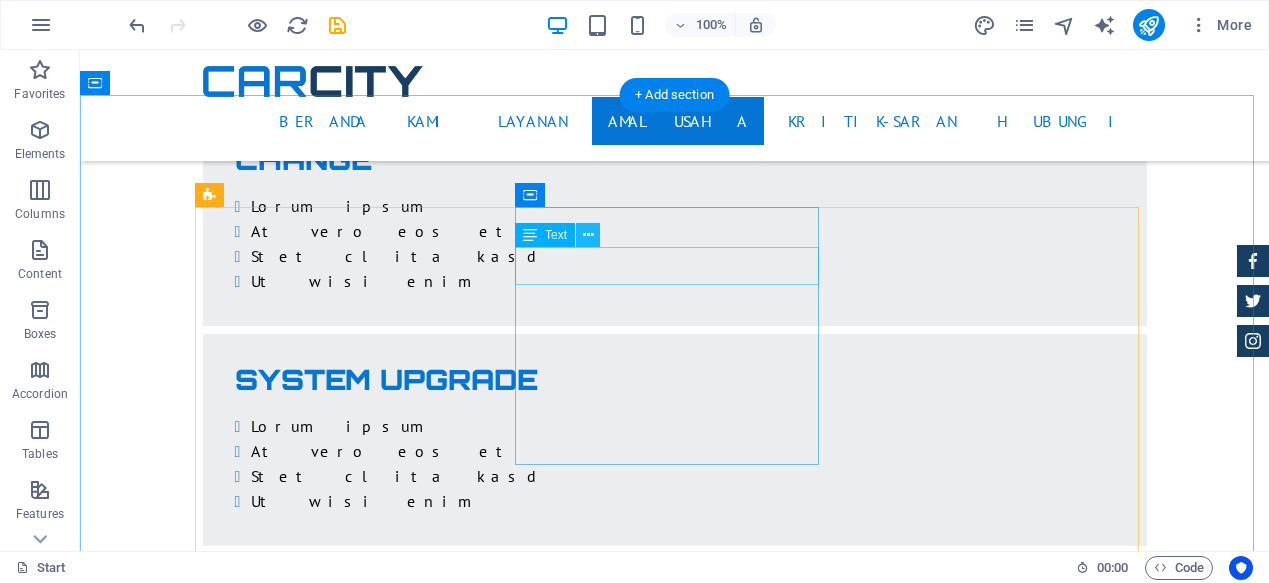 click at bounding box center (588, 235) 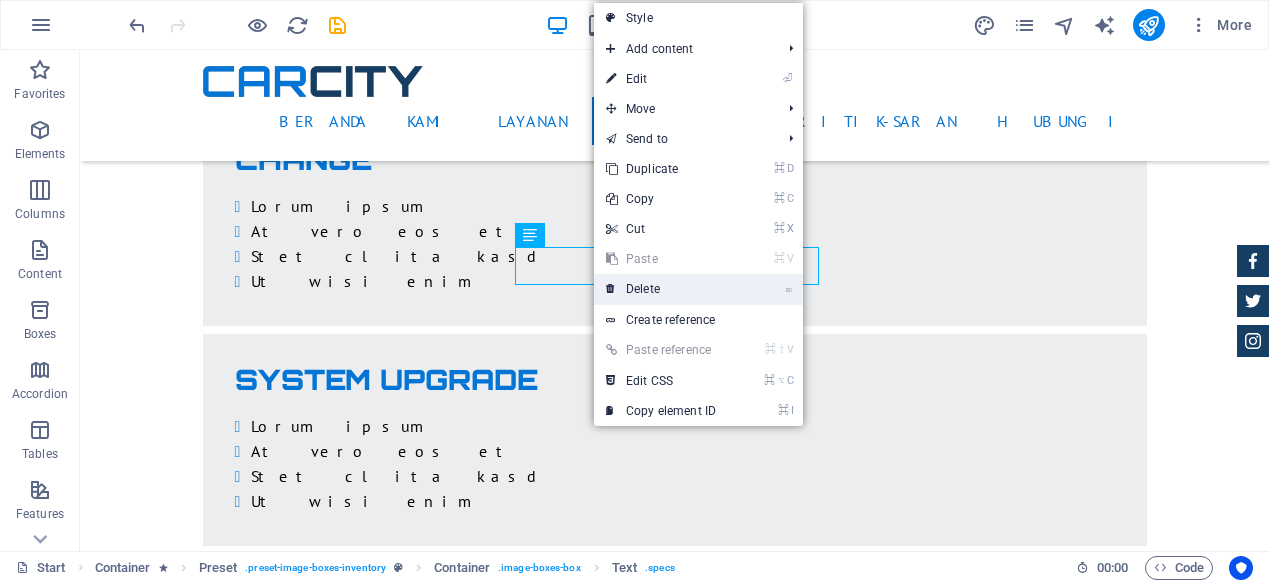 click on "⌦  Delete" at bounding box center [661, 289] 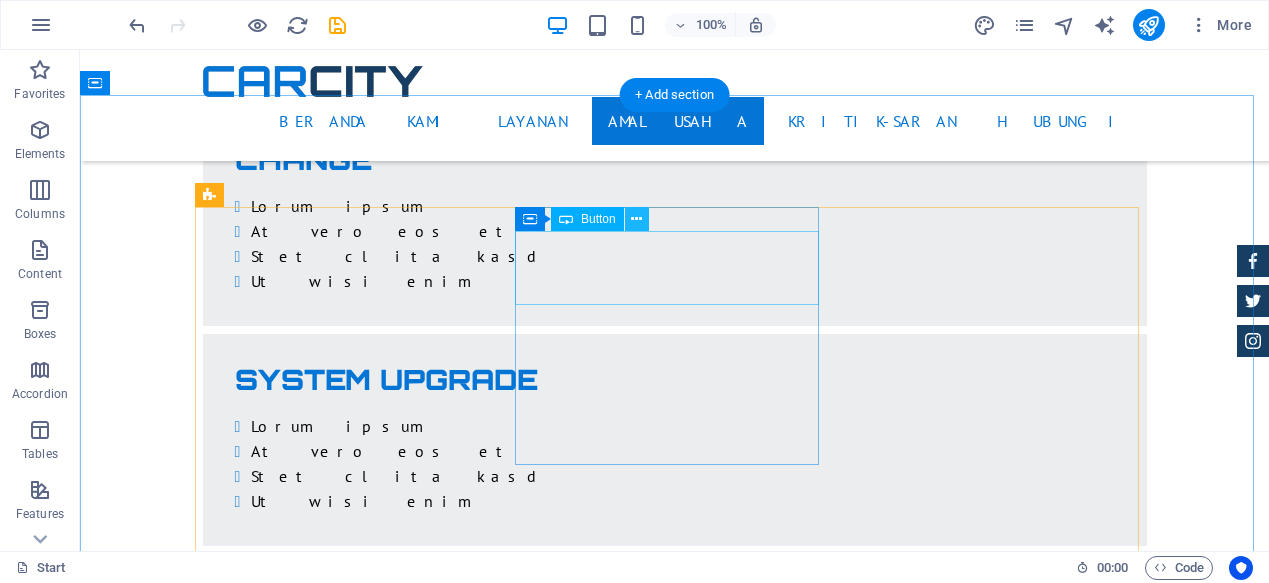 click at bounding box center (636, 219) 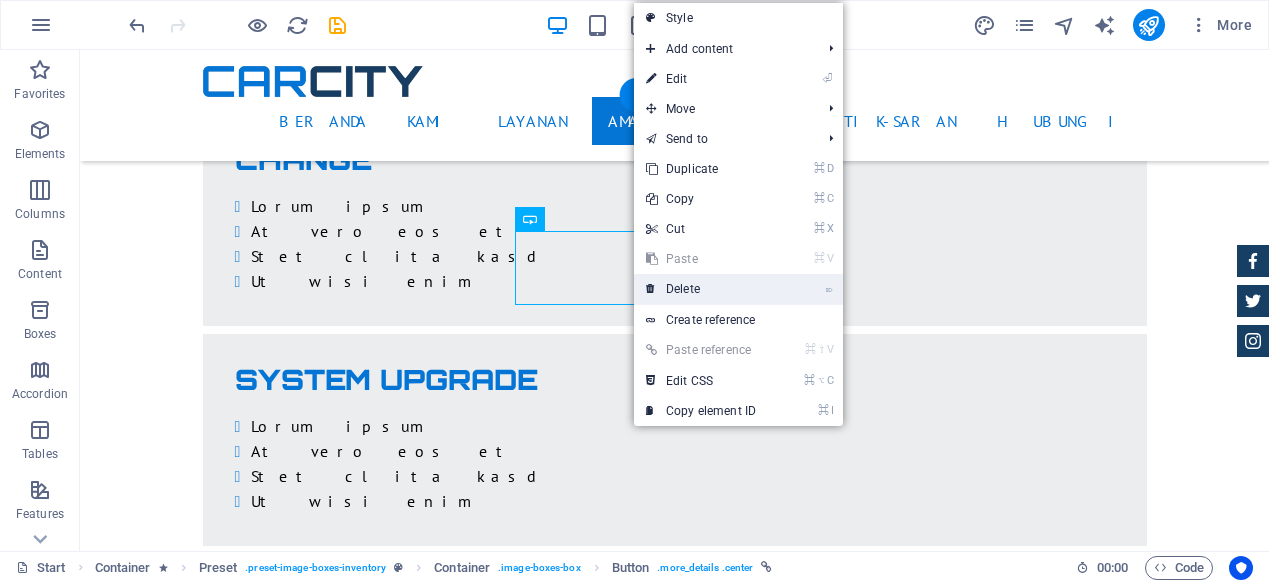 click at bounding box center (651, 289) 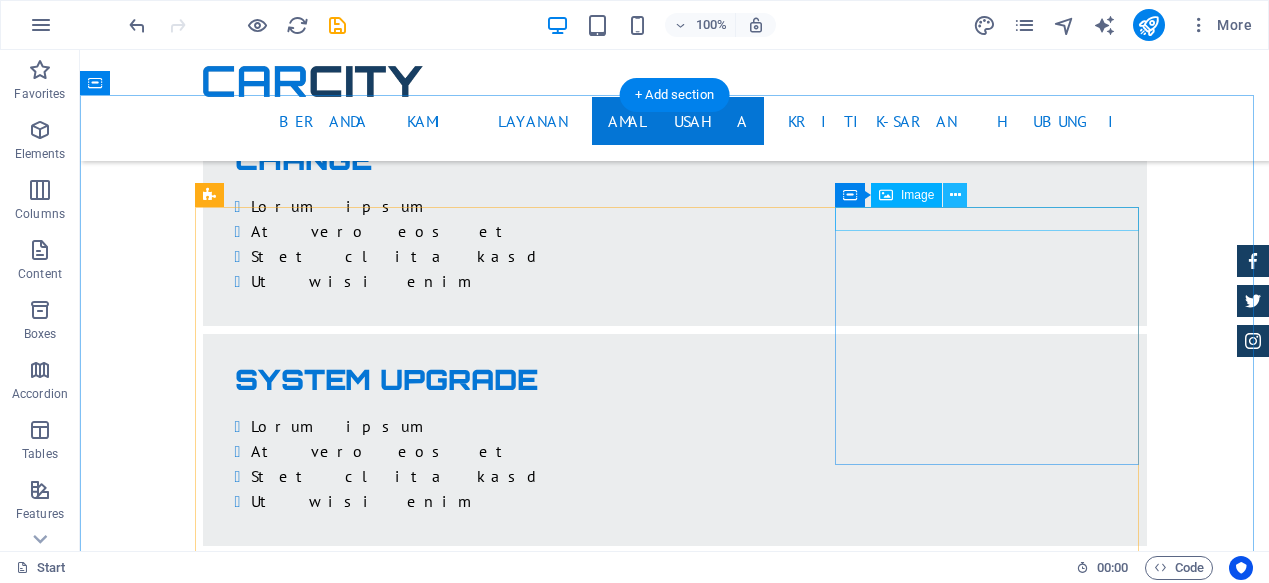 click at bounding box center [955, 195] 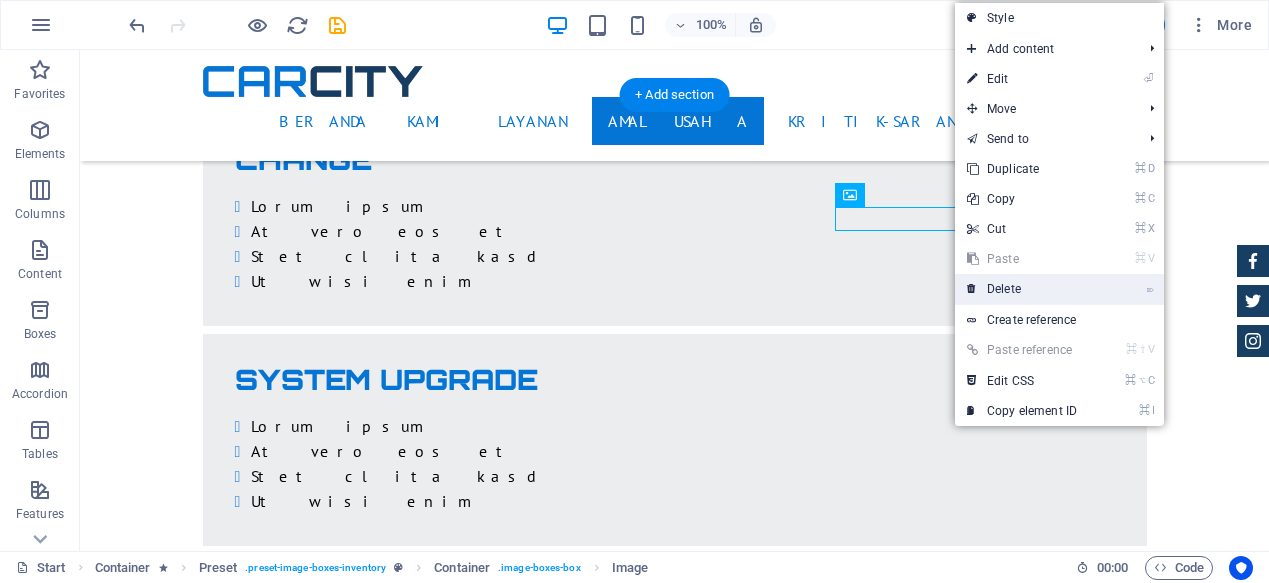 click on "⌦  Delete" at bounding box center (1022, 289) 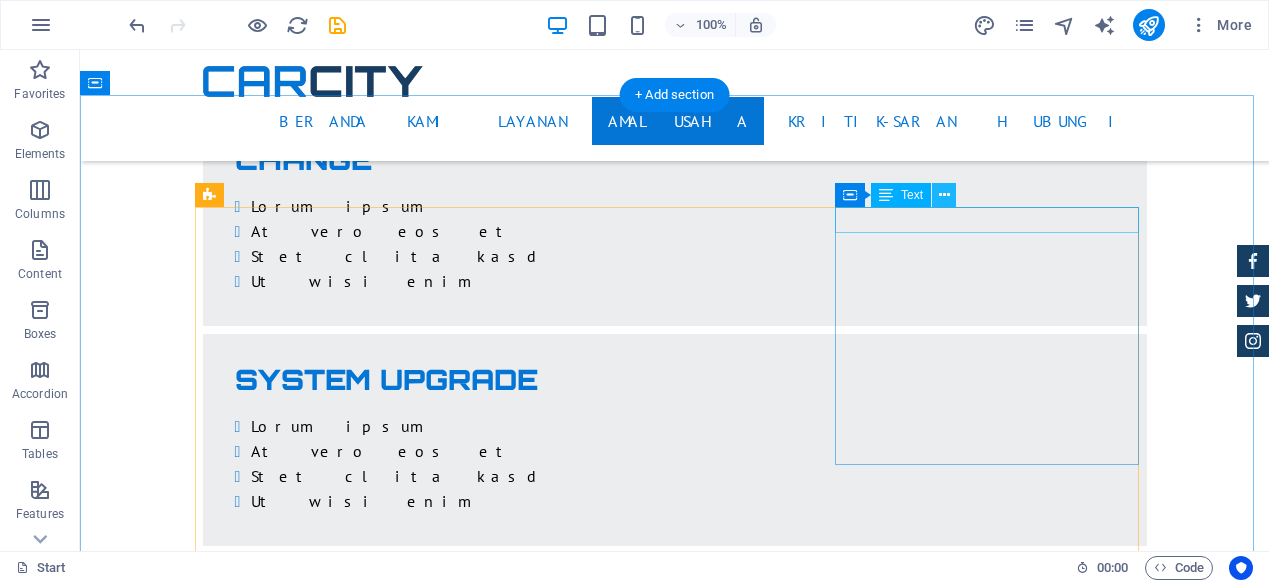 click at bounding box center [944, 195] 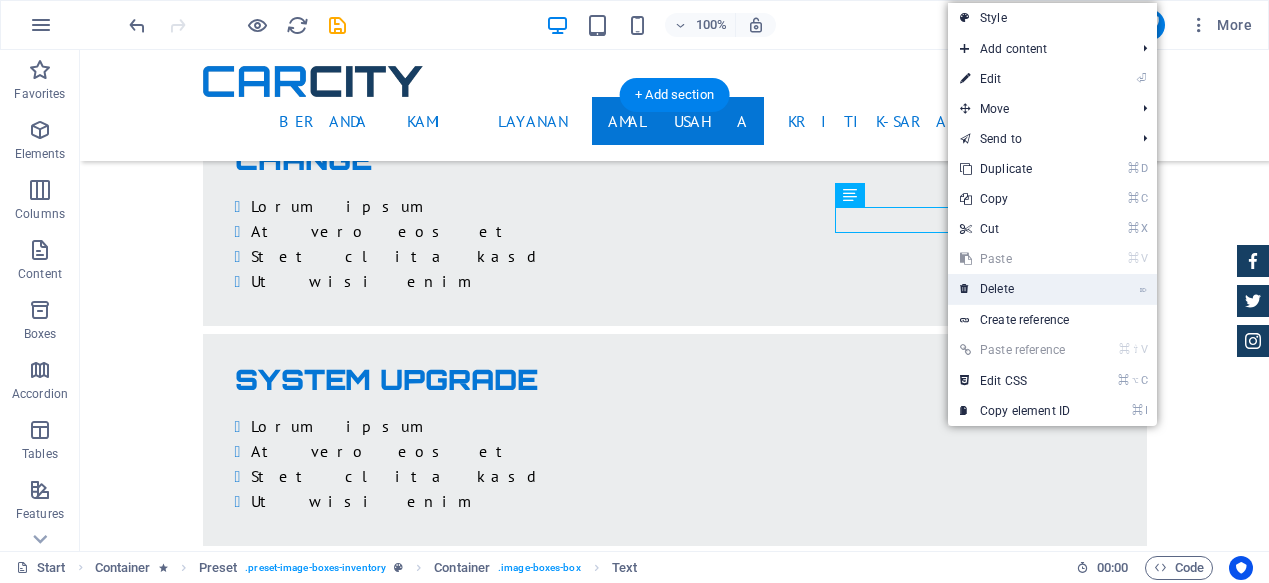 click on "⌦  Delete" at bounding box center (1015, 289) 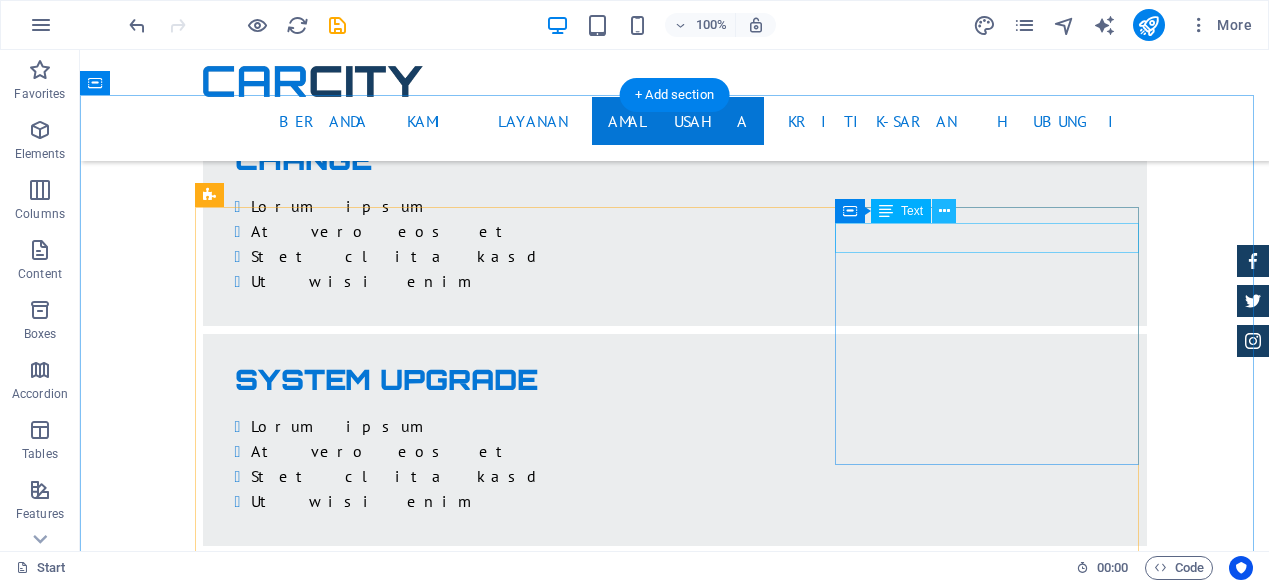 click at bounding box center (944, 211) 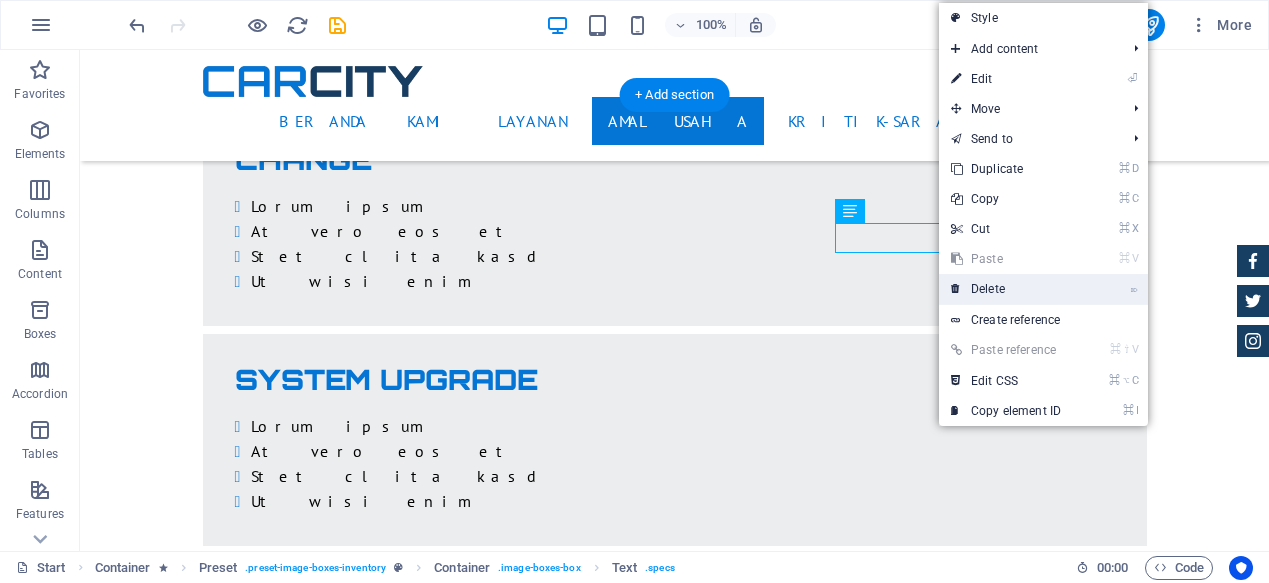 click on "⌦  Delete" at bounding box center [1006, 289] 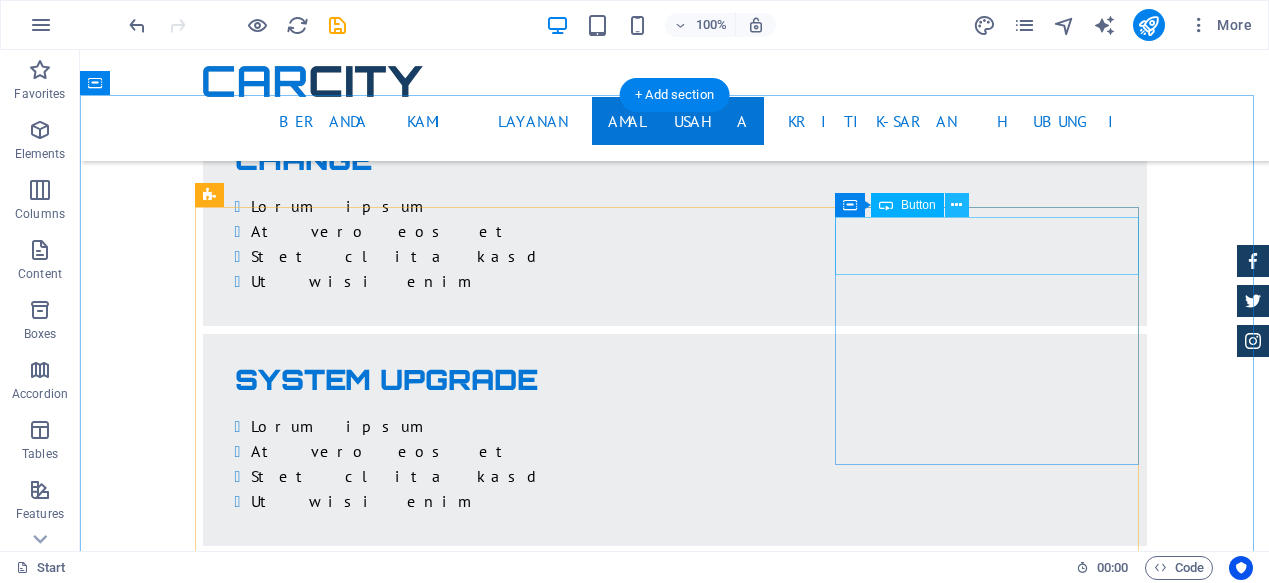 click at bounding box center (956, 205) 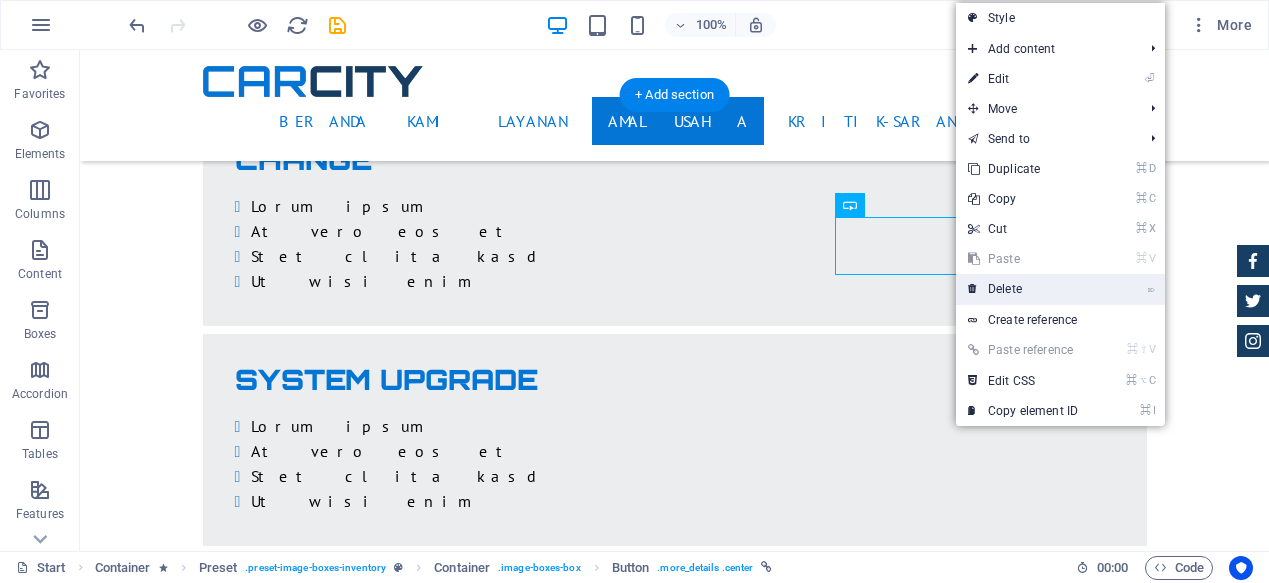 click on "⌦  Delete" at bounding box center (1023, 289) 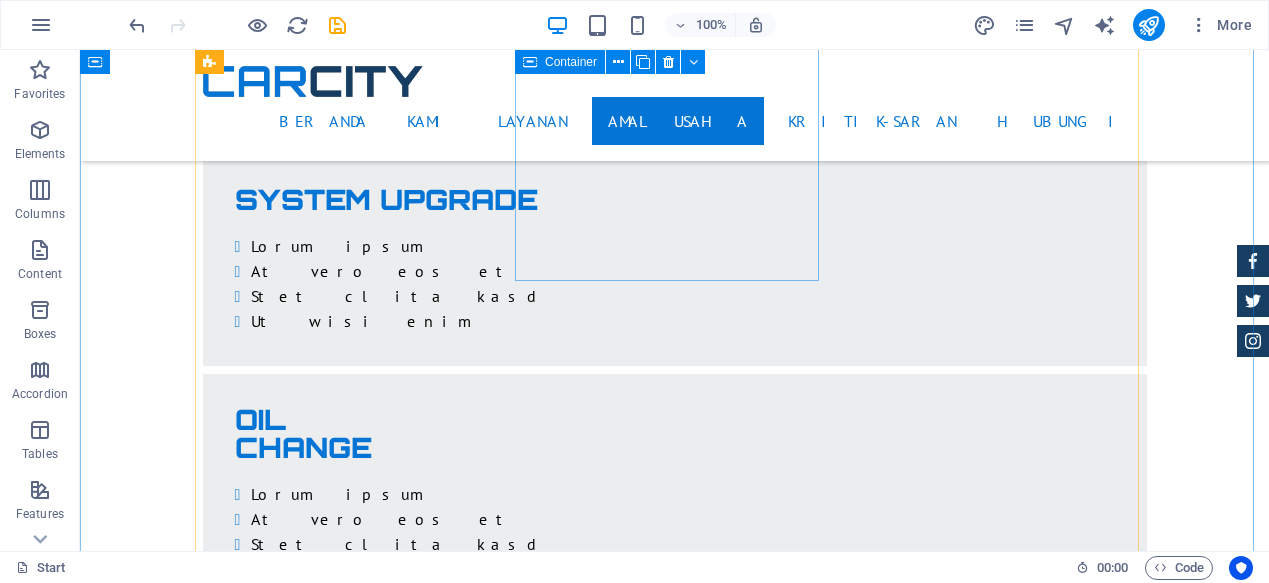 scroll, scrollTop: 4582, scrollLeft: 0, axis: vertical 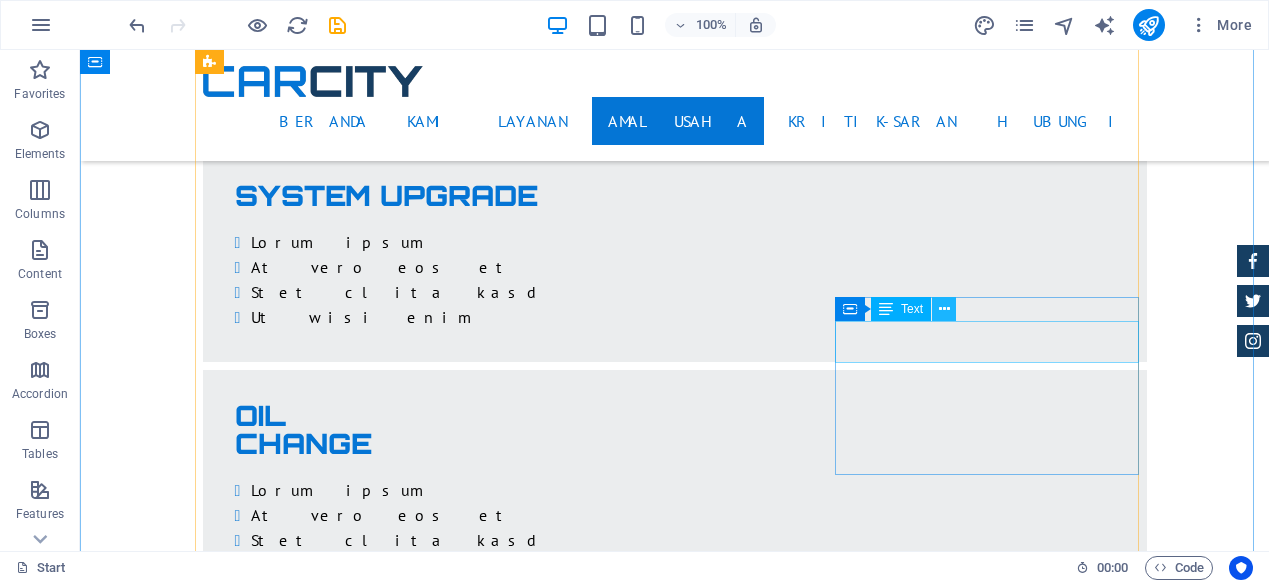 click at bounding box center [944, 309] 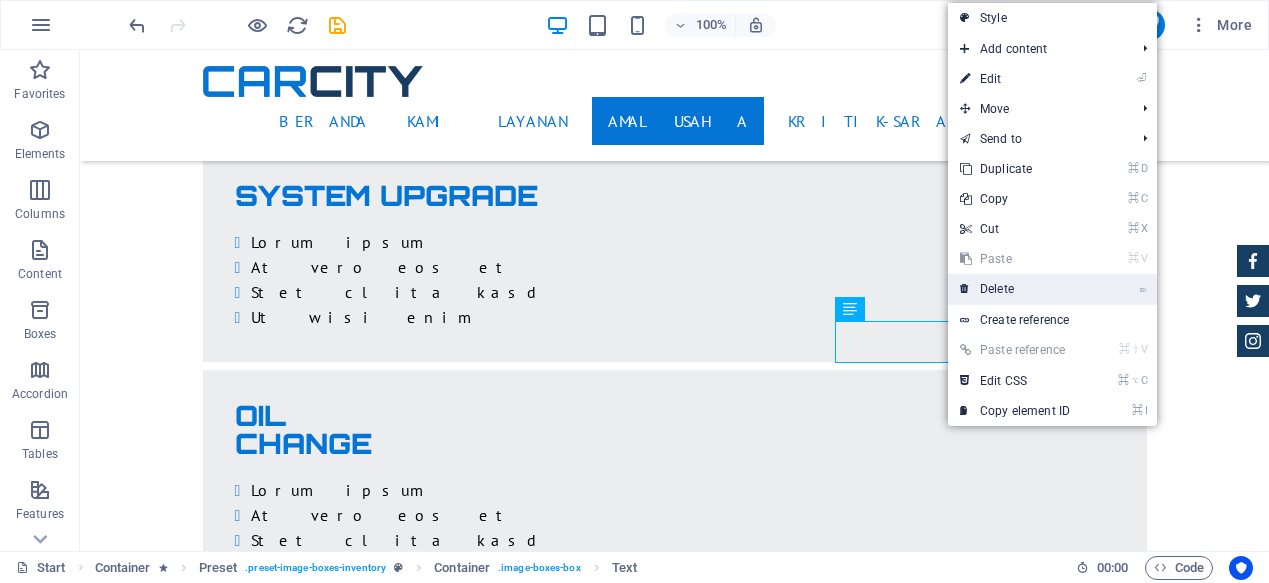click on "⌦  Delete" at bounding box center [1015, 289] 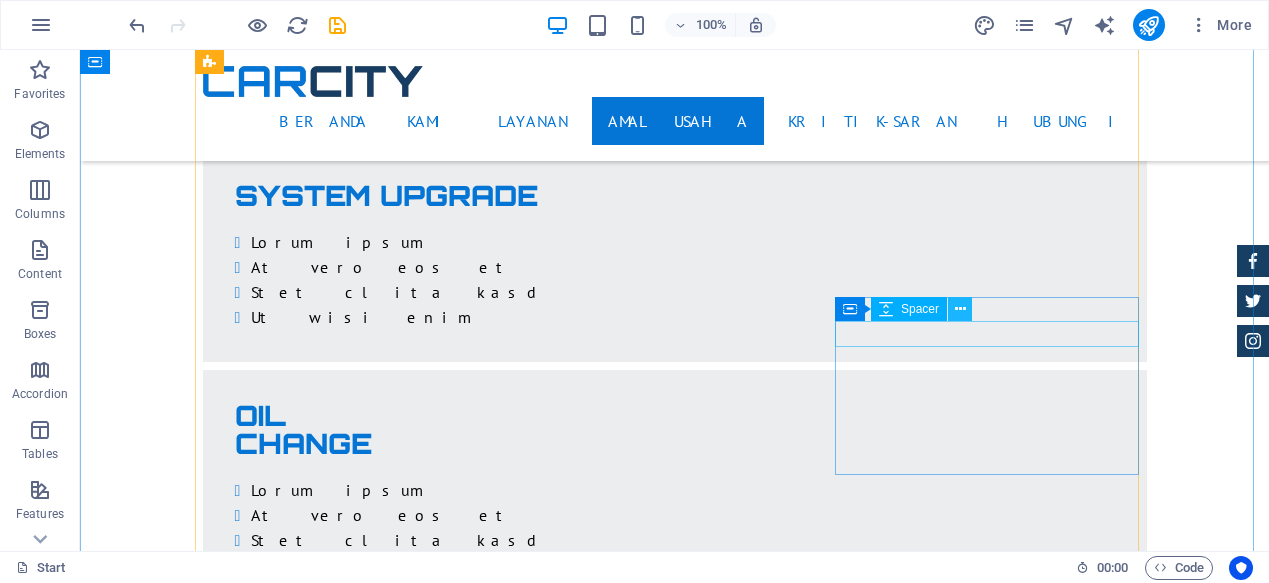 click at bounding box center (960, 309) 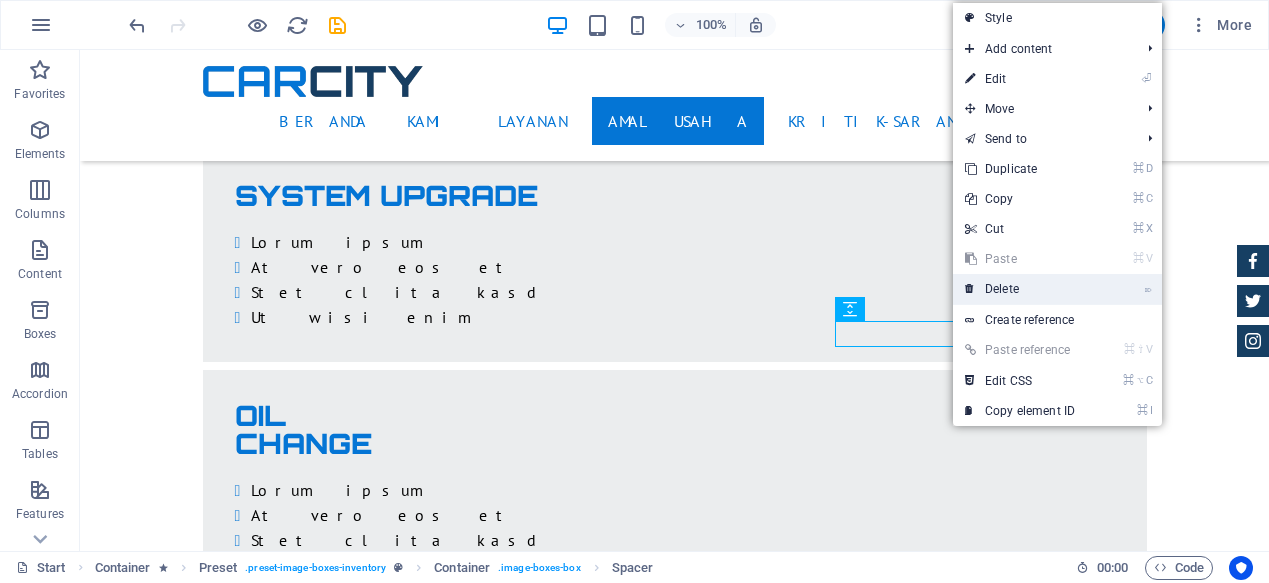 click at bounding box center (970, 289) 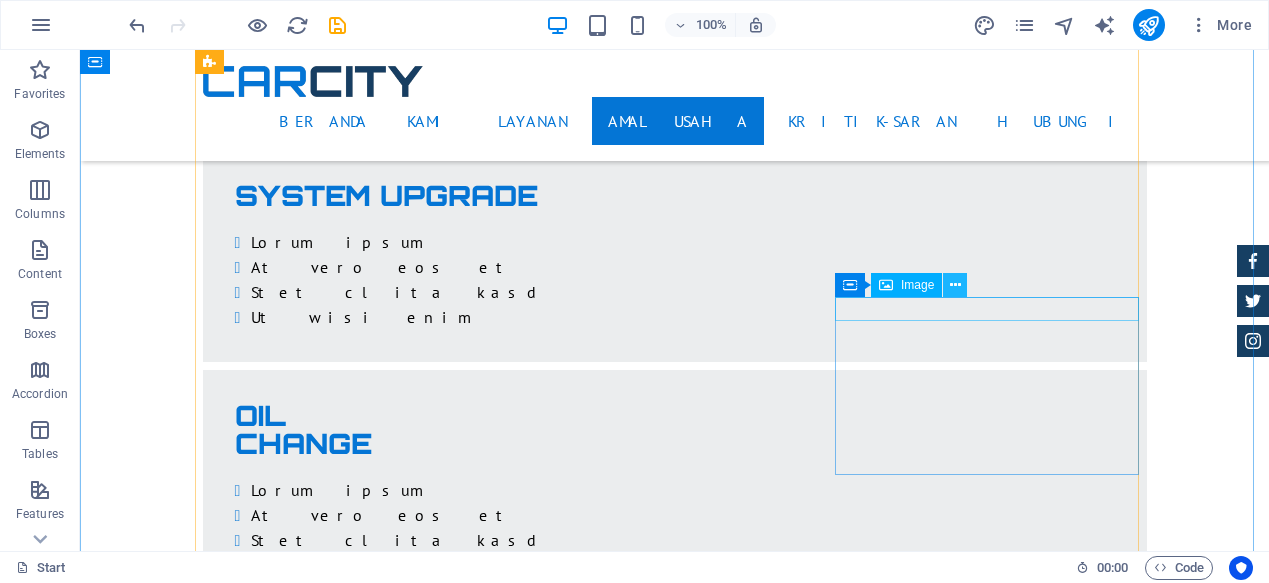 click at bounding box center [955, 285] 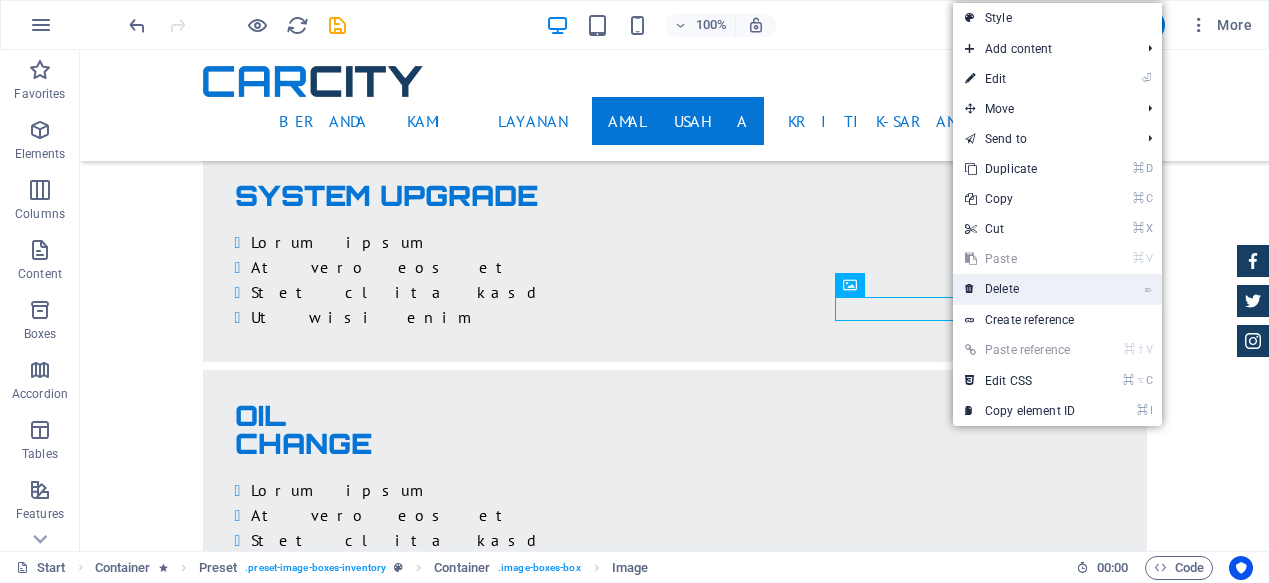 click on "⌦  Delete" at bounding box center (1020, 289) 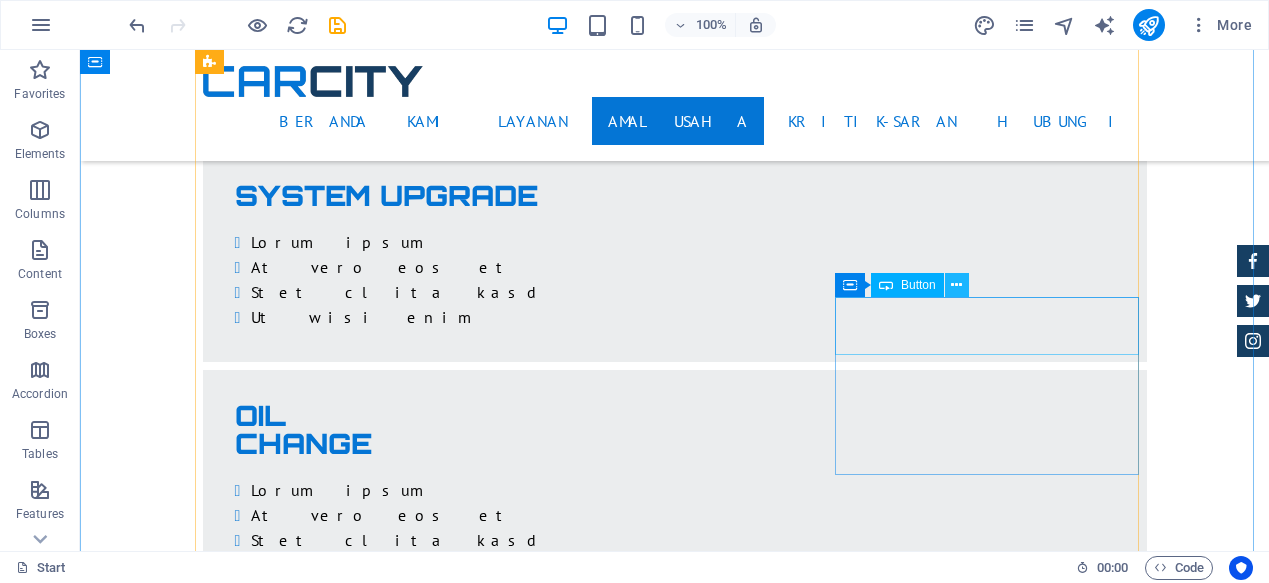 click at bounding box center [956, 285] 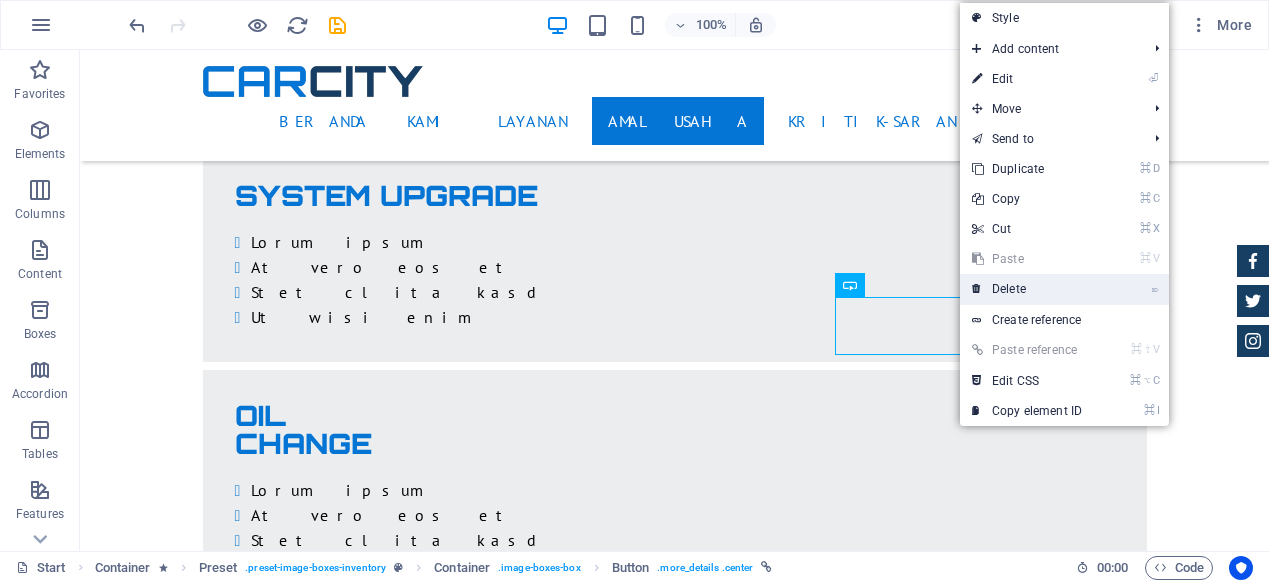 click on "⌦  Delete" at bounding box center [1027, 289] 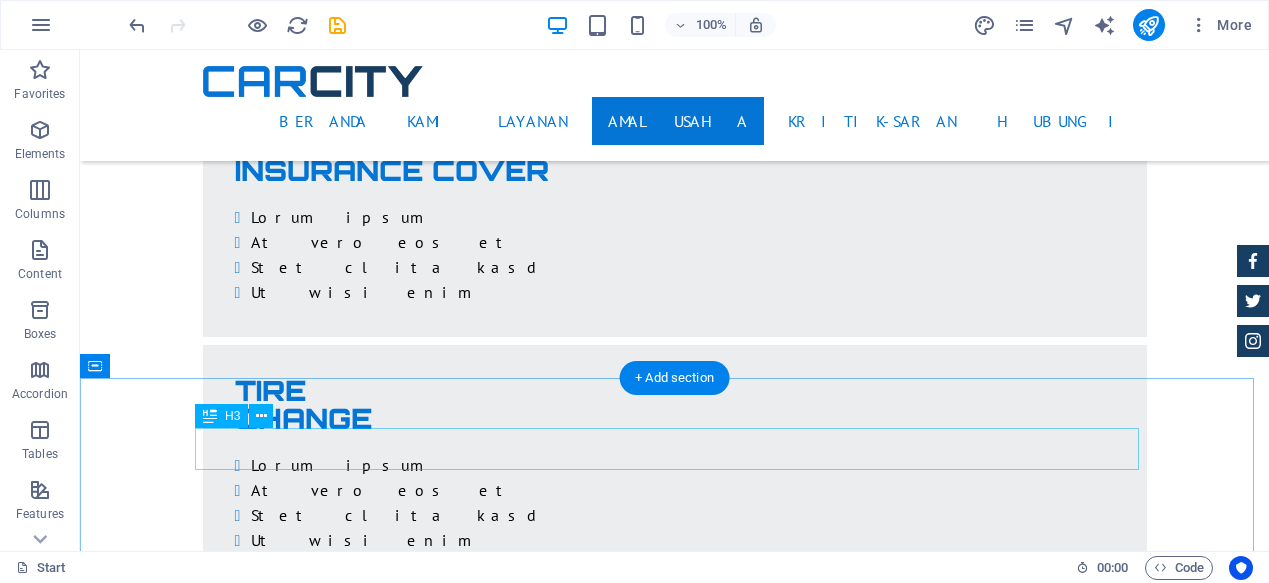 scroll, scrollTop: 4206, scrollLeft: 0, axis: vertical 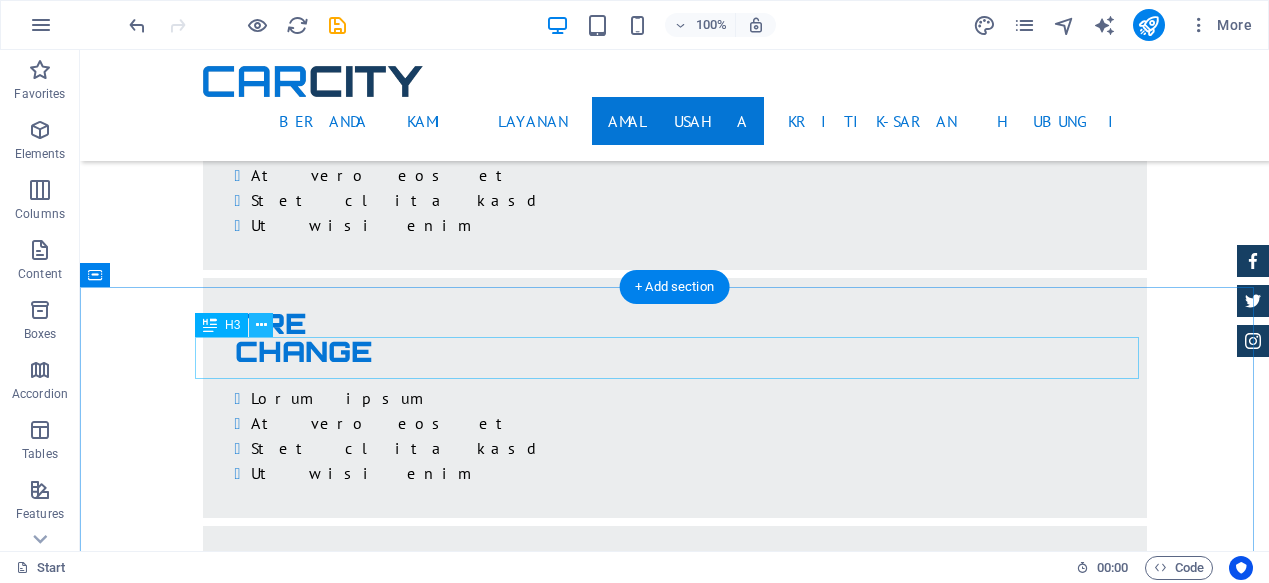 click at bounding box center [261, 325] 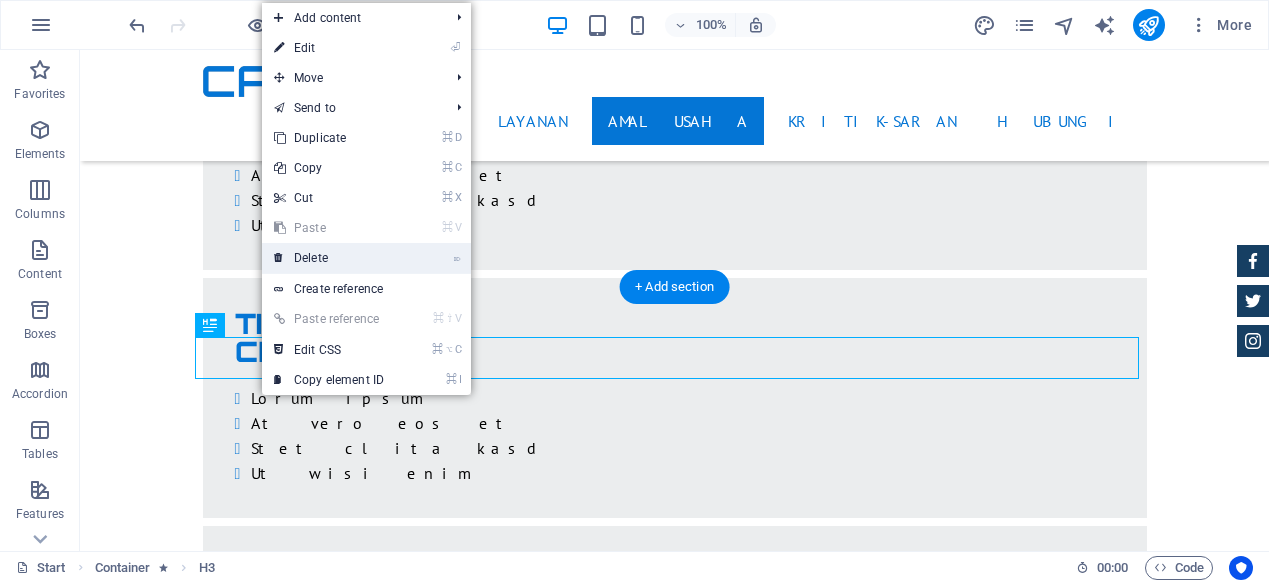 click on "⌦  Delete" at bounding box center [329, 258] 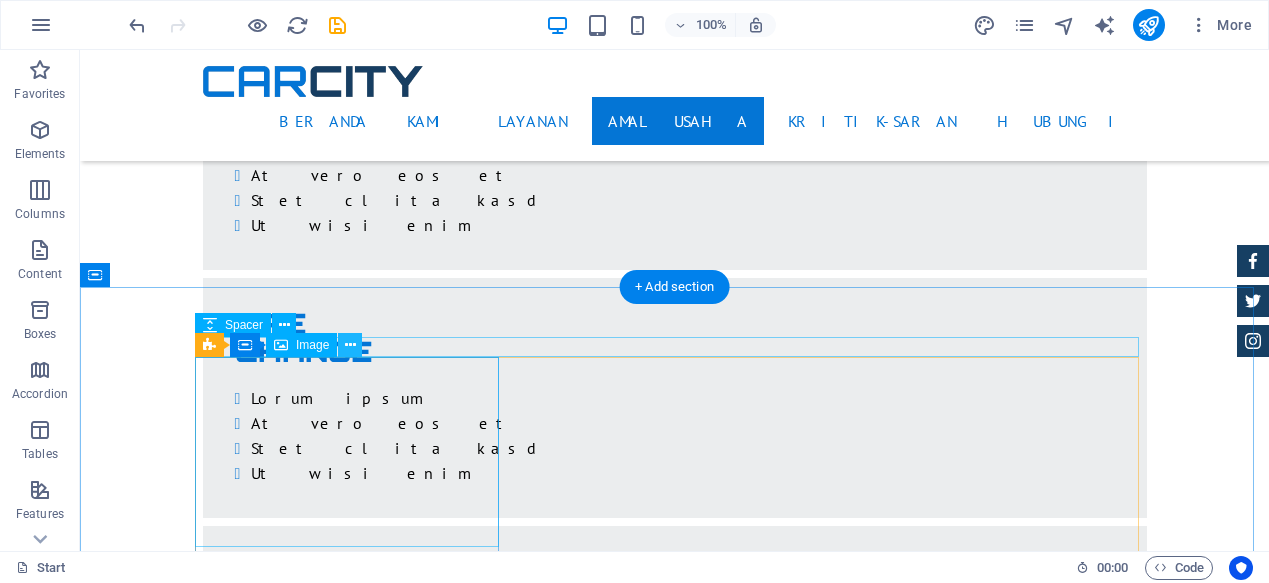 click at bounding box center [350, 345] 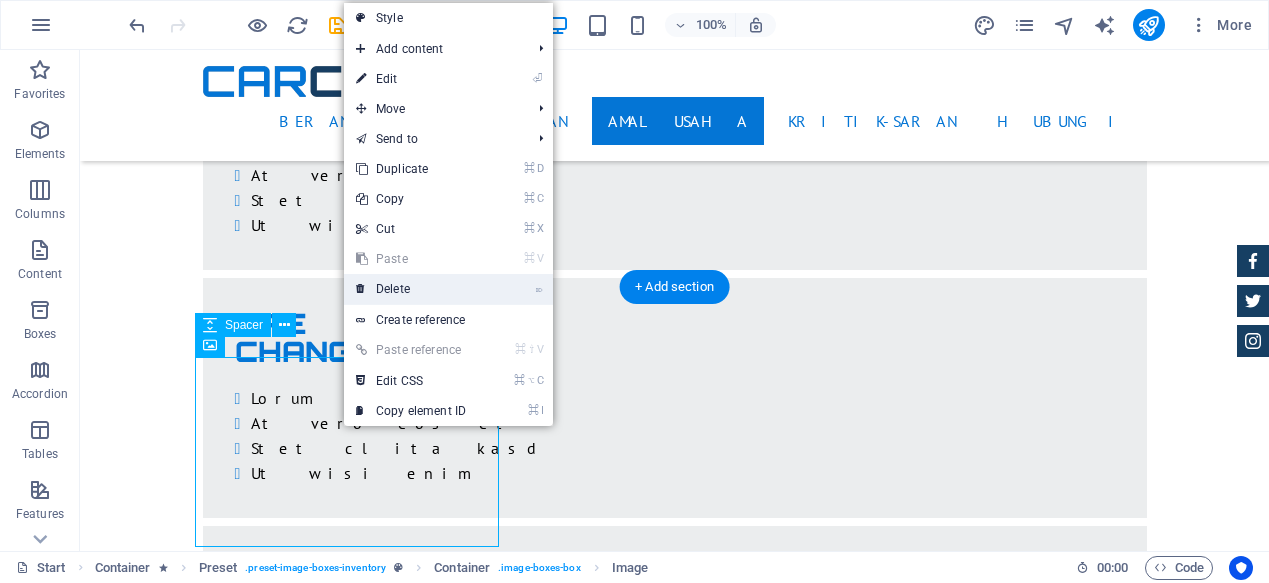 click on "⌦  Delete" at bounding box center (411, 289) 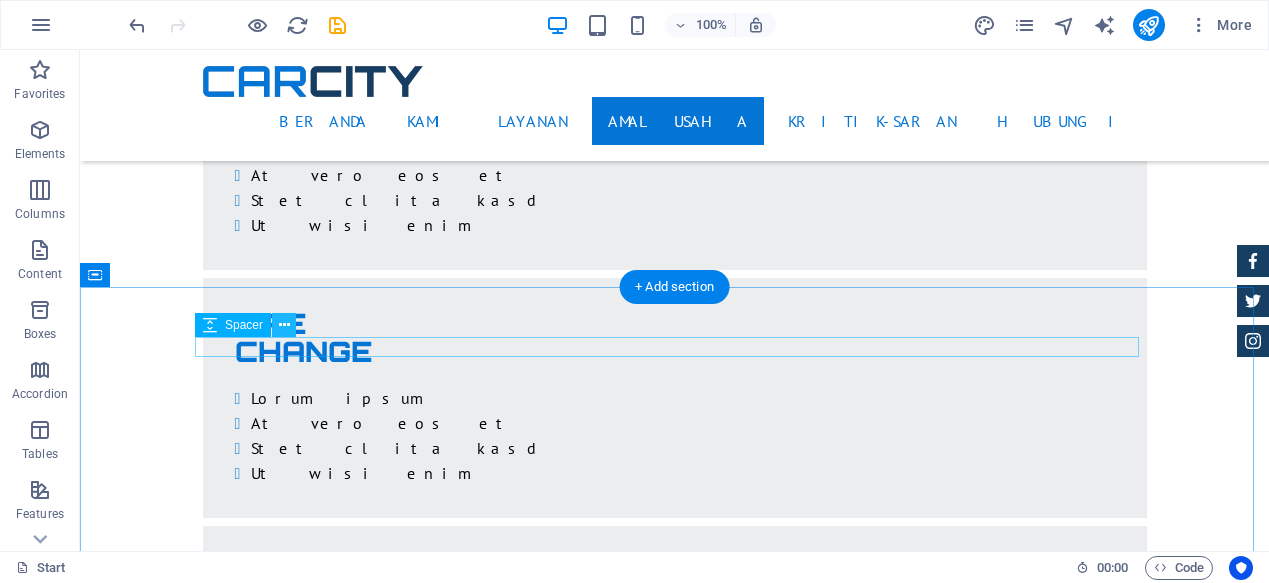 click at bounding box center (284, 325) 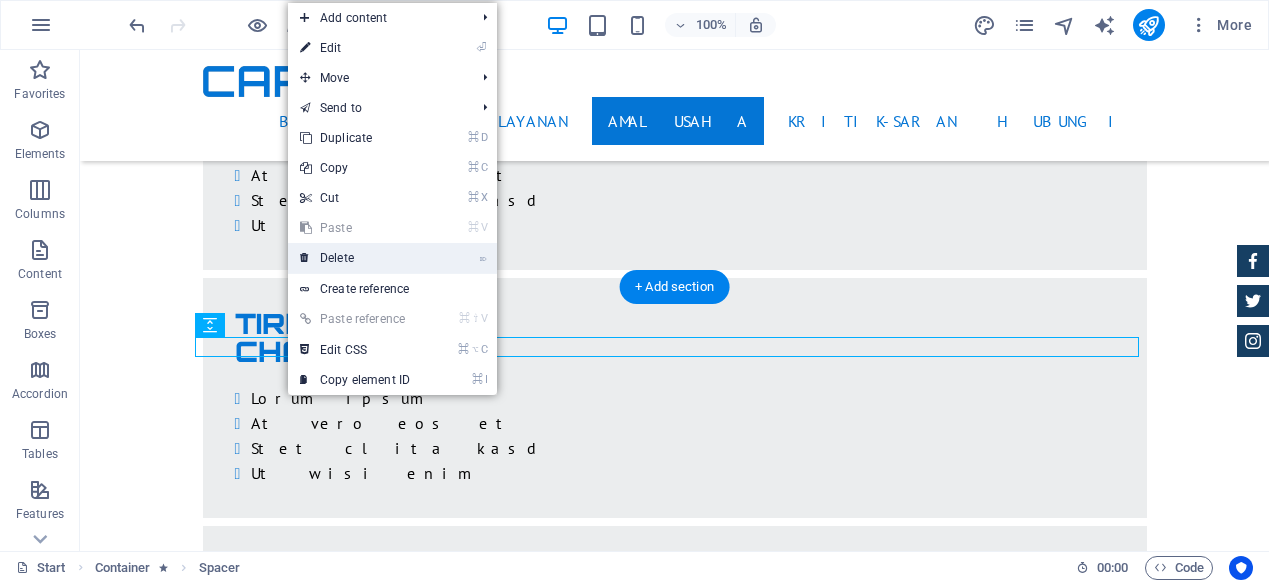 click on "⌦  Delete" at bounding box center [355, 258] 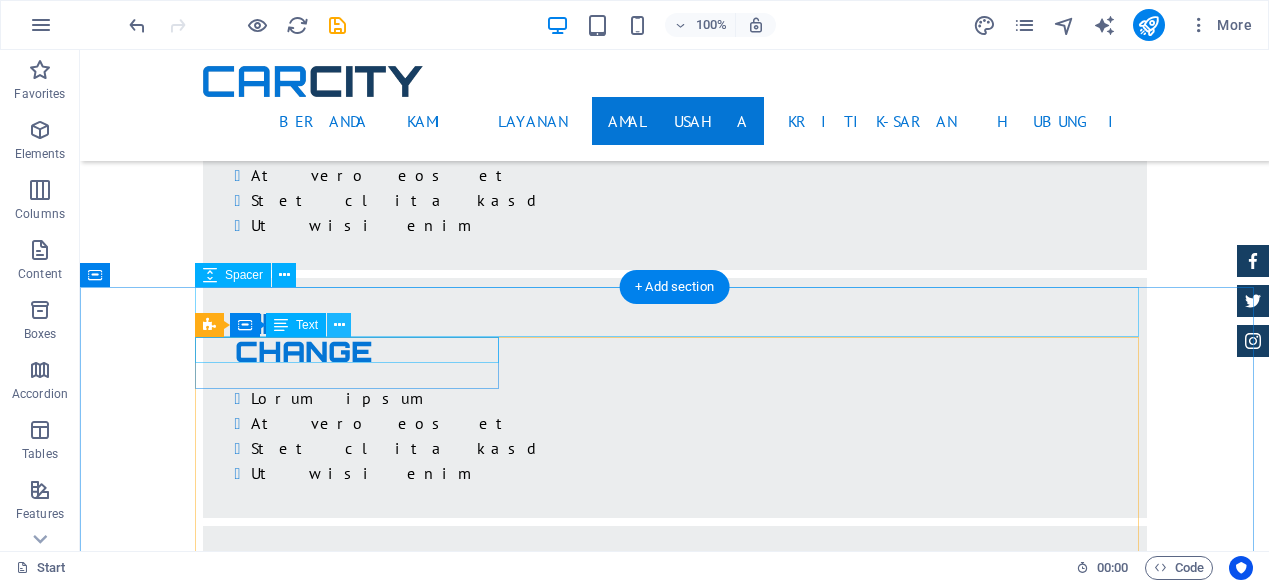 click at bounding box center [339, 325] 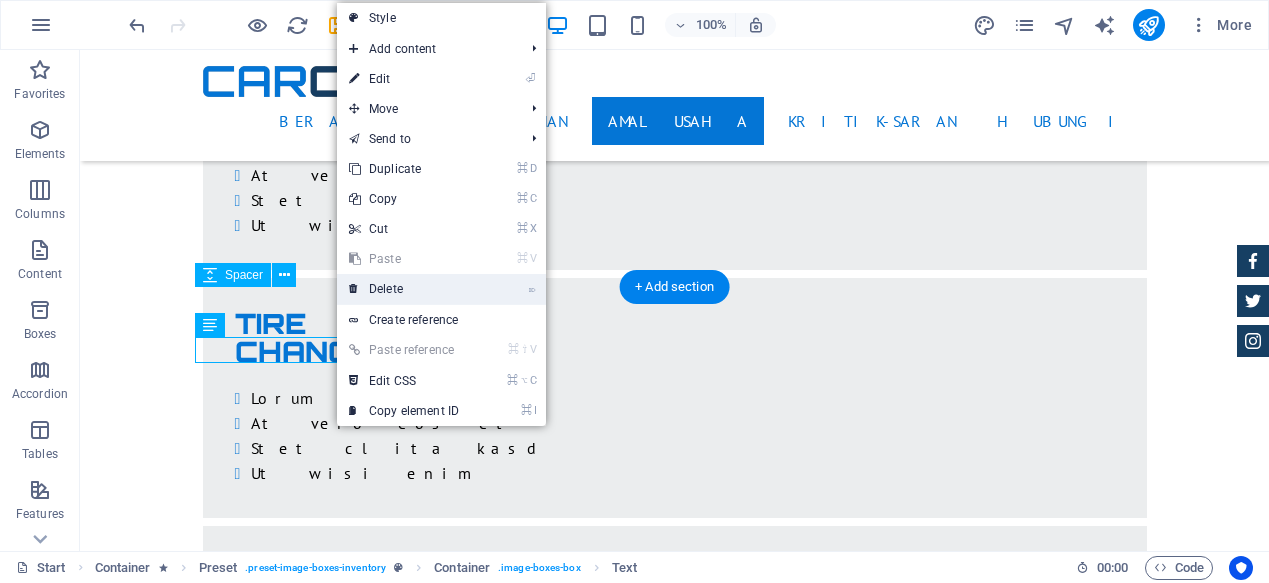 click on "⌦  Delete" at bounding box center (404, 289) 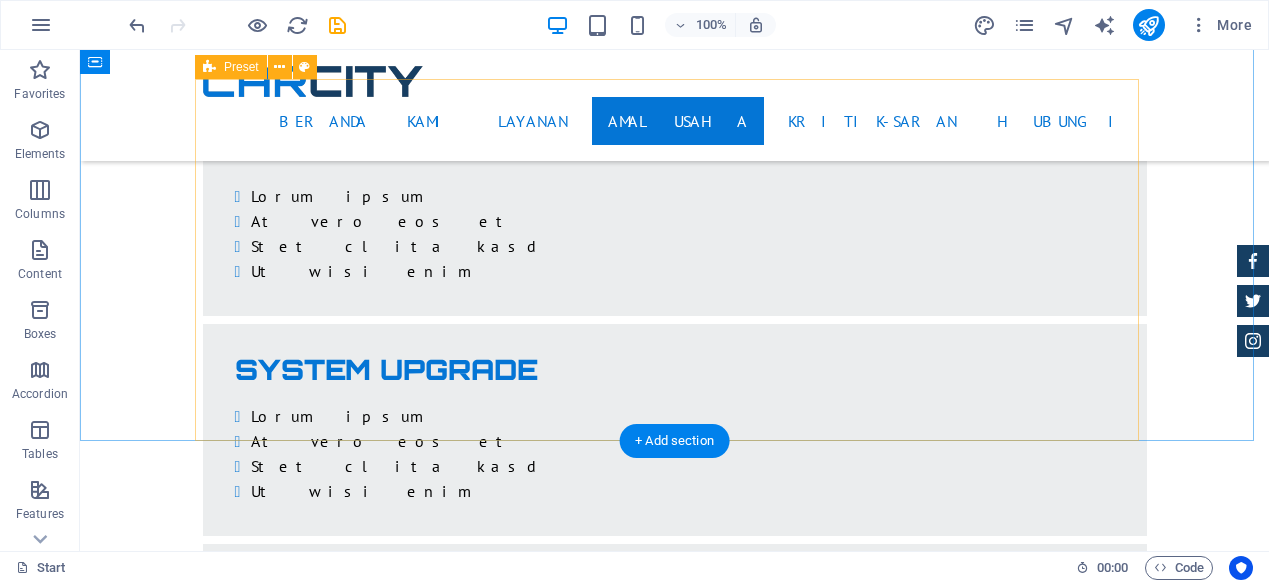 scroll, scrollTop: 4464, scrollLeft: 0, axis: vertical 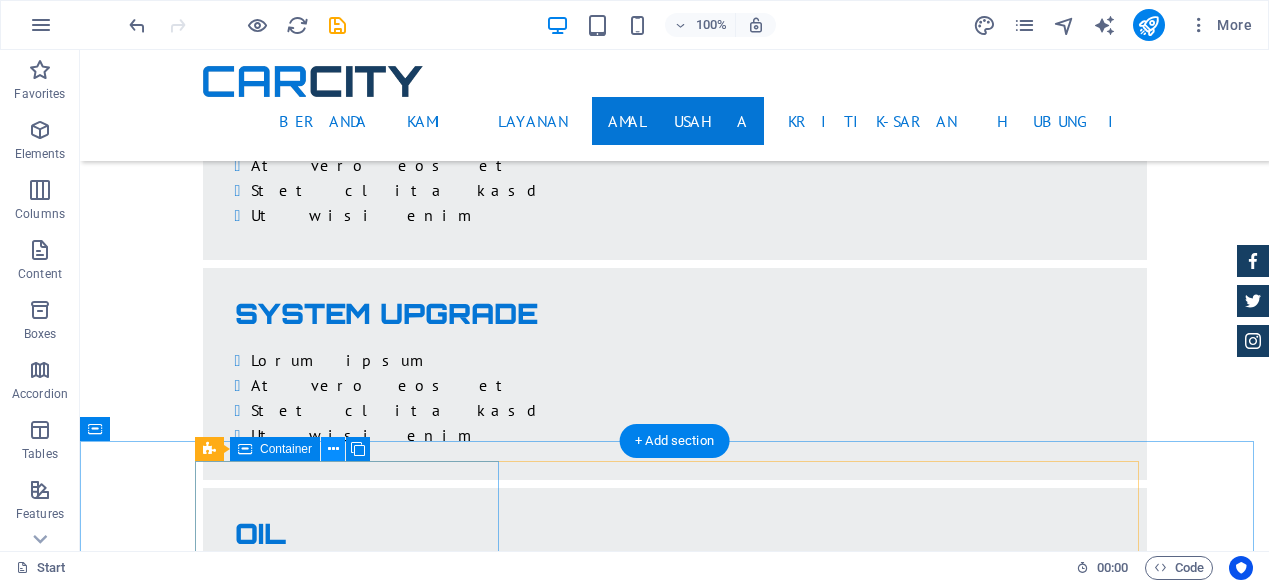 click at bounding box center (333, 449) 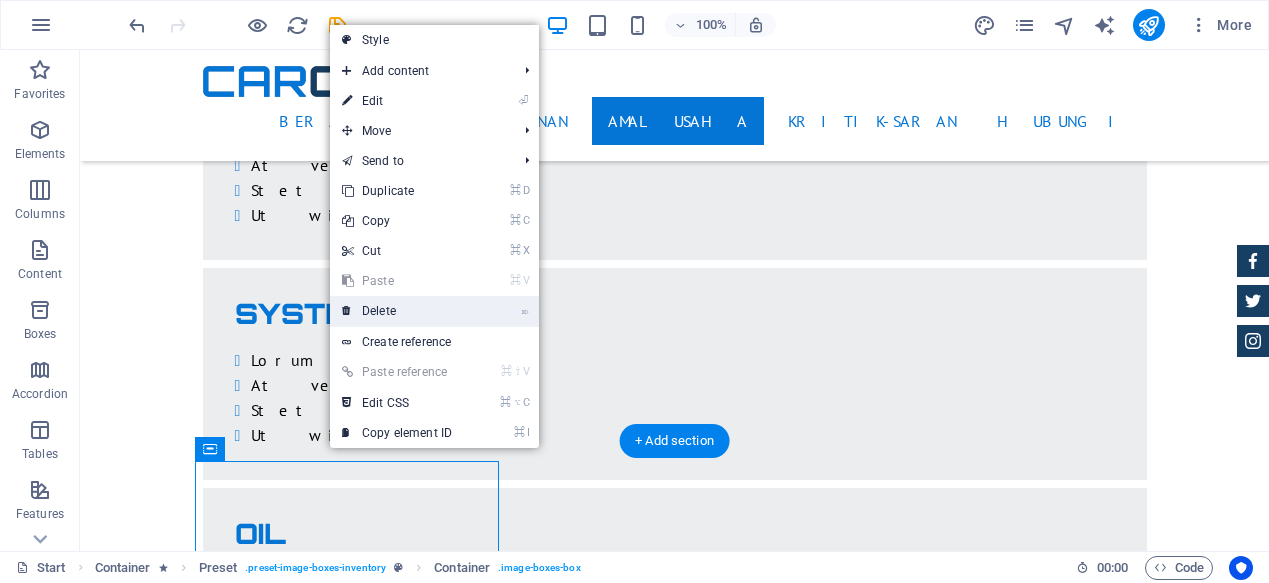 click on "⌦  Delete" at bounding box center [397, 311] 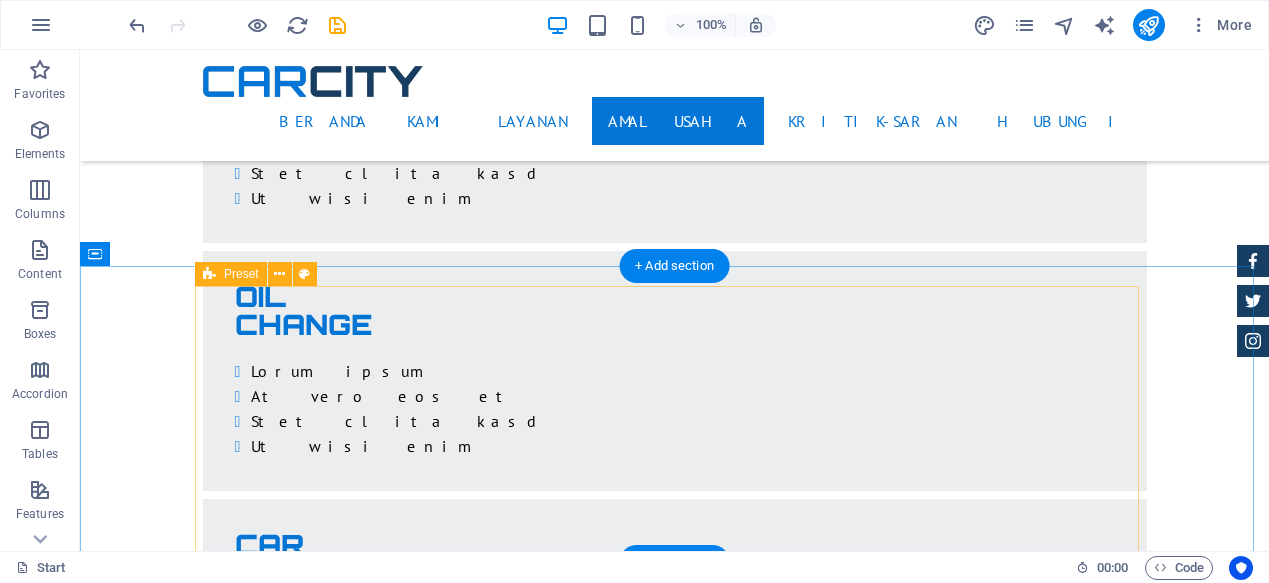 scroll, scrollTop: 4639, scrollLeft: 0, axis: vertical 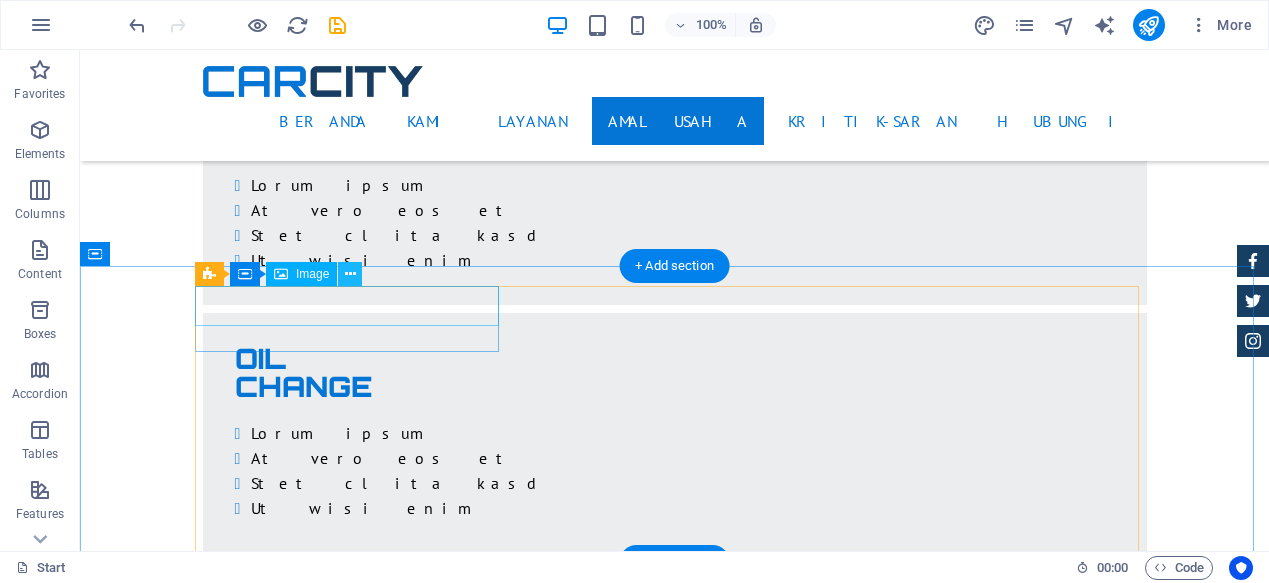 click at bounding box center [350, 274] 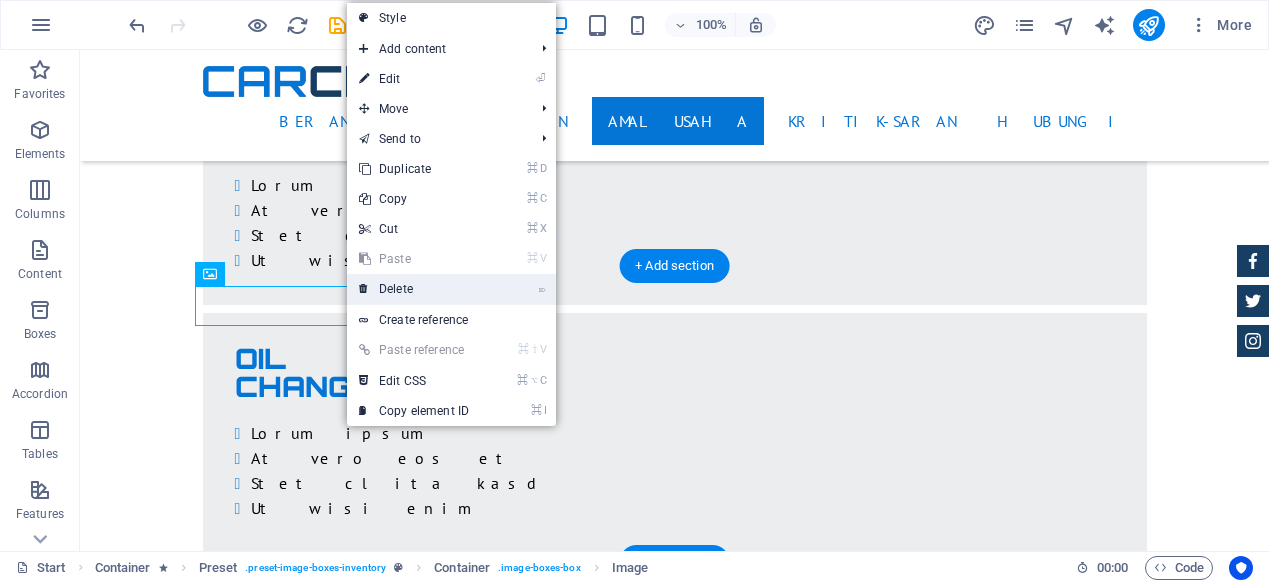 click at bounding box center (364, 289) 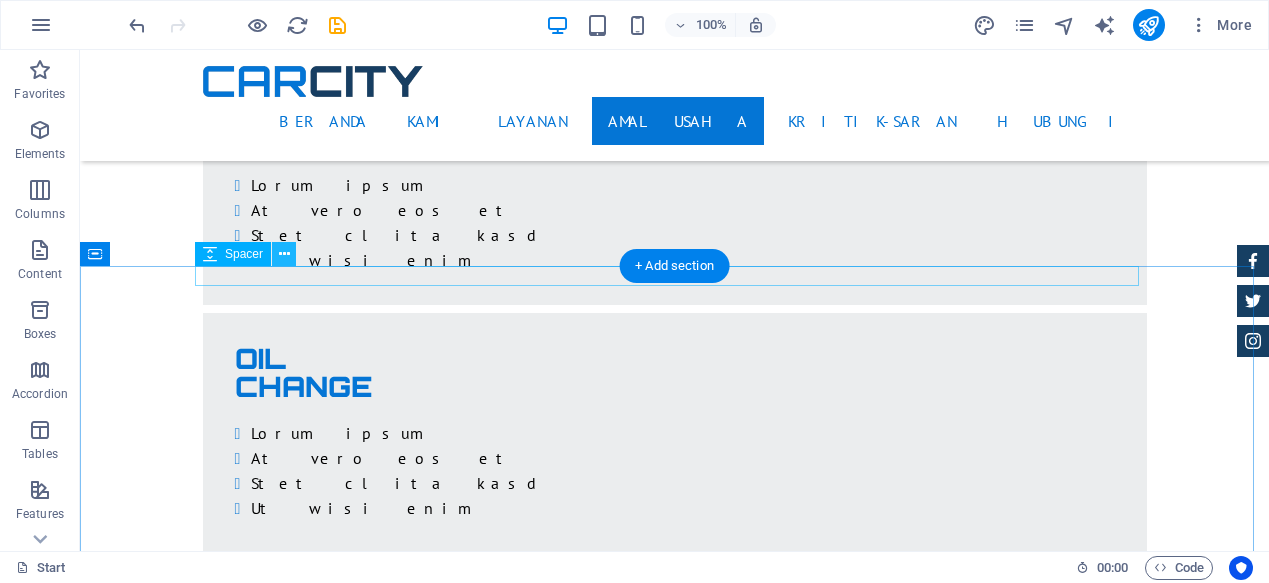 click at bounding box center [284, 254] 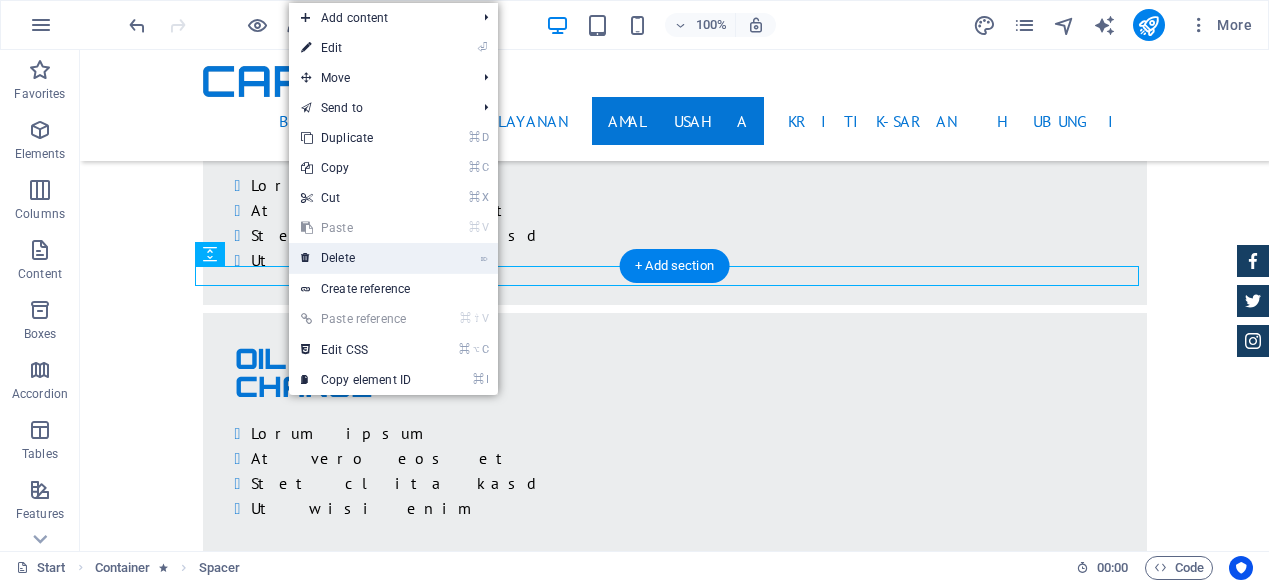 click at bounding box center [306, 258] 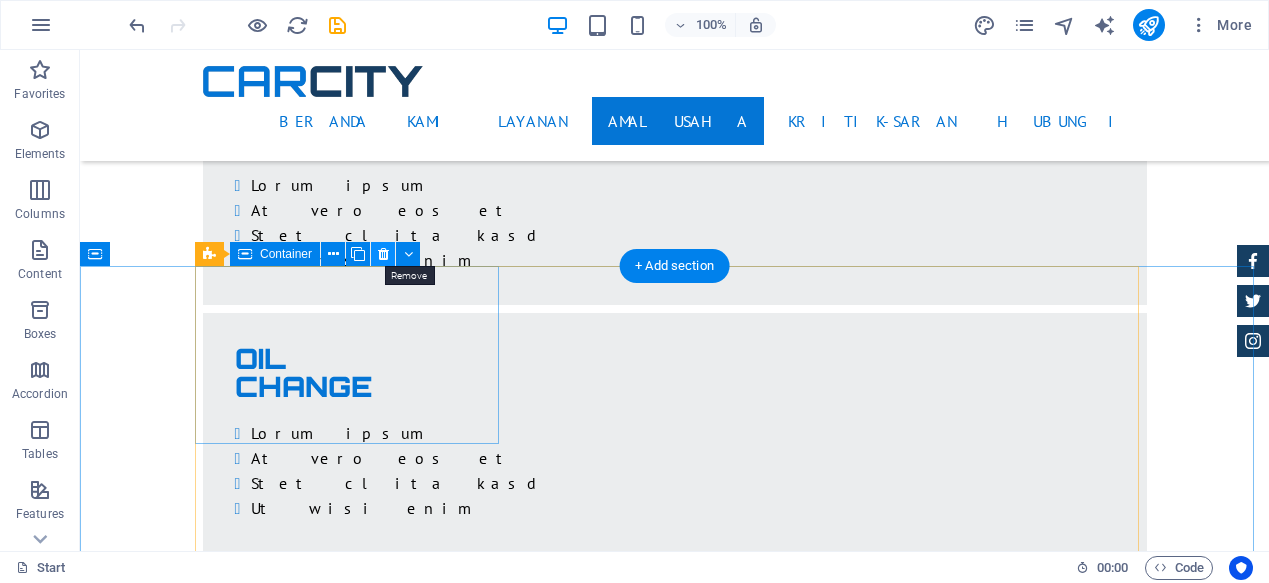 click at bounding box center [383, 254] 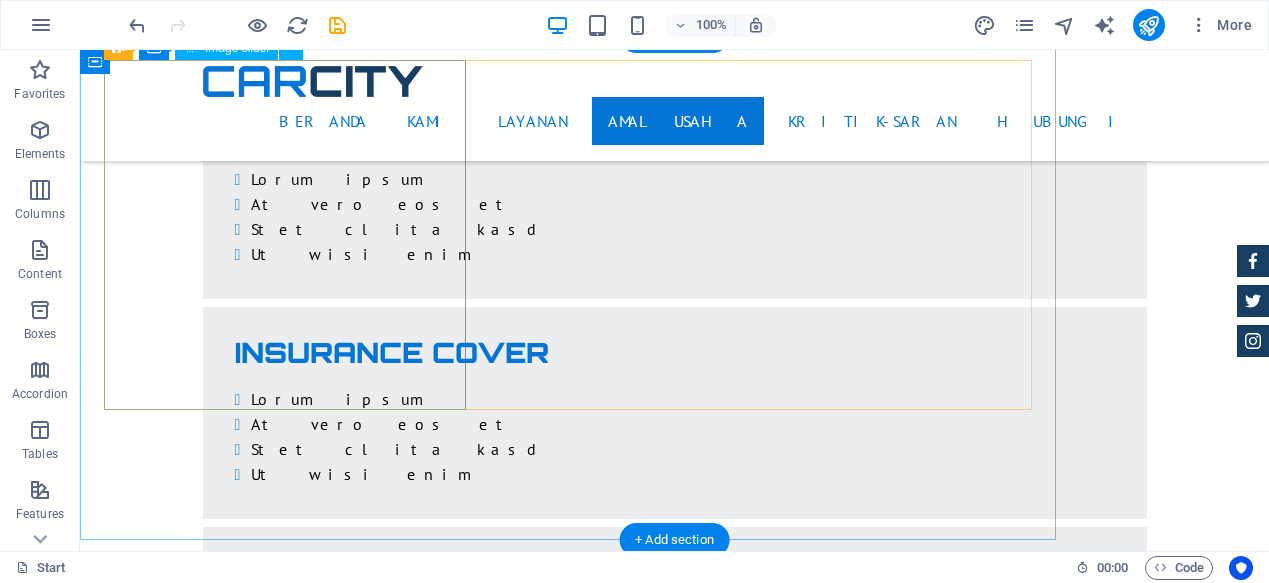 scroll, scrollTop: 3953, scrollLeft: 0, axis: vertical 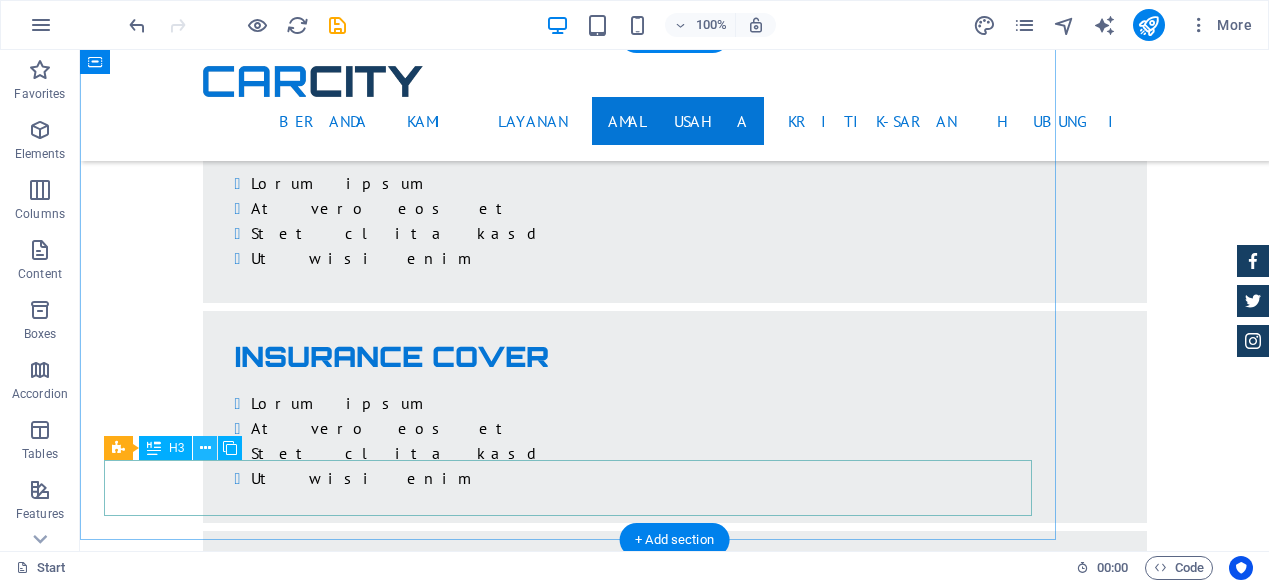 click at bounding box center (205, 448) 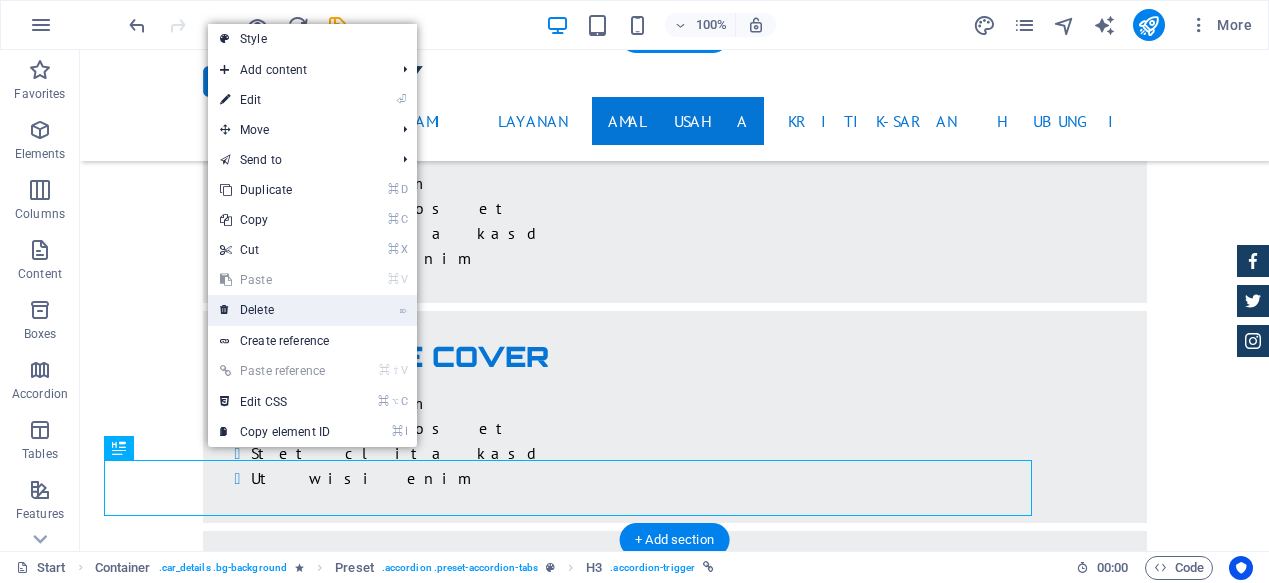 drag, startPoint x: 267, startPoint y: 319, endPoint x: 187, endPoint y: 269, distance: 94.33981 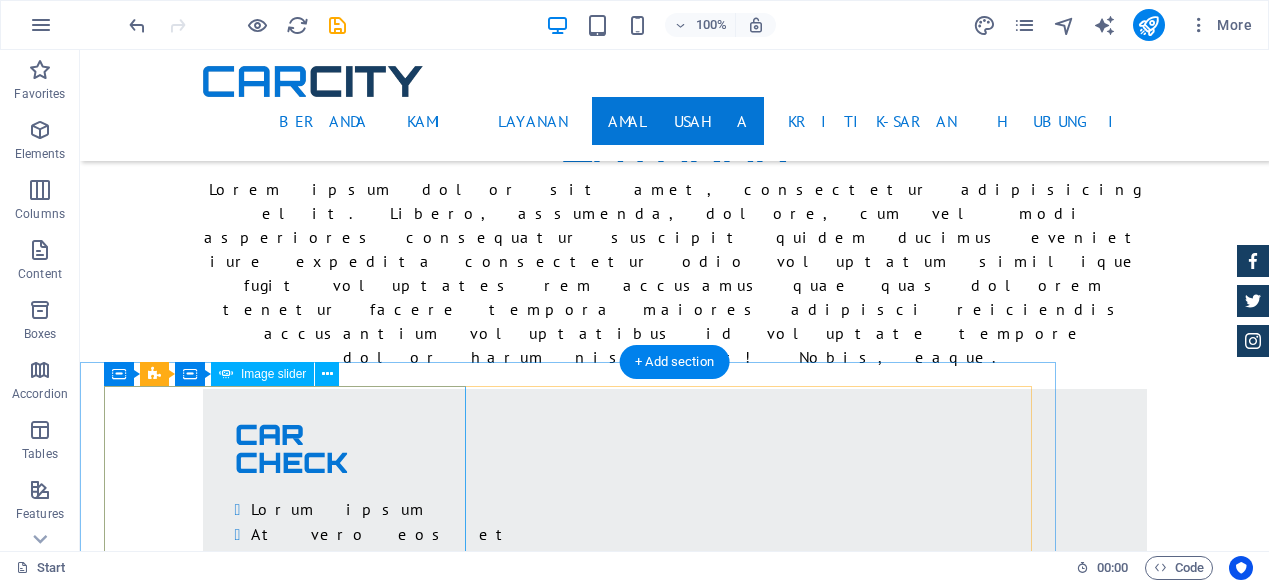 scroll, scrollTop: 3656, scrollLeft: 0, axis: vertical 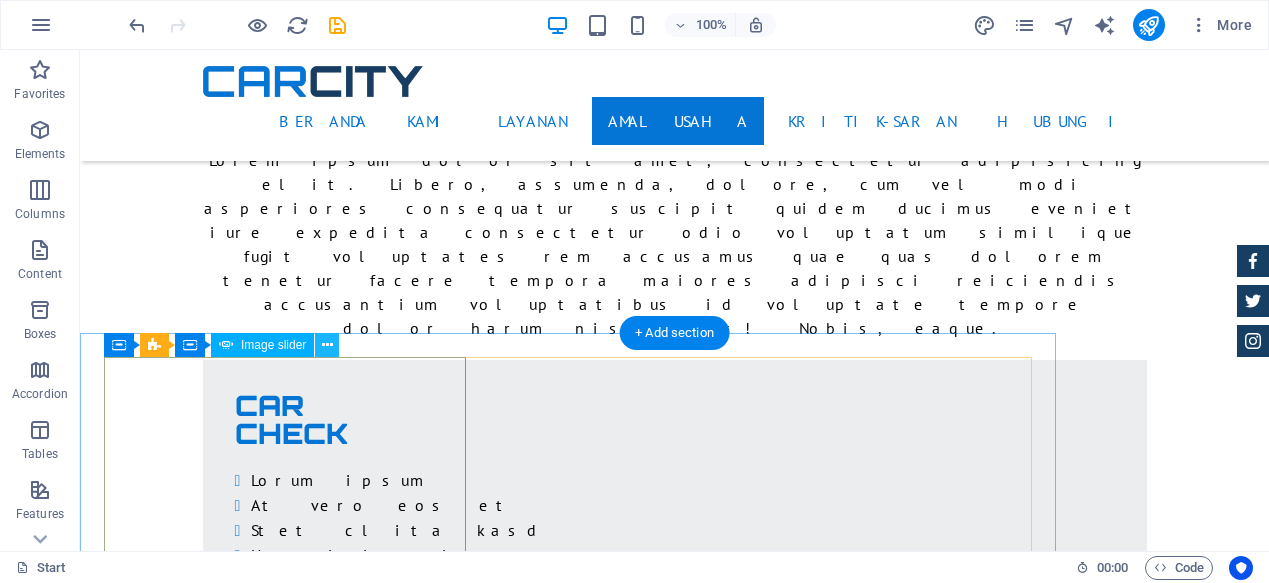 click at bounding box center (327, 345) 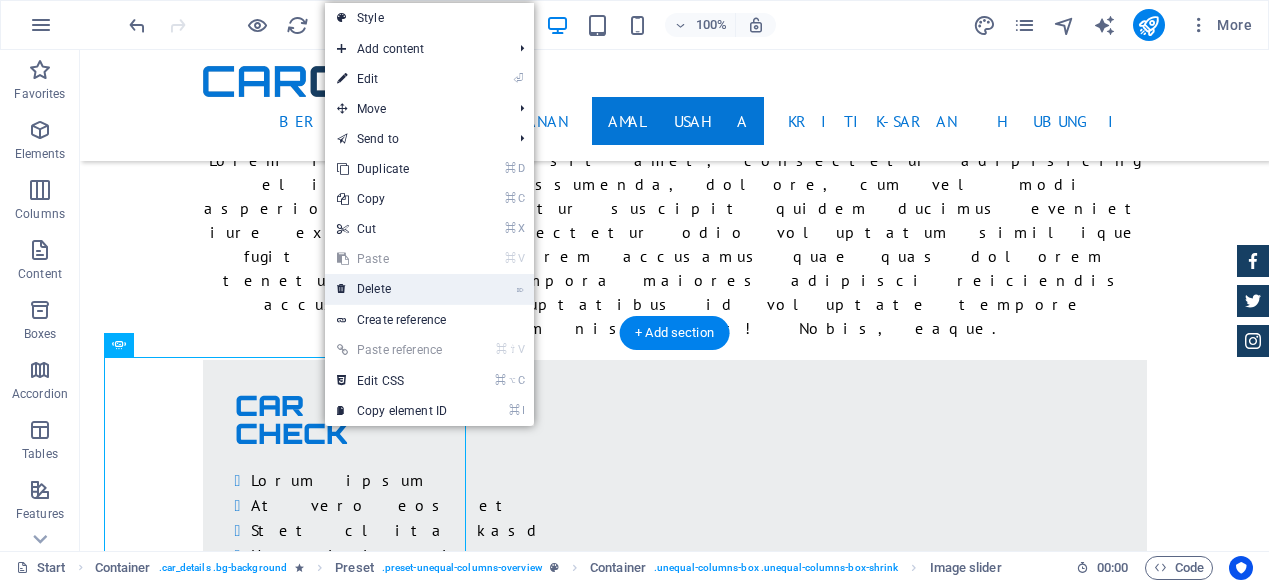 click on "⌦  Delete" at bounding box center (392, 289) 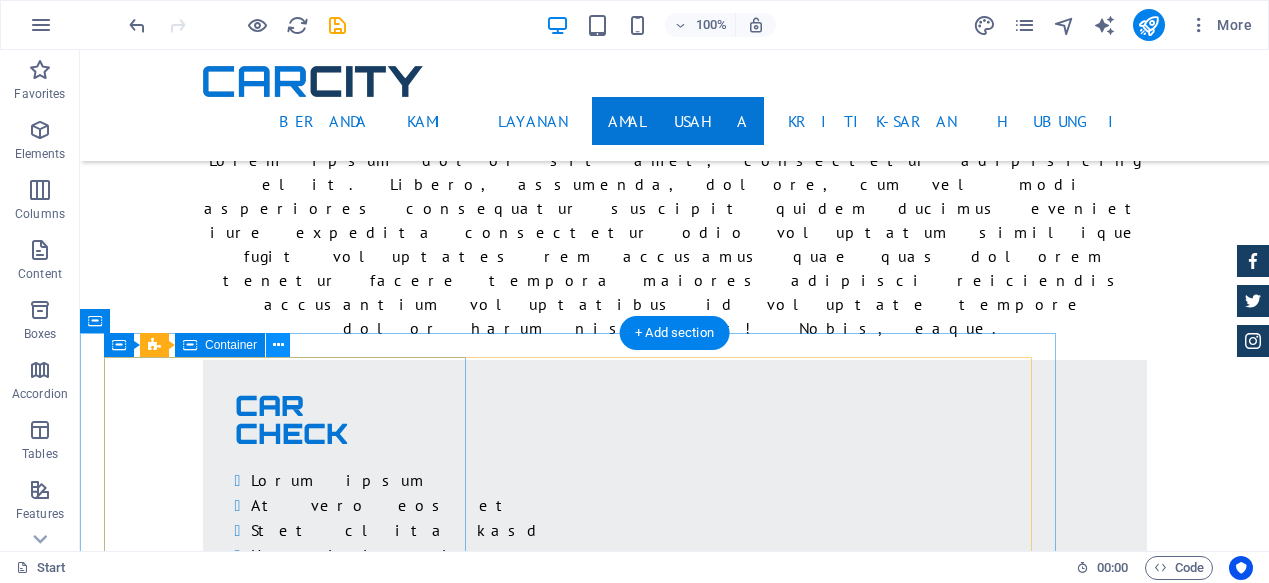 click at bounding box center [278, 345] 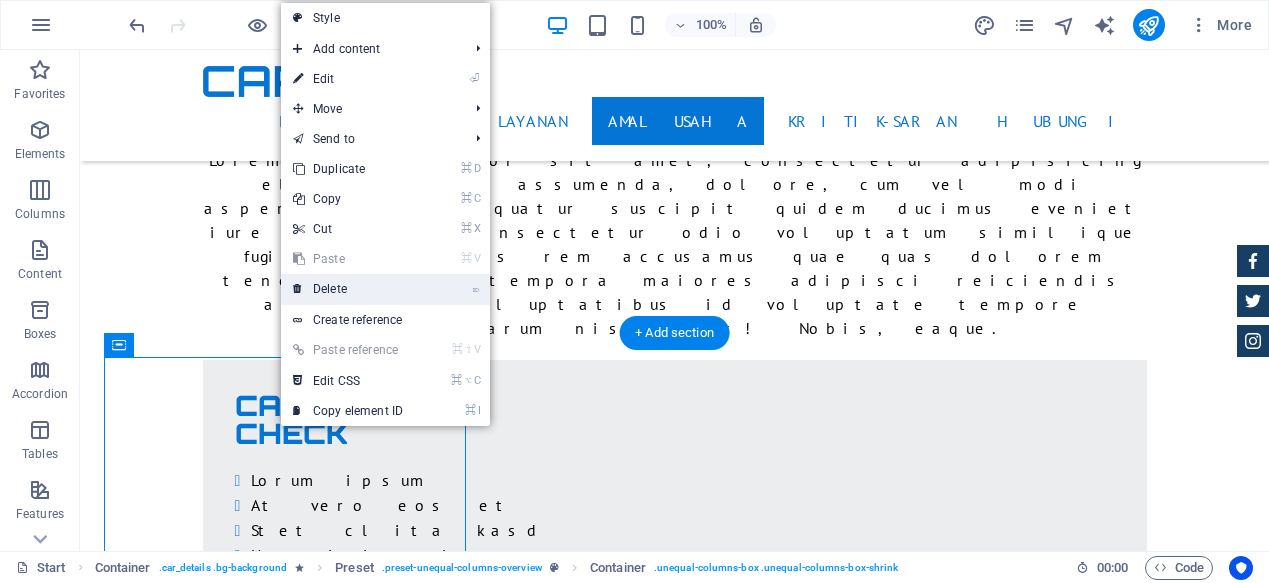 click on "⌦  Delete" at bounding box center (348, 289) 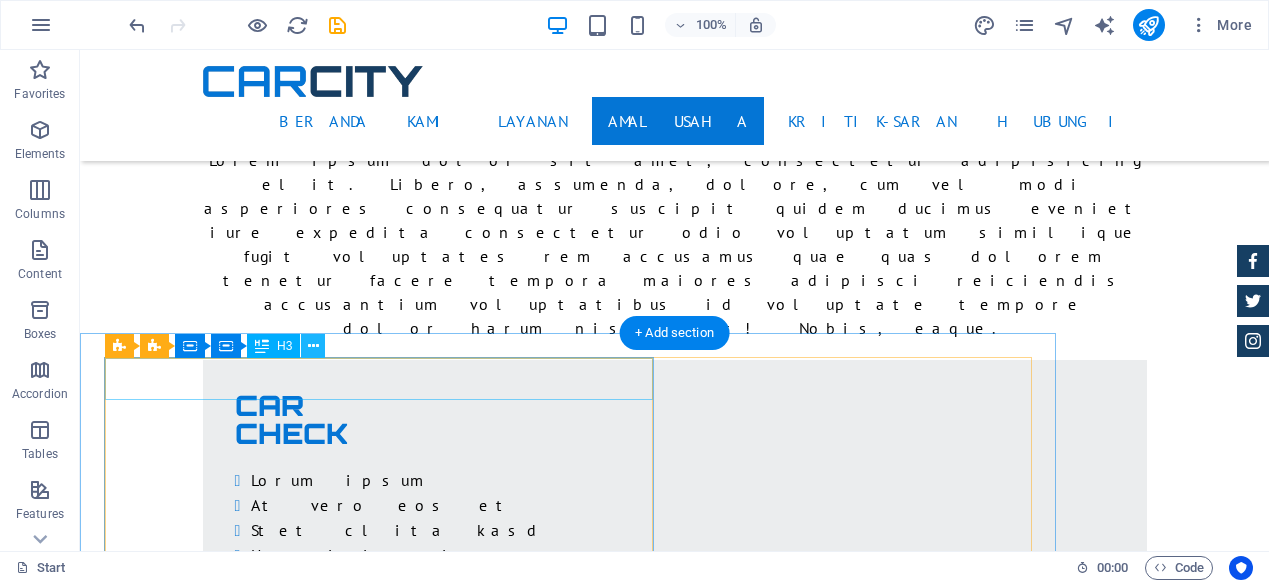 click at bounding box center (313, 346) 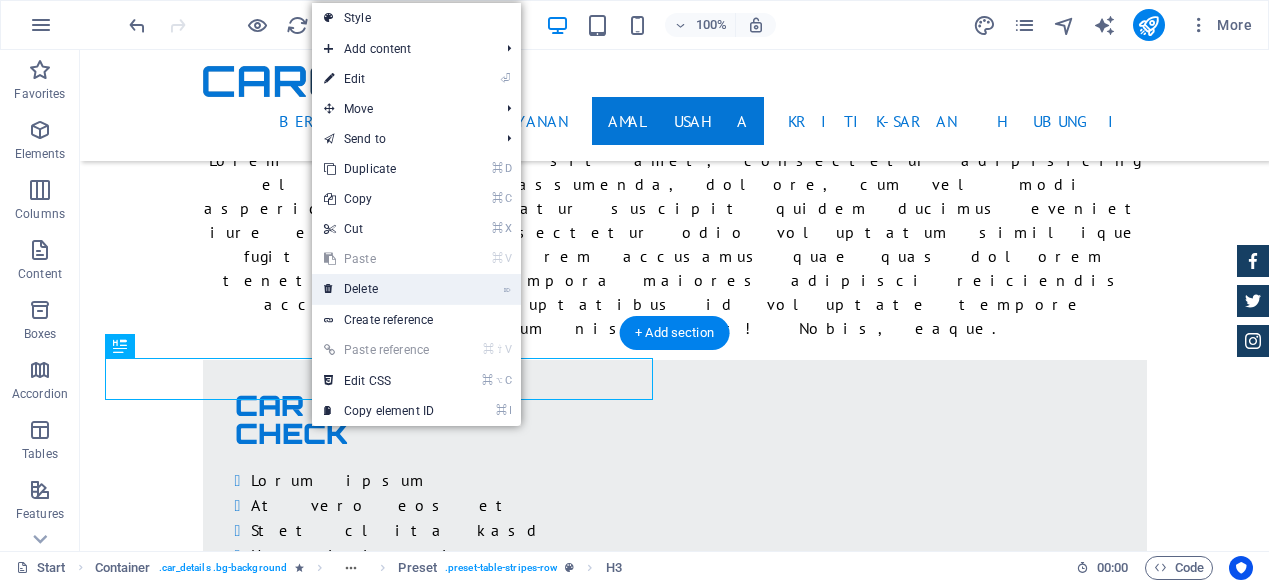 click on "⌦  Delete" at bounding box center (379, 289) 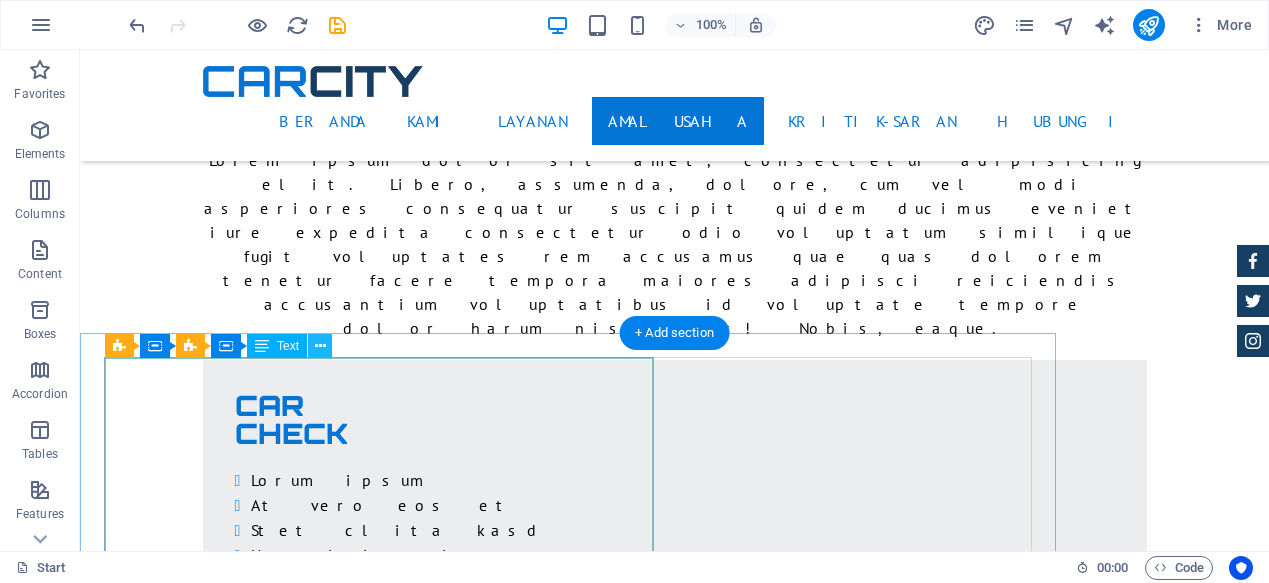 click at bounding box center [320, 346] 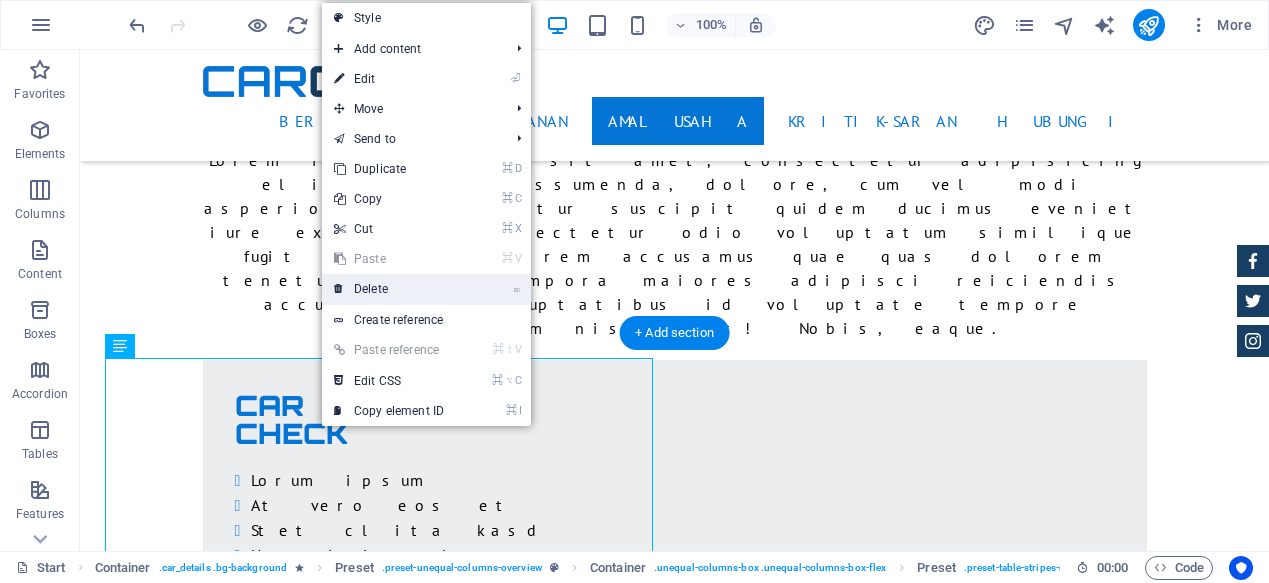 click on "⌦  Delete" at bounding box center (389, 289) 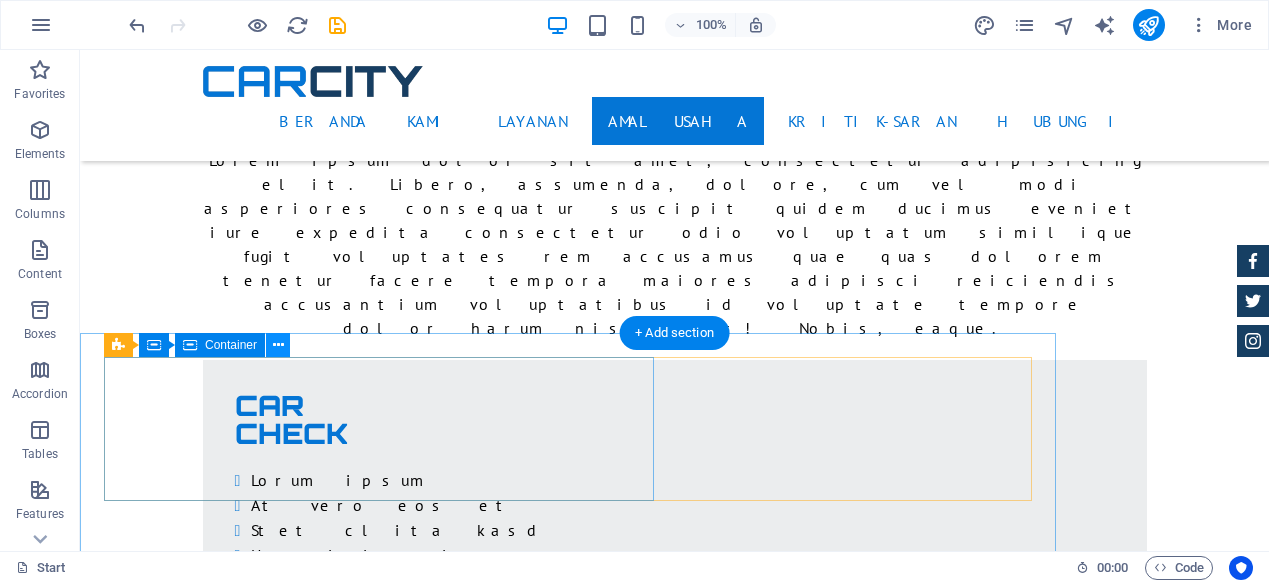 click at bounding box center [278, 345] 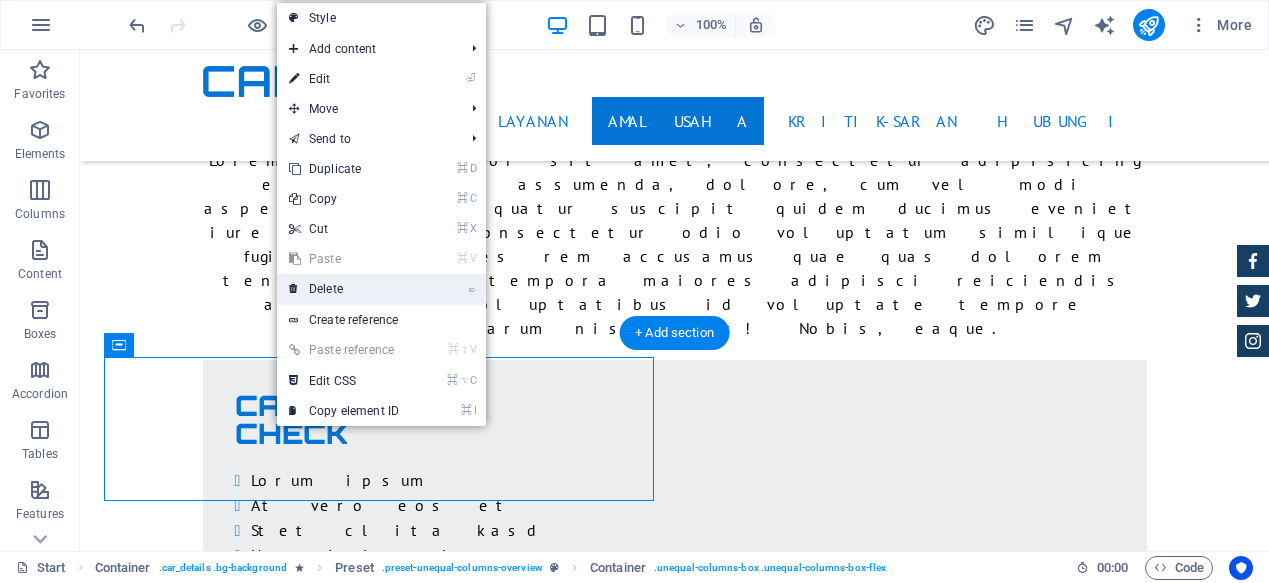 click on "⌦  Delete" at bounding box center (344, 289) 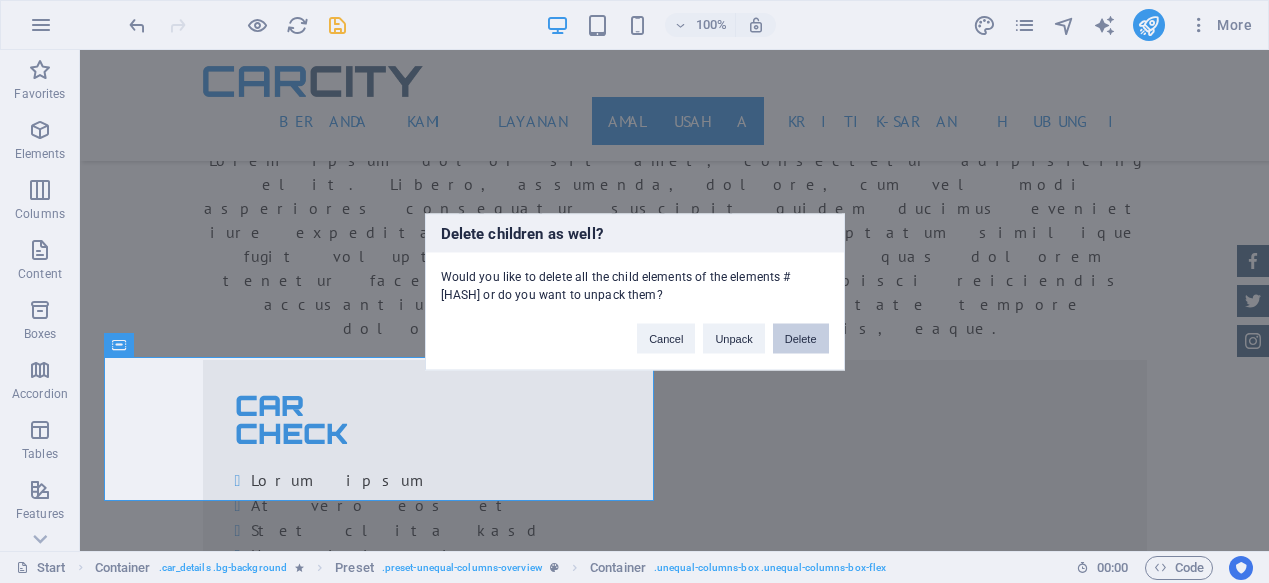 click on "Delete" at bounding box center [801, 338] 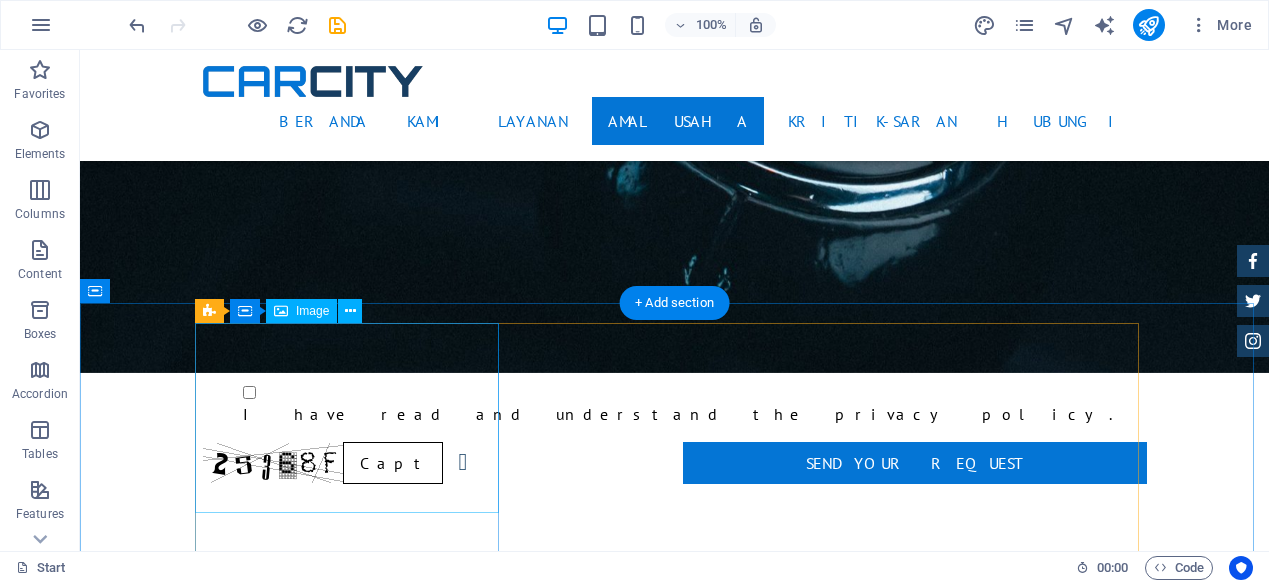 scroll, scrollTop: 2992, scrollLeft: 0, axis: vertical 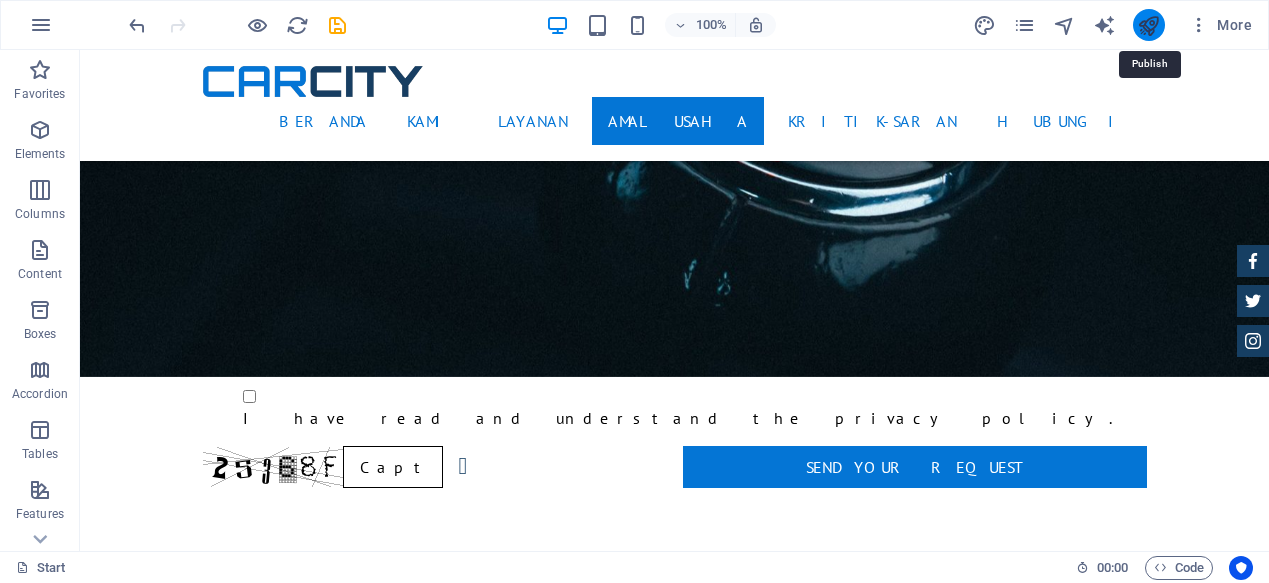 click at bounding box center (1148, 25) 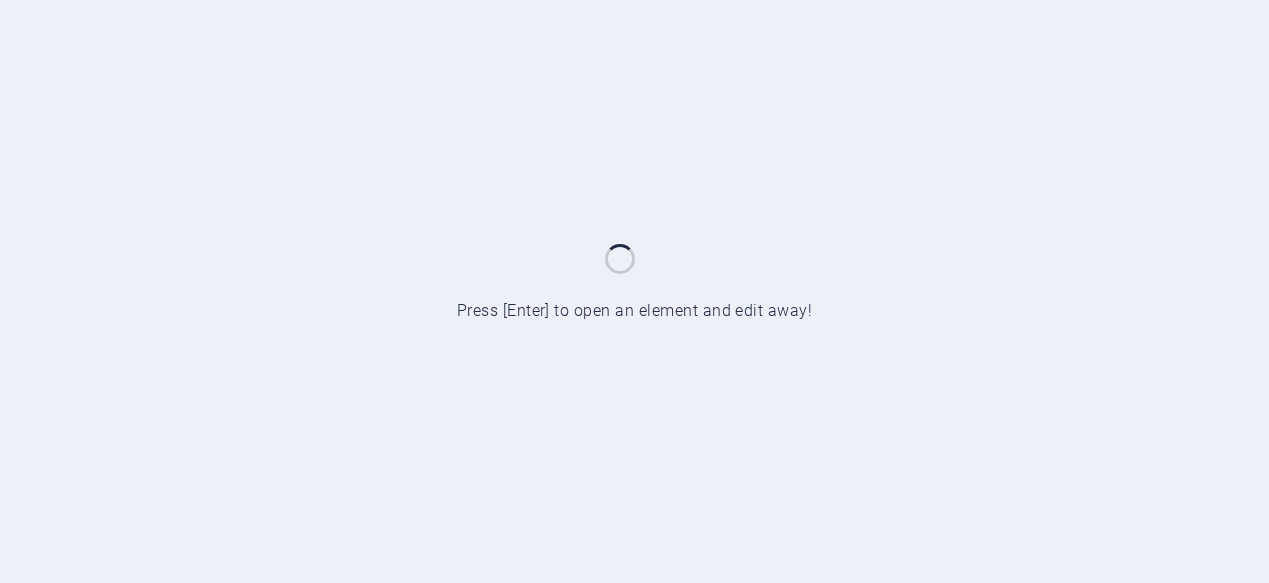 scroll, scrollTop: 0, scrollLeft: 0, axis: both 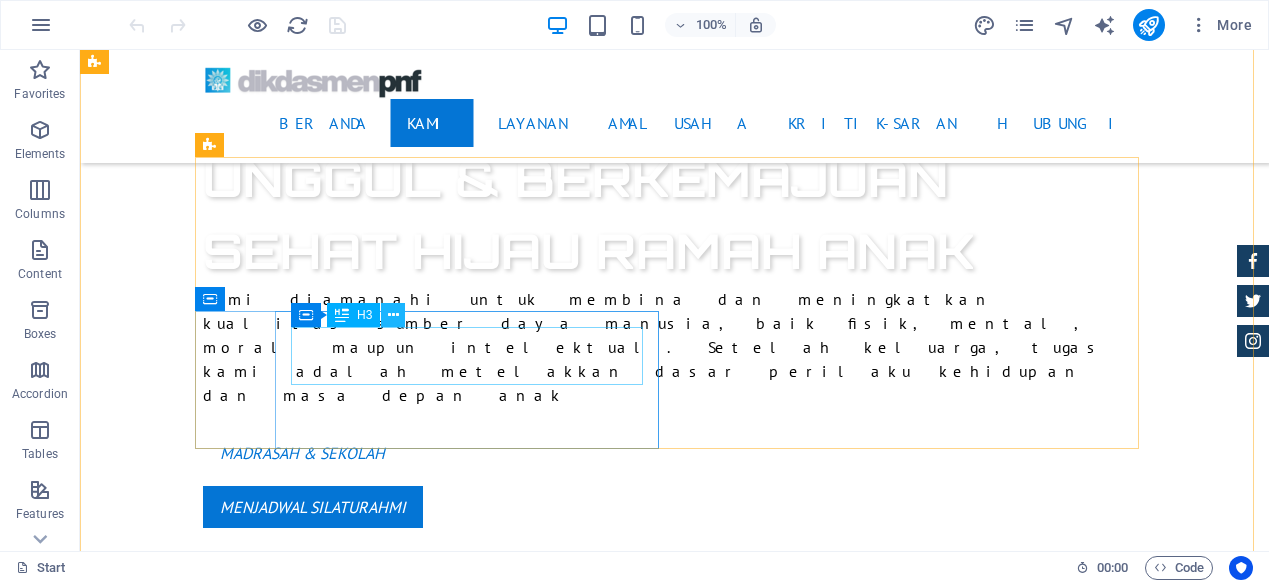 click at bounding box center (393, 315) 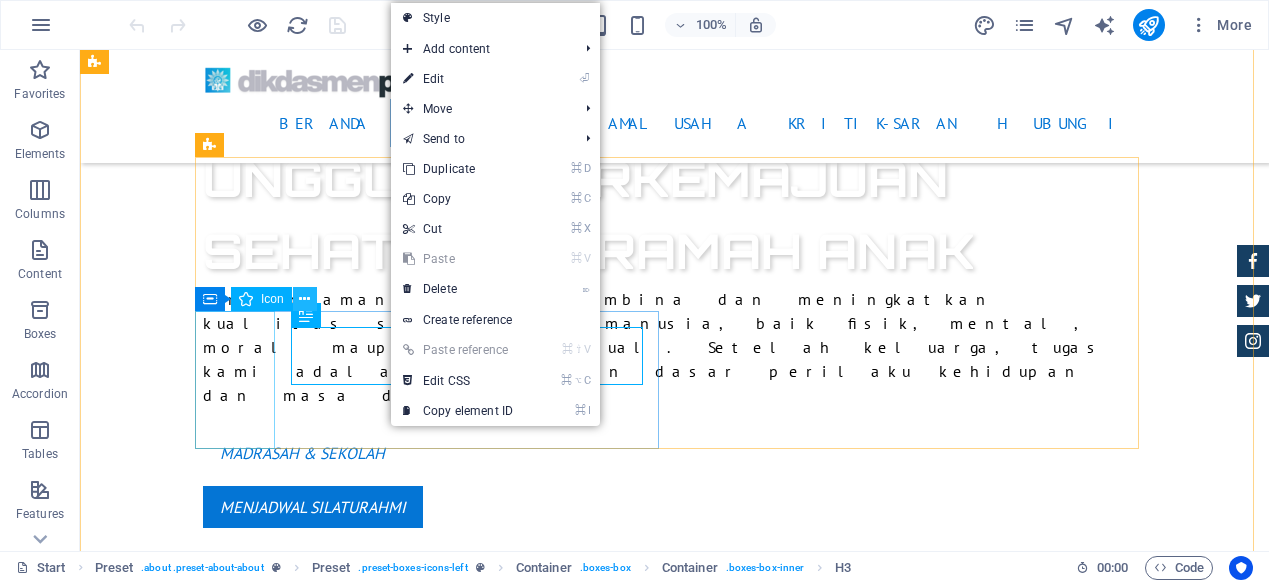 click at bounding box center [304, 299] 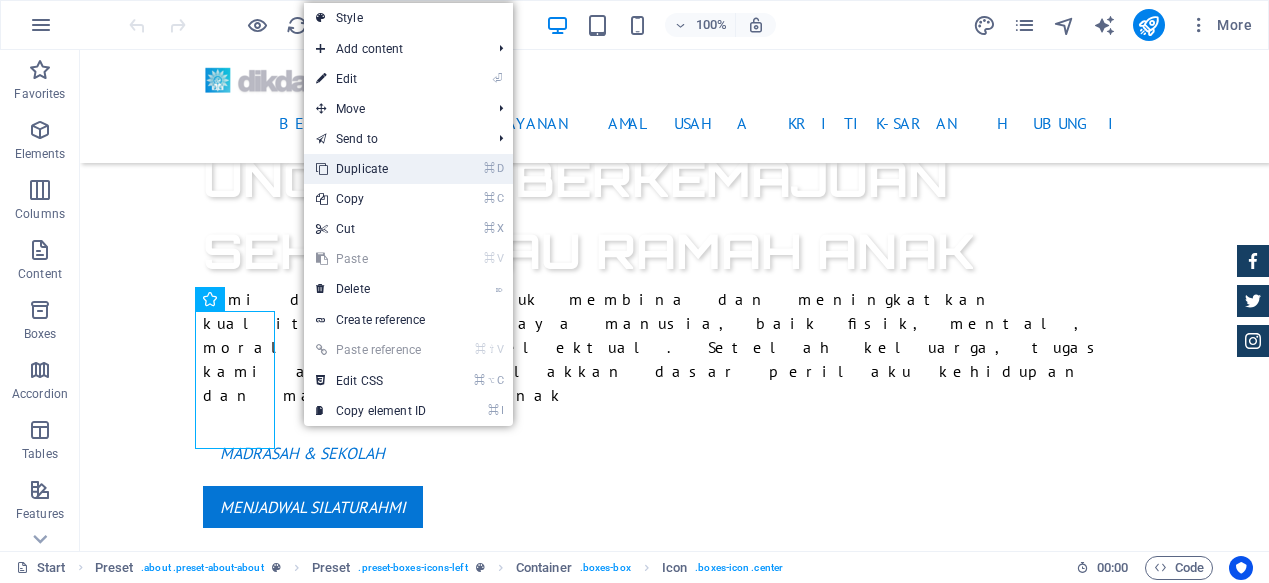 click on "⌘ D  Duplicate" at bounding box center [371, 169] 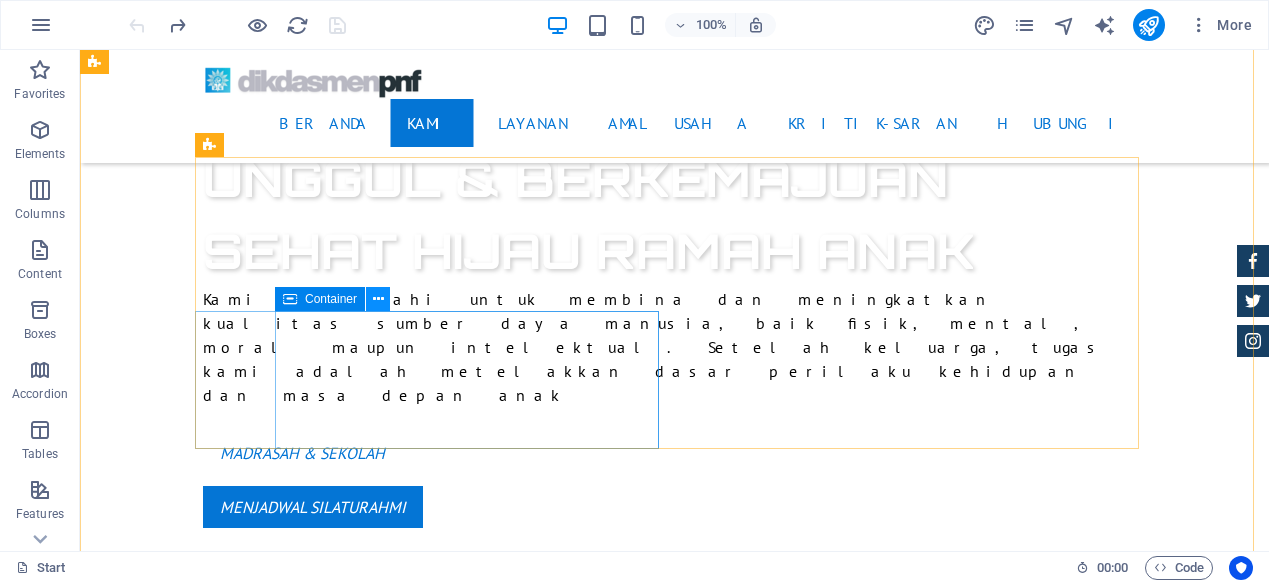 click at bounding box center [378, 299] 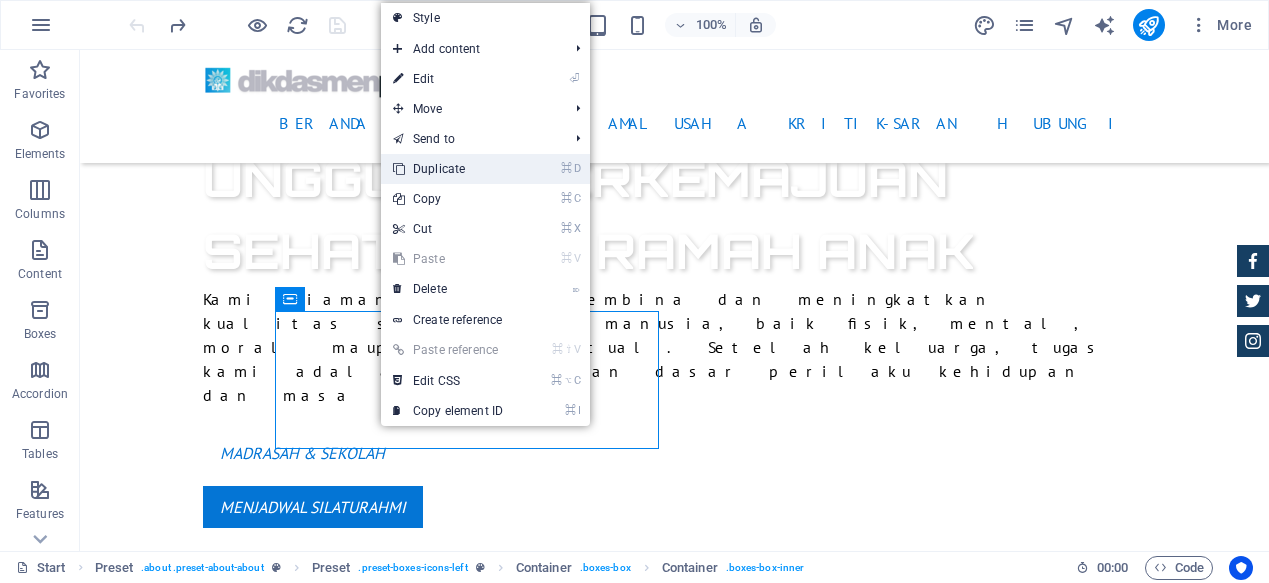 click on "⌘ D  Duplicate" at bounding box center [448, 169] 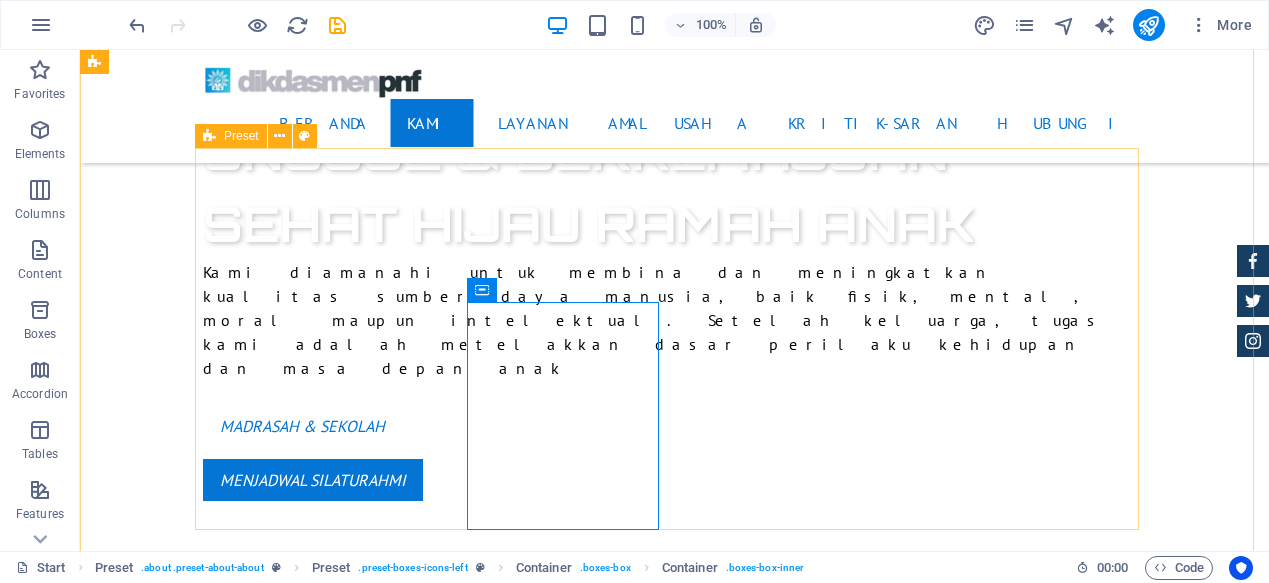 scroll, scrollTop: 893, scrollLeft: 0, axis: vertical 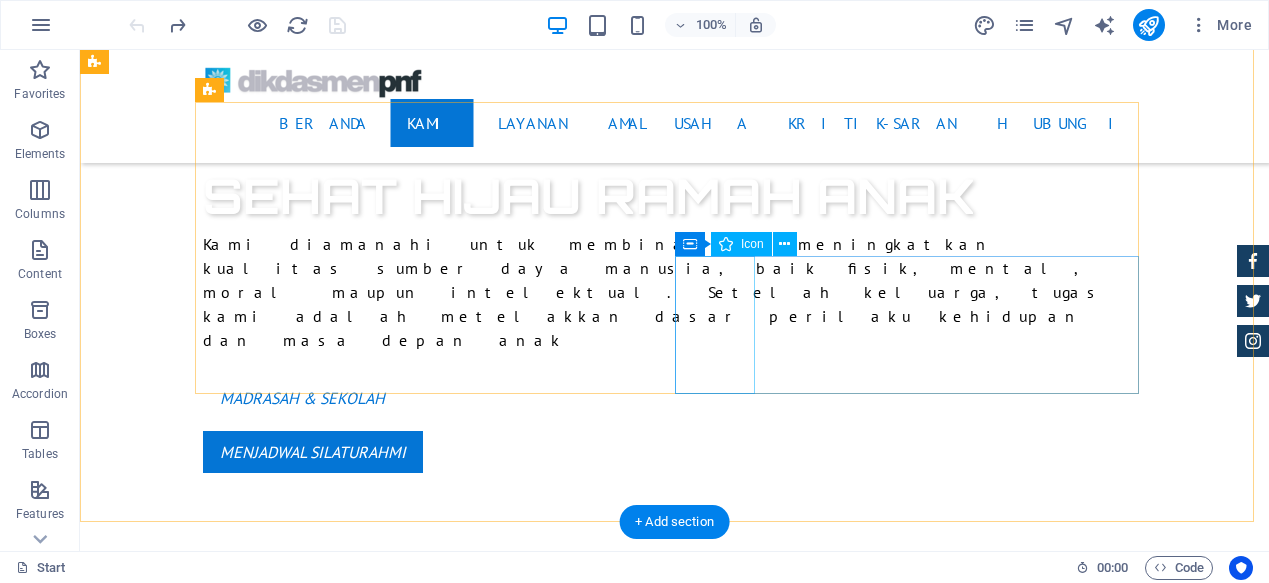 click at bounding box center [675, 1669] 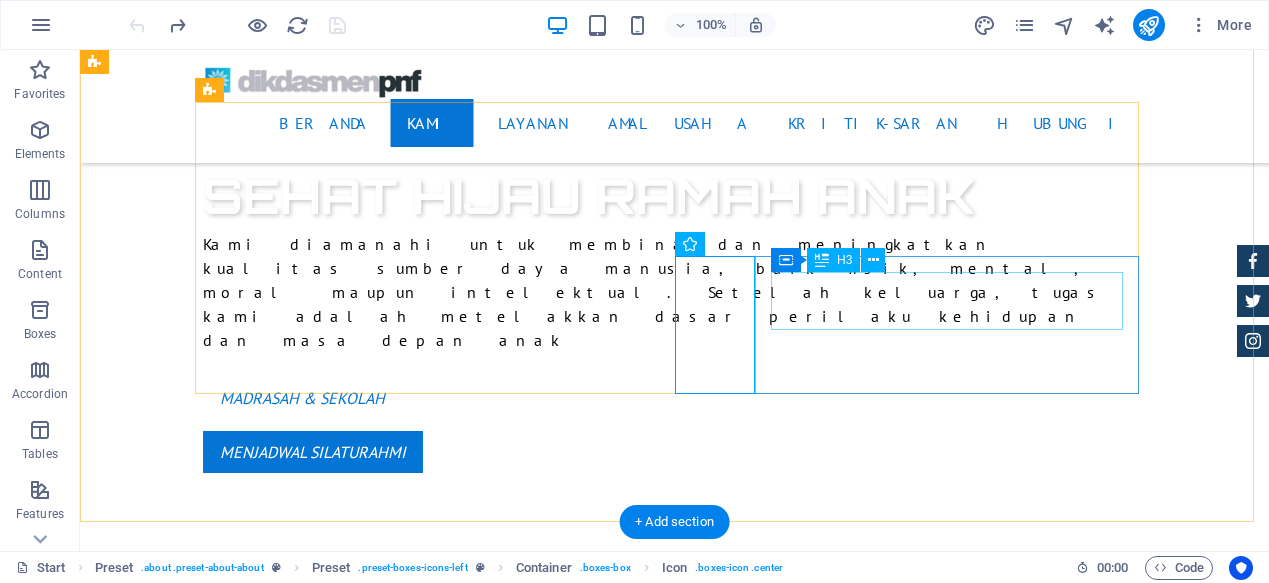 click on "Financing Program" at bounding box center (675, 1754) 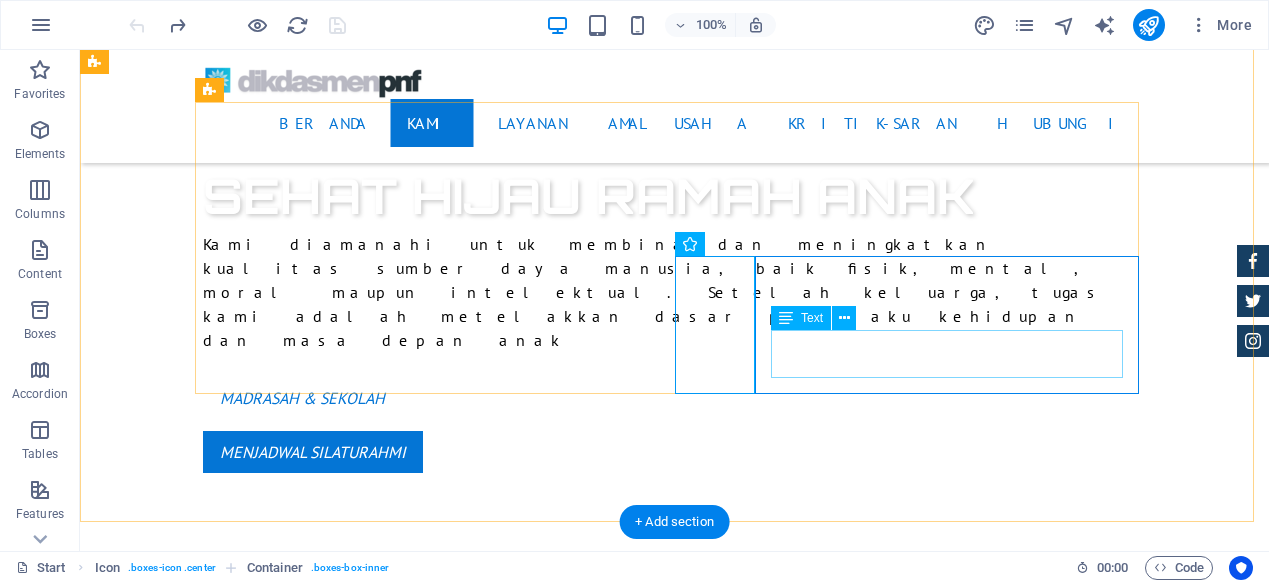 click on "Lorem ipsum dolor sit amet, consectetur adipisicing elit. Veritatis, dolorem!" at bounding box center [675, 1807] 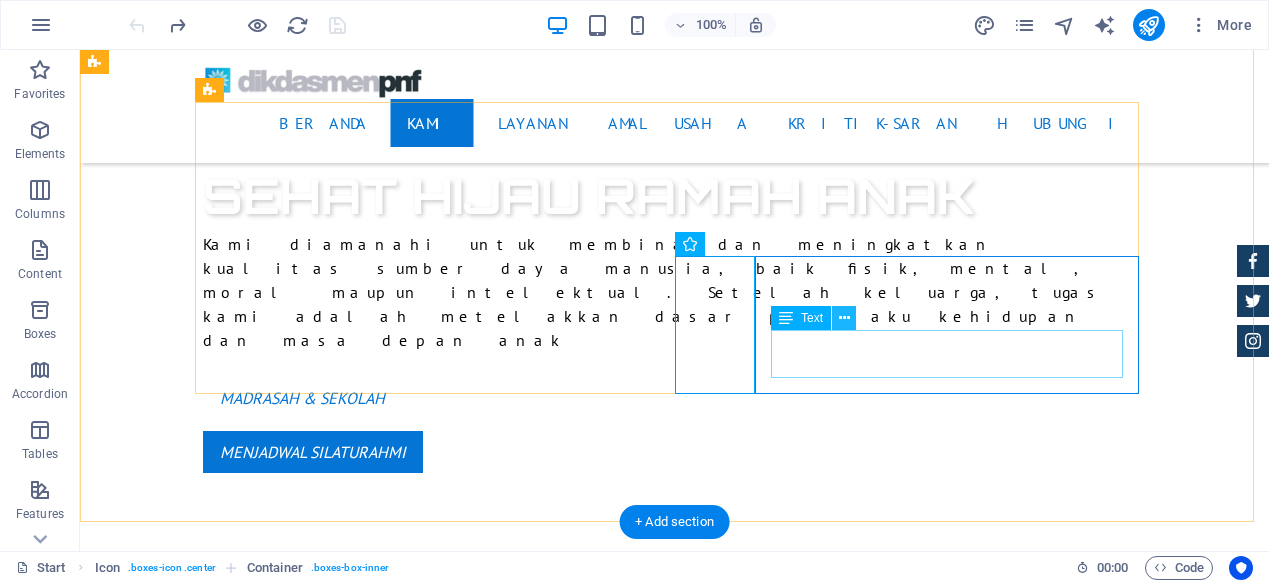 click at bounding box center (844, 318) 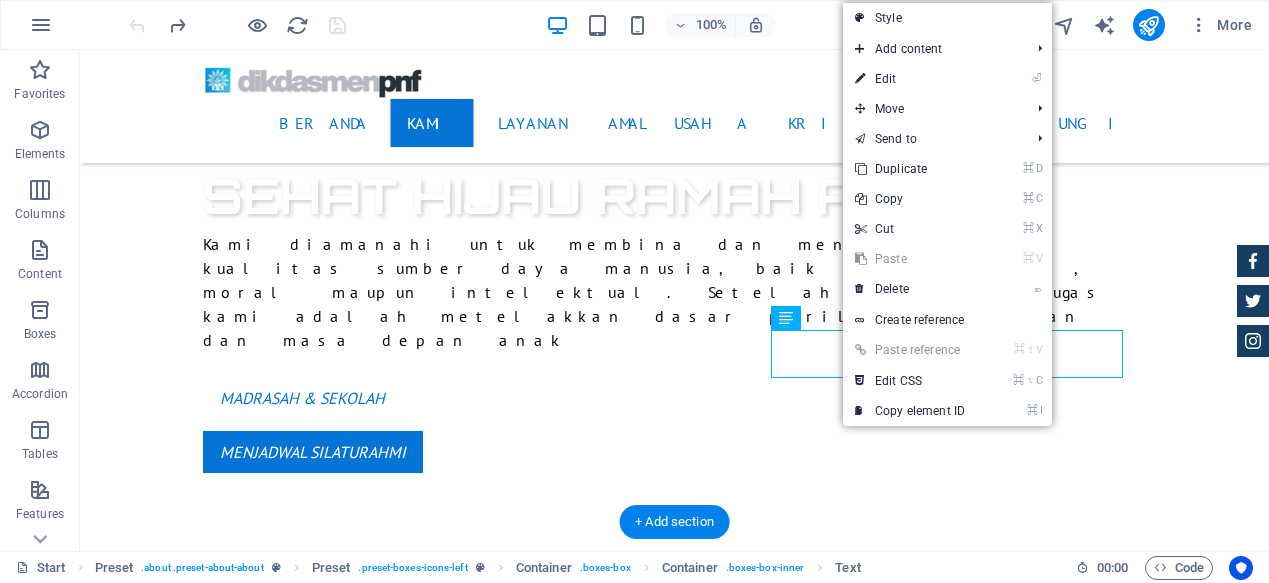 click at bounding box center (675, 1669) 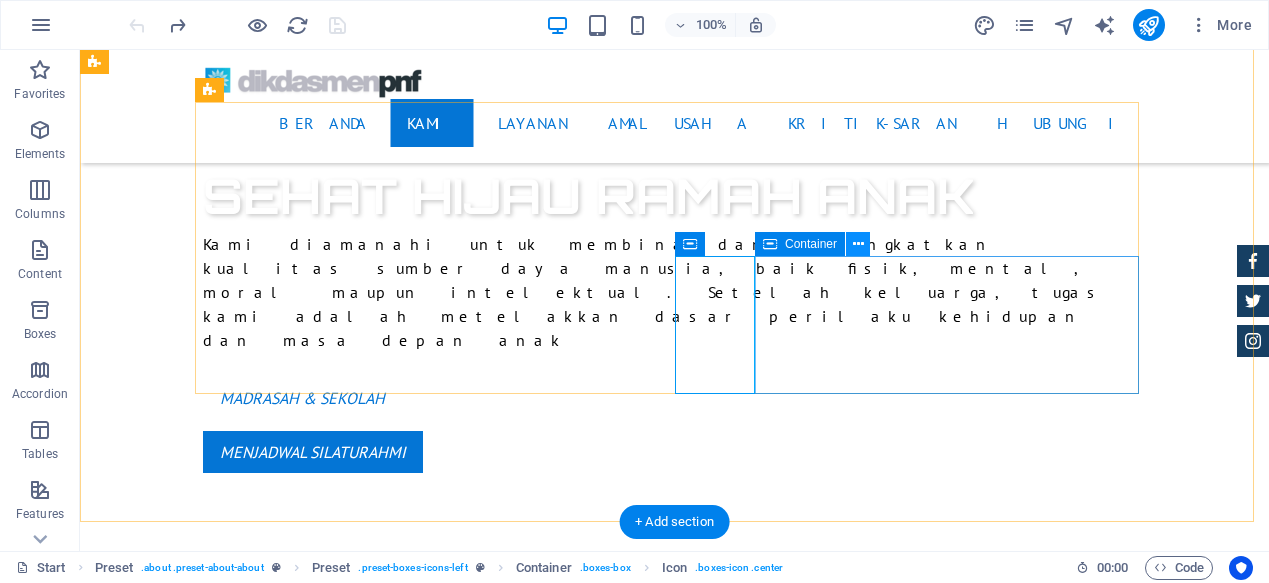 click at bounding box center (858, 244) 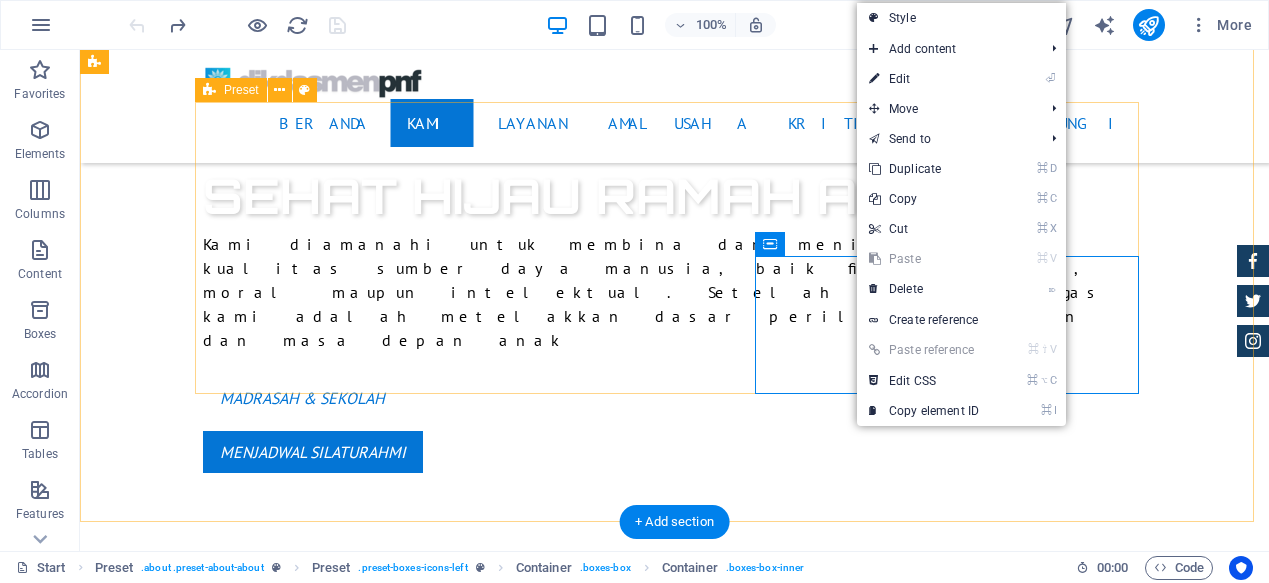 click on "Certified Dealership Lorem ipsum dolor sit amet, consectetur adipisicing elit. Veritatis, dolorem! Best Price Guarantee Lorem ipsum dolor sit amet, consectetur adipisicing elit. Veritatis, dolorem! 24 Month Warranty Lorem ipsum dolor sit amet, consectetur adipisicing elit. Veritatis, dolorem! Financing Program Lorem ipsum dolor sit amet, consectetur adipisicing elit. Veritatis, dolorem!" at bounding box center (675, 1399) 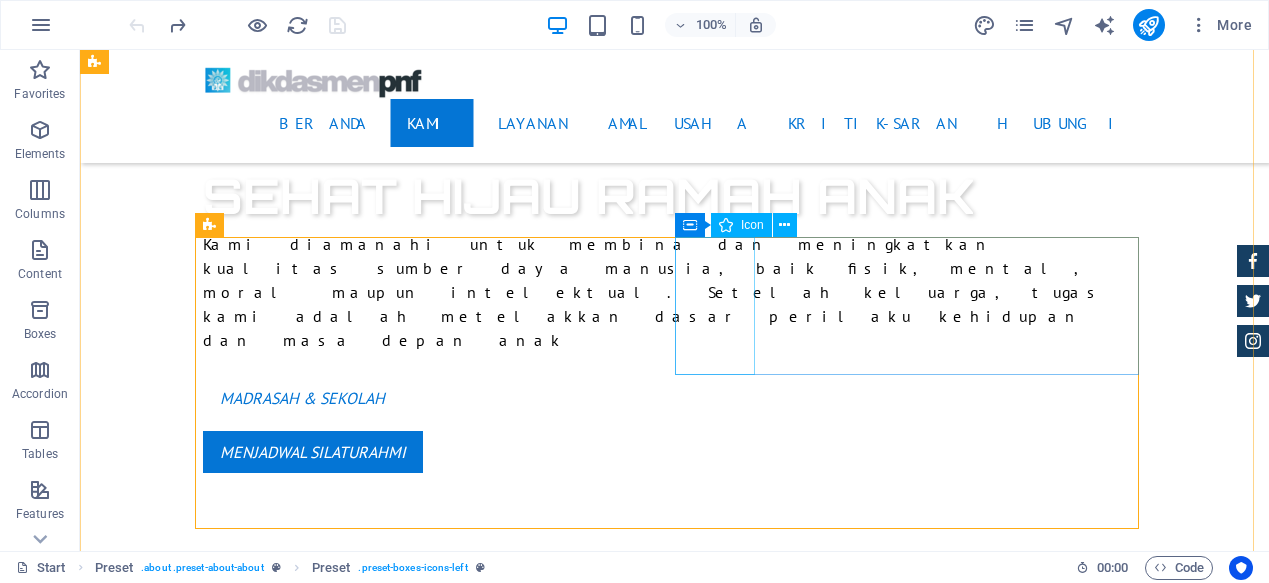 scroll, scrollTop: 758, scrollLeft: 0, axis: vertical 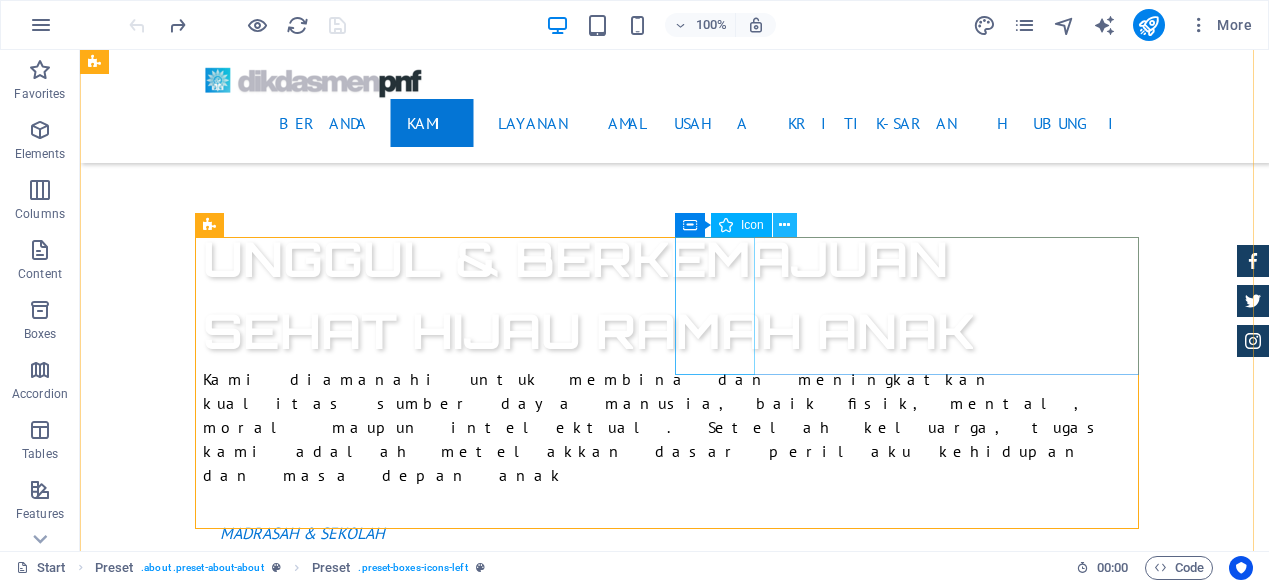click at bounding box center [784, 225] 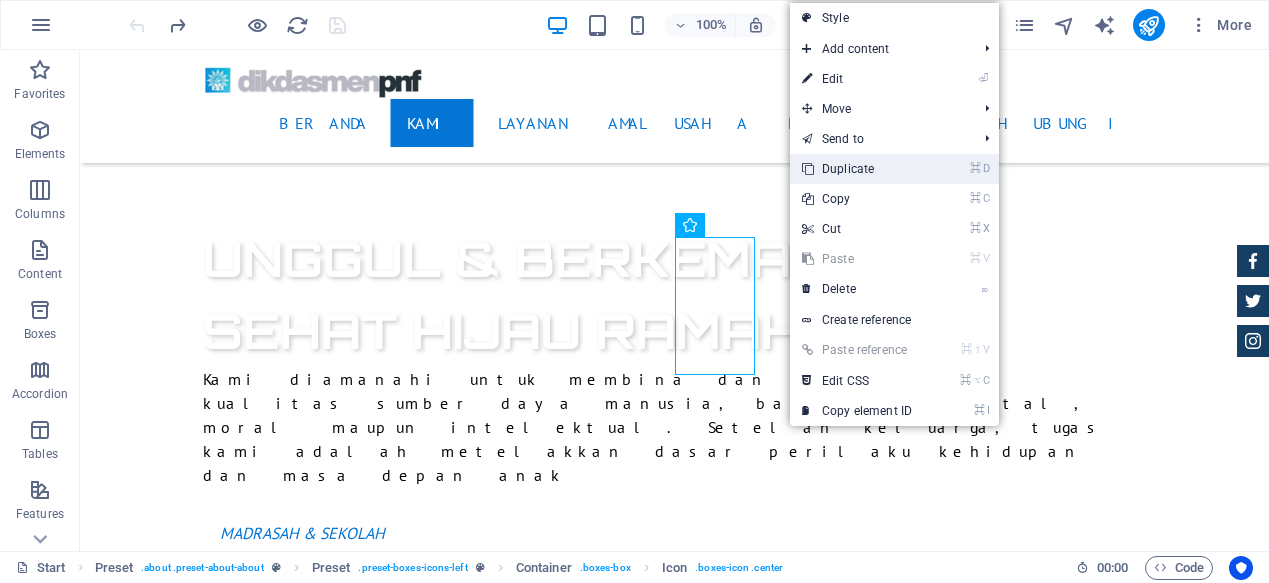click on "⌘ D  Duplicate" at bounding box center [857, 169] 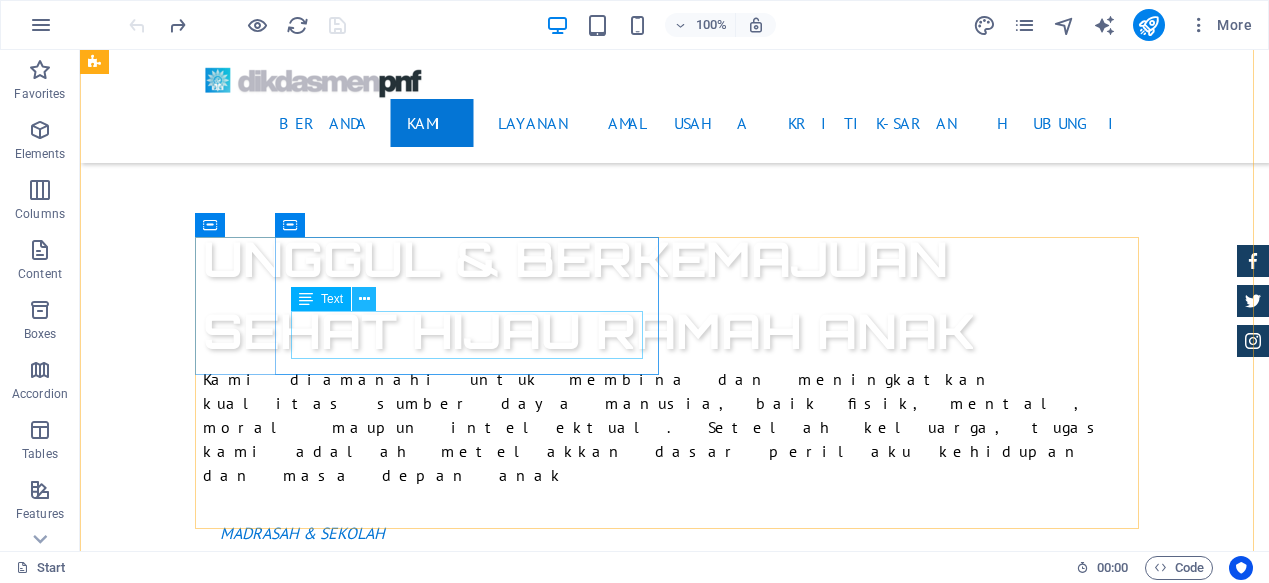 click at bounding box center [364, 299] 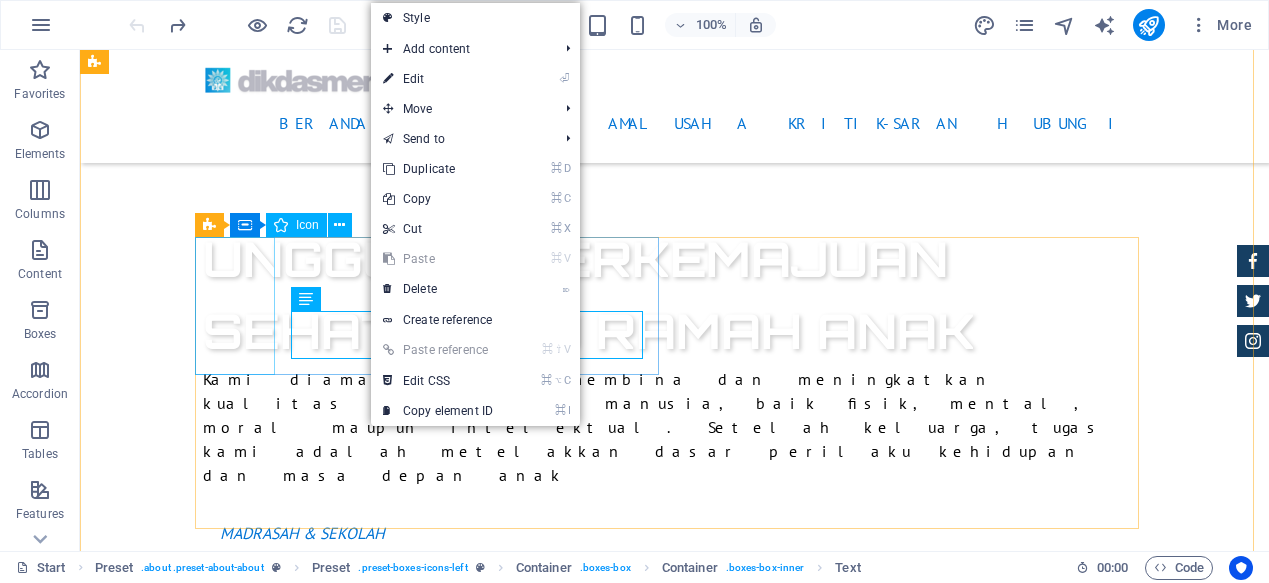 click at bounding box center [675, 1126] 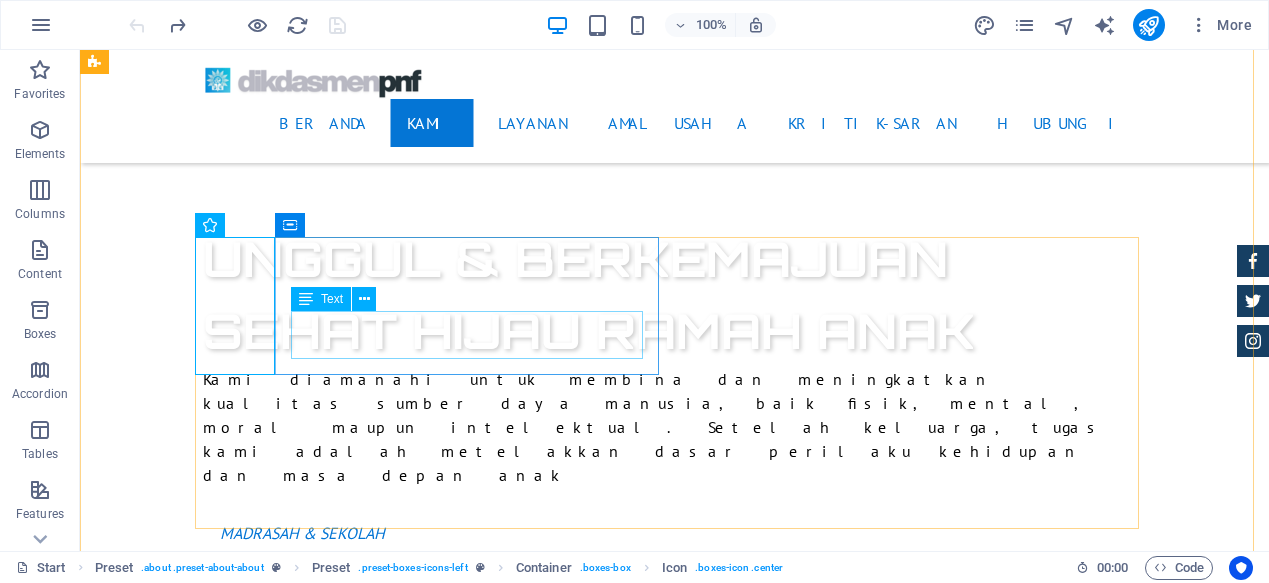 click on "Lorem ipsum dolor sit amet, consectetur adipisicing elit. Veritatis, dolorem!" at bounding box center [675, 1264] 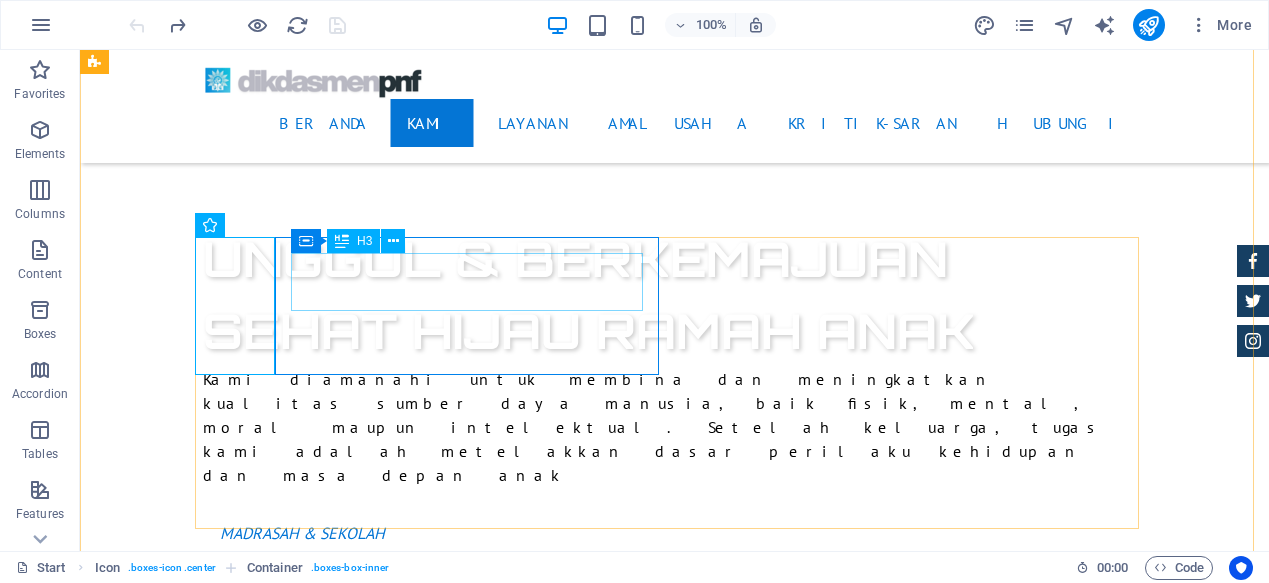 click on "Certified Dealership" at bounding box center [675, 1211] 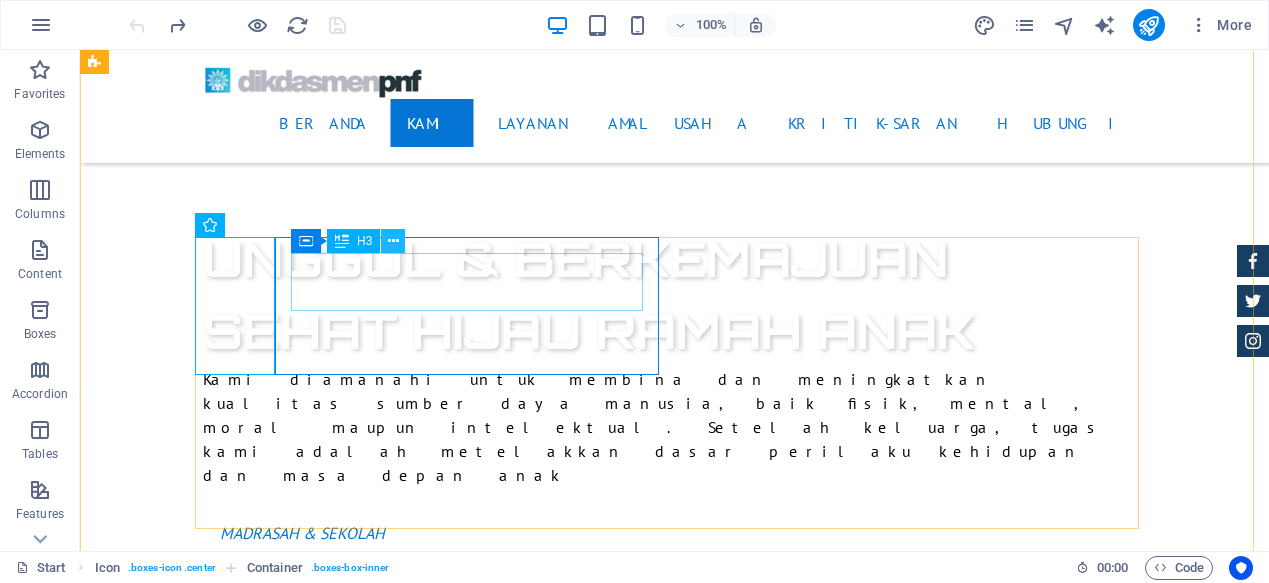 click at bounding box center [393, 241] 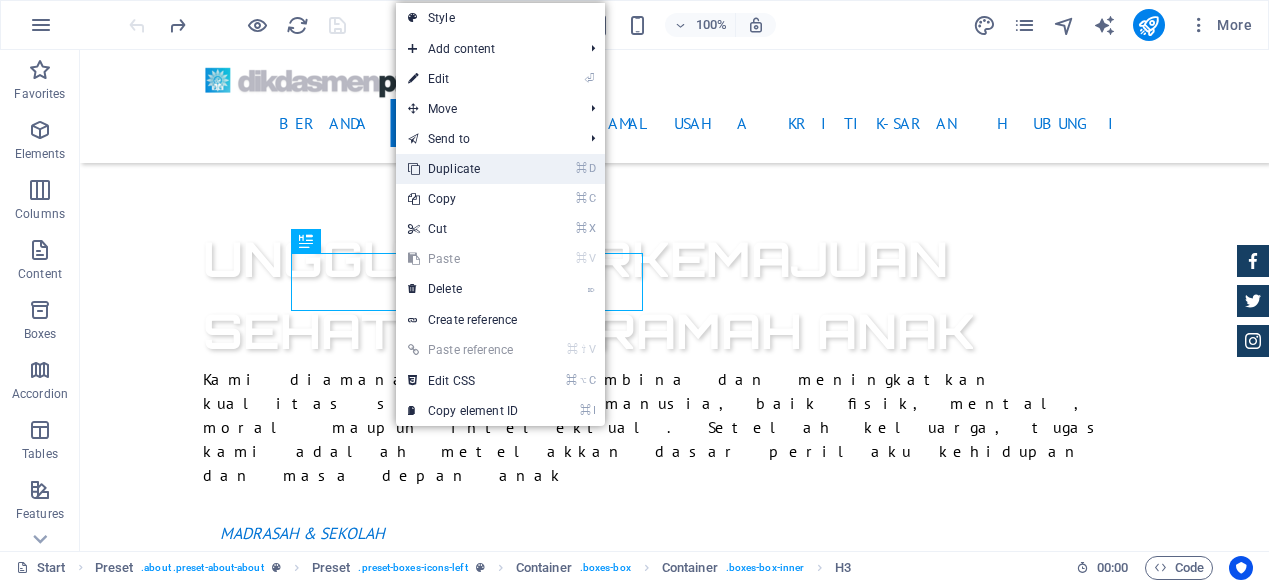 click on "⌘ D  Duplicate" at bounding box center (463, 169) 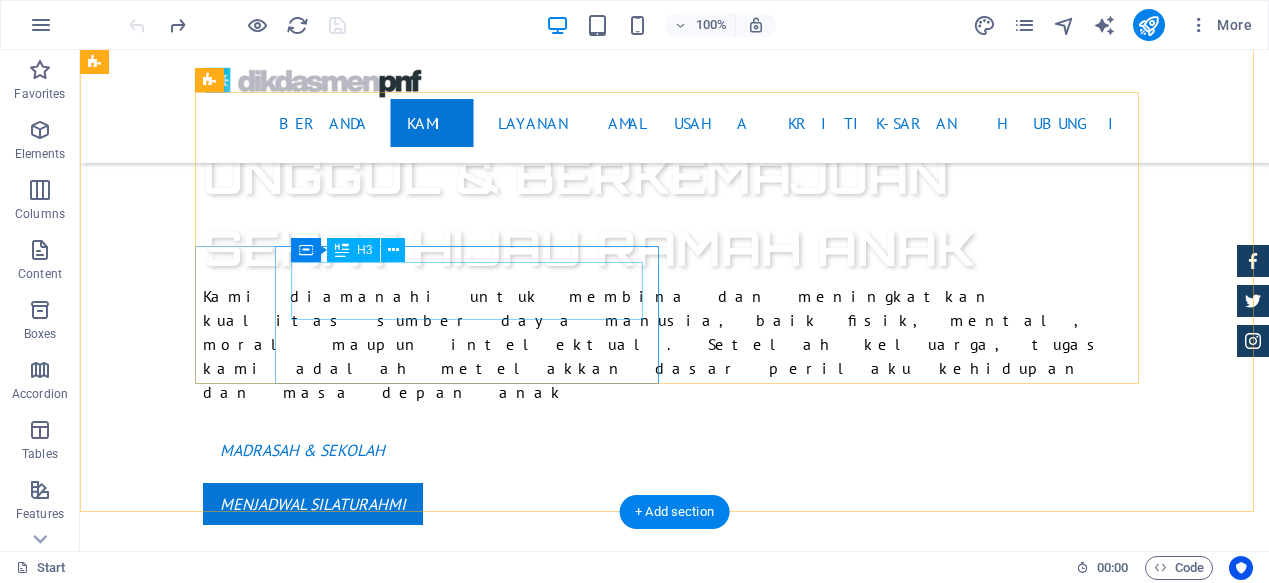 scroll, scrollTop: 903, scrollLeft: 0, axis: vertical 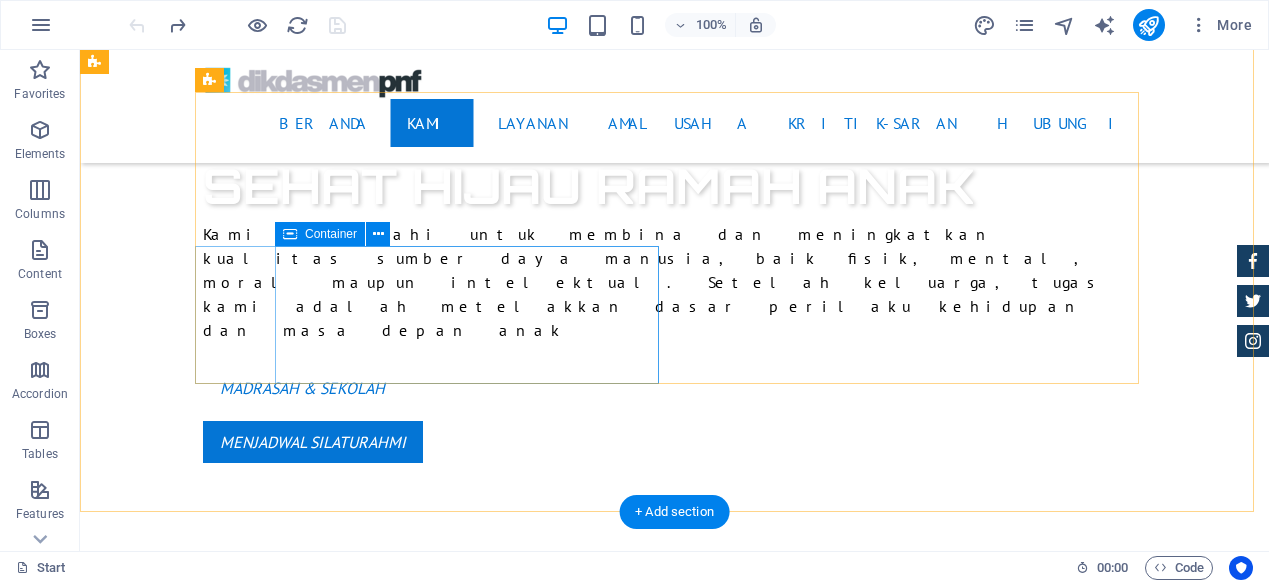 click on "24 Month Warranty Lorem ipsum dolor sit amet, consectetur adipisicing elit. Veritatis, dolorem!" at bounding box center [675, 1542] 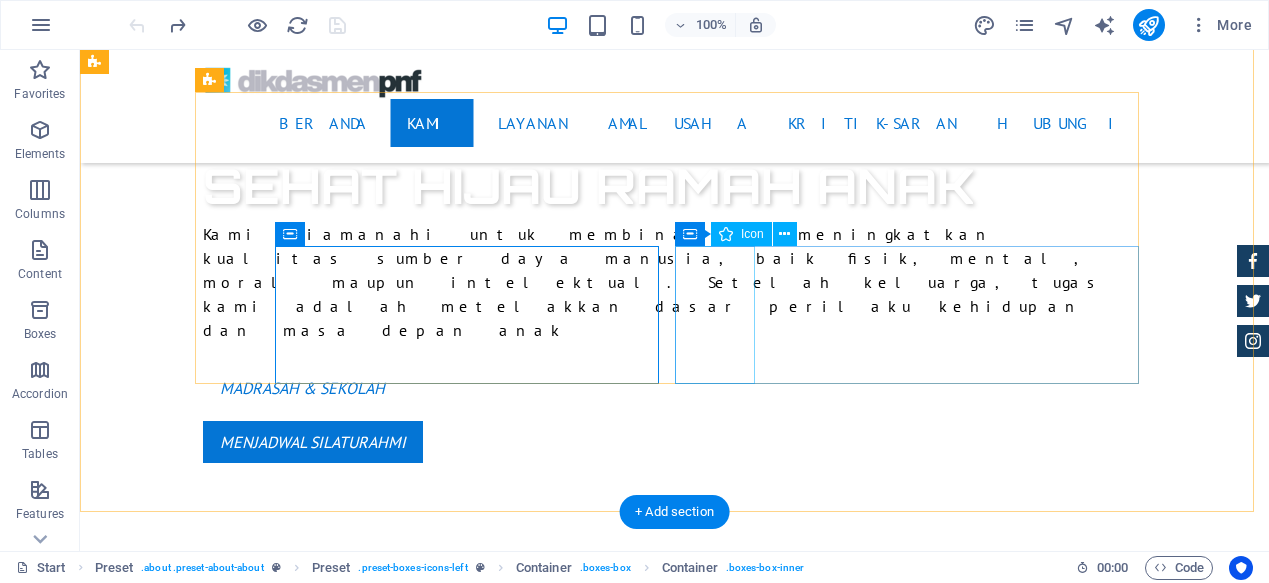 click at bounding box center (675, 1659) 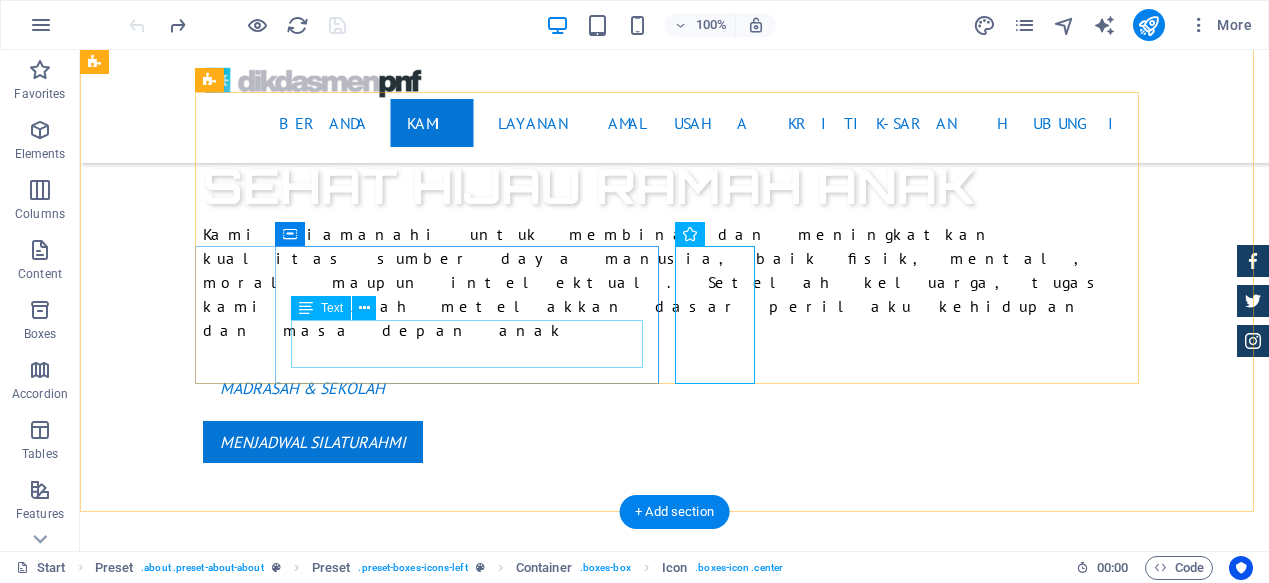 click on "Lorem ipsum dolor sit amet, consectetur adipisicing elit. Veritatis, dolorem!" at bounding box center [675, 1571] 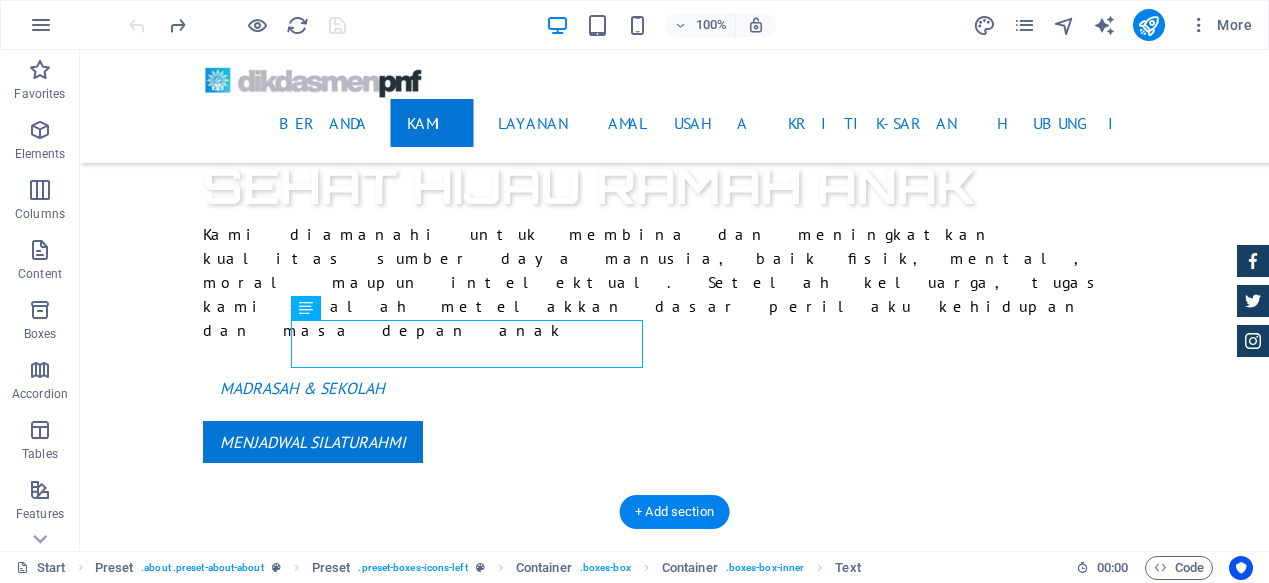 click on "24 Month Warranty" at bounding box center [675, 1518] 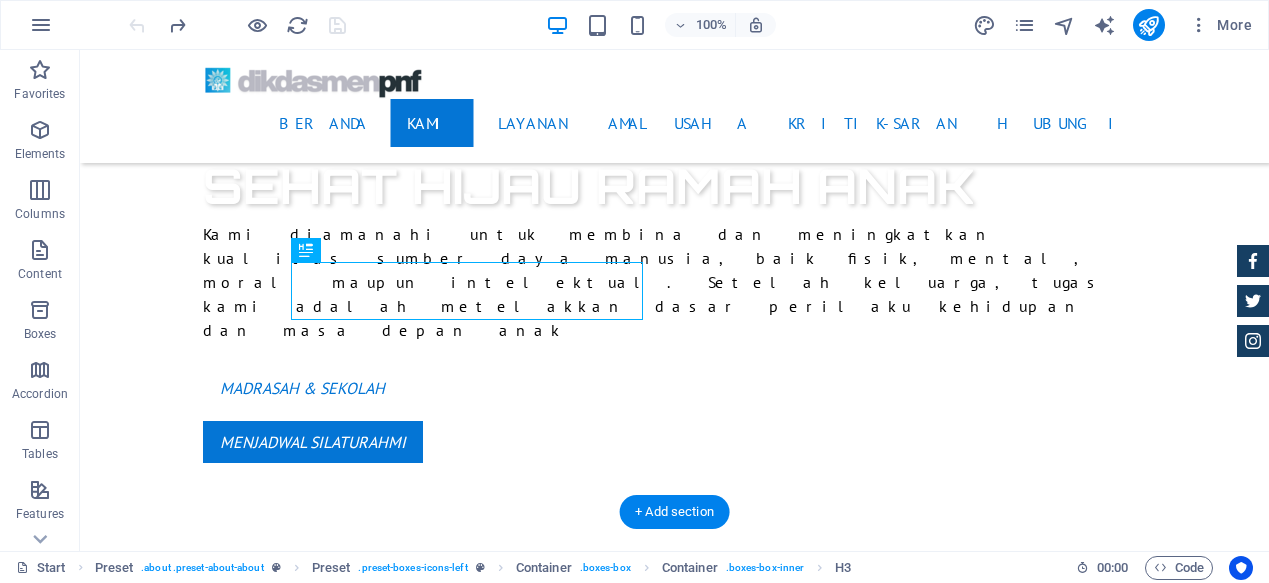 click on "24 Month Warranty" at bounding box center (675, 1518) 